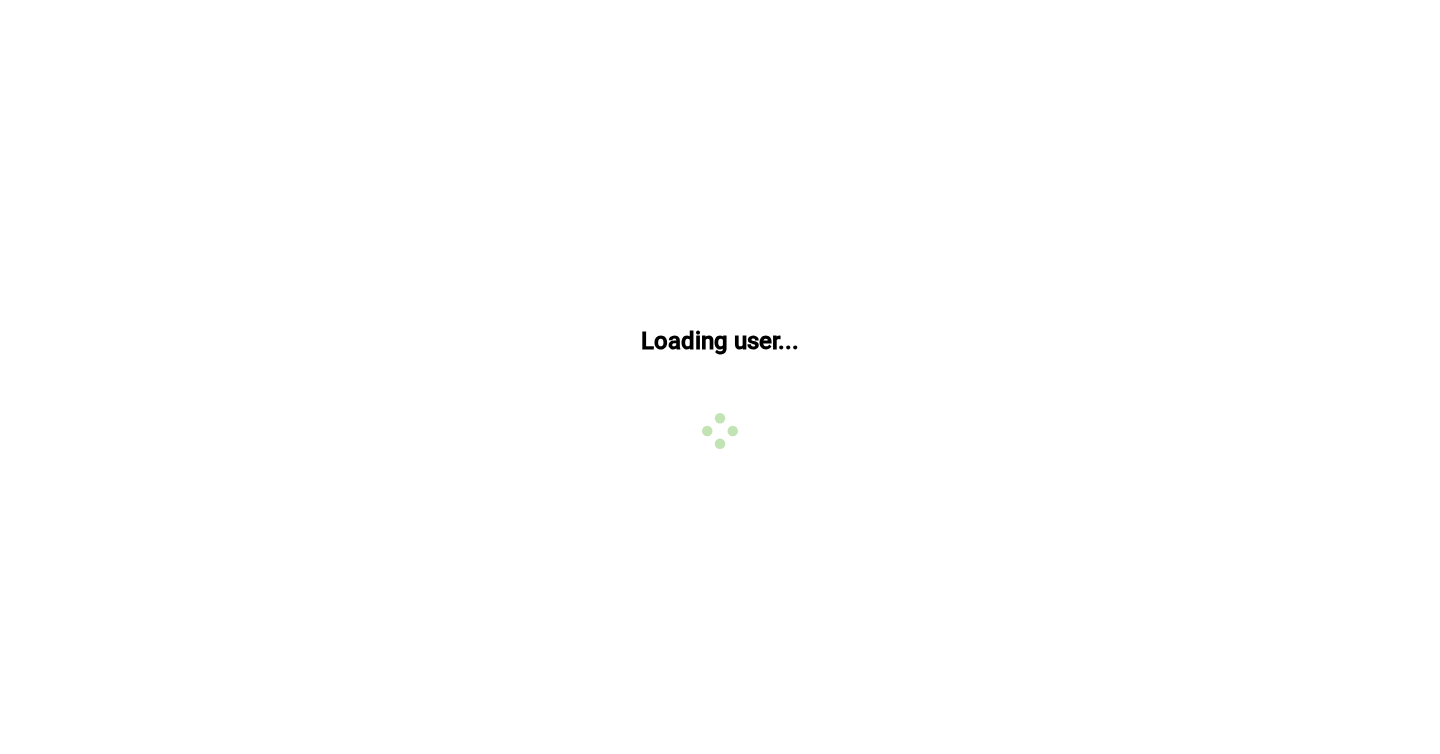 scroll, scrollTop: 0, scrollLeft: 0, axis: both 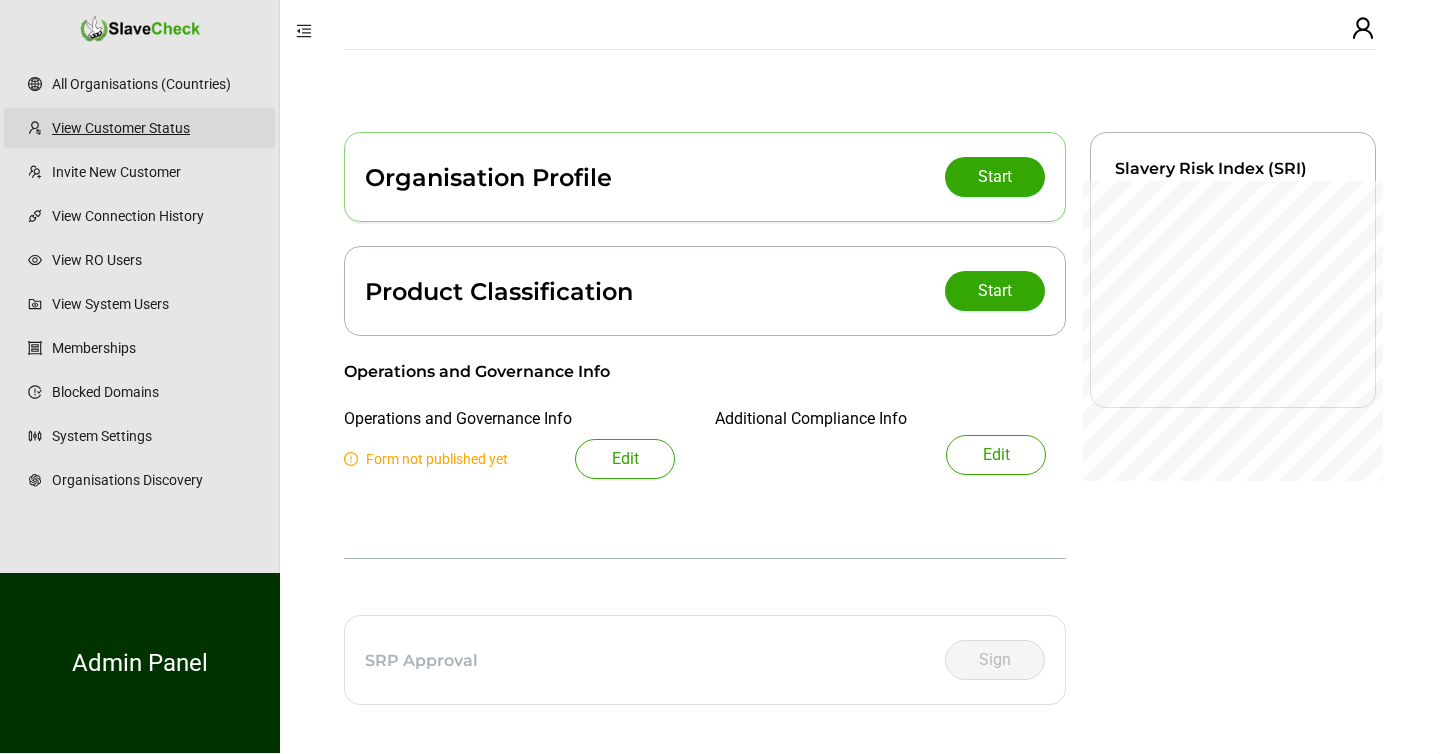 click on "View Customer Status" at bounding box center [155, 128] 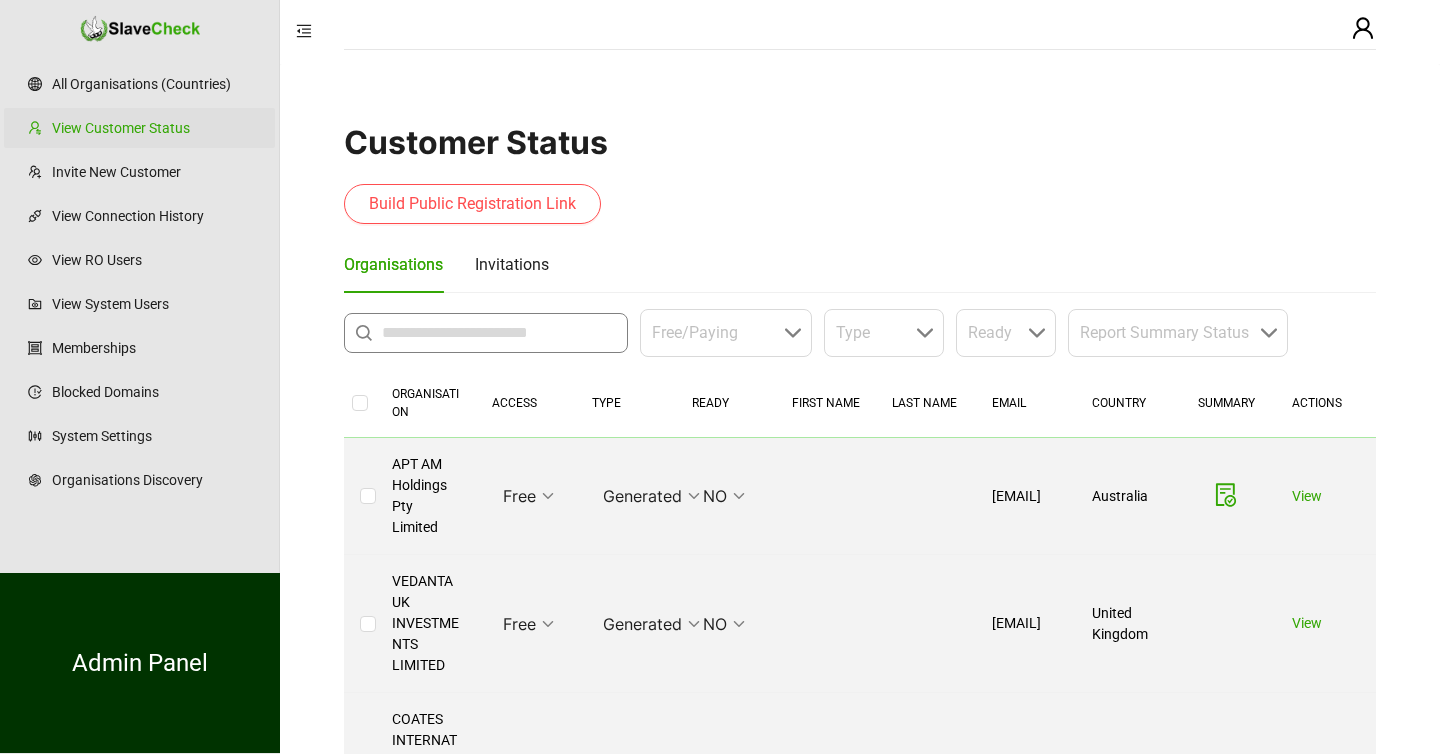 click at bounding box center [499, 333] 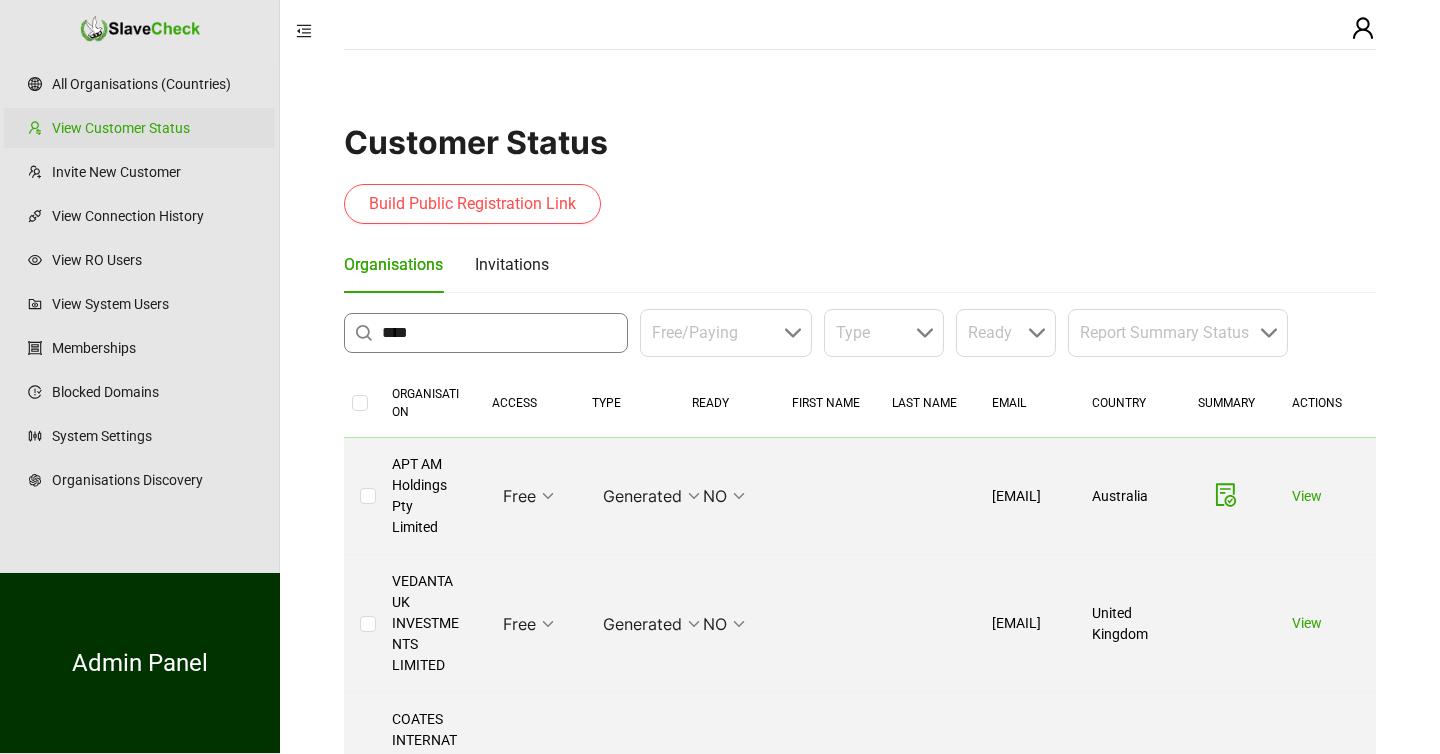 type on "****" 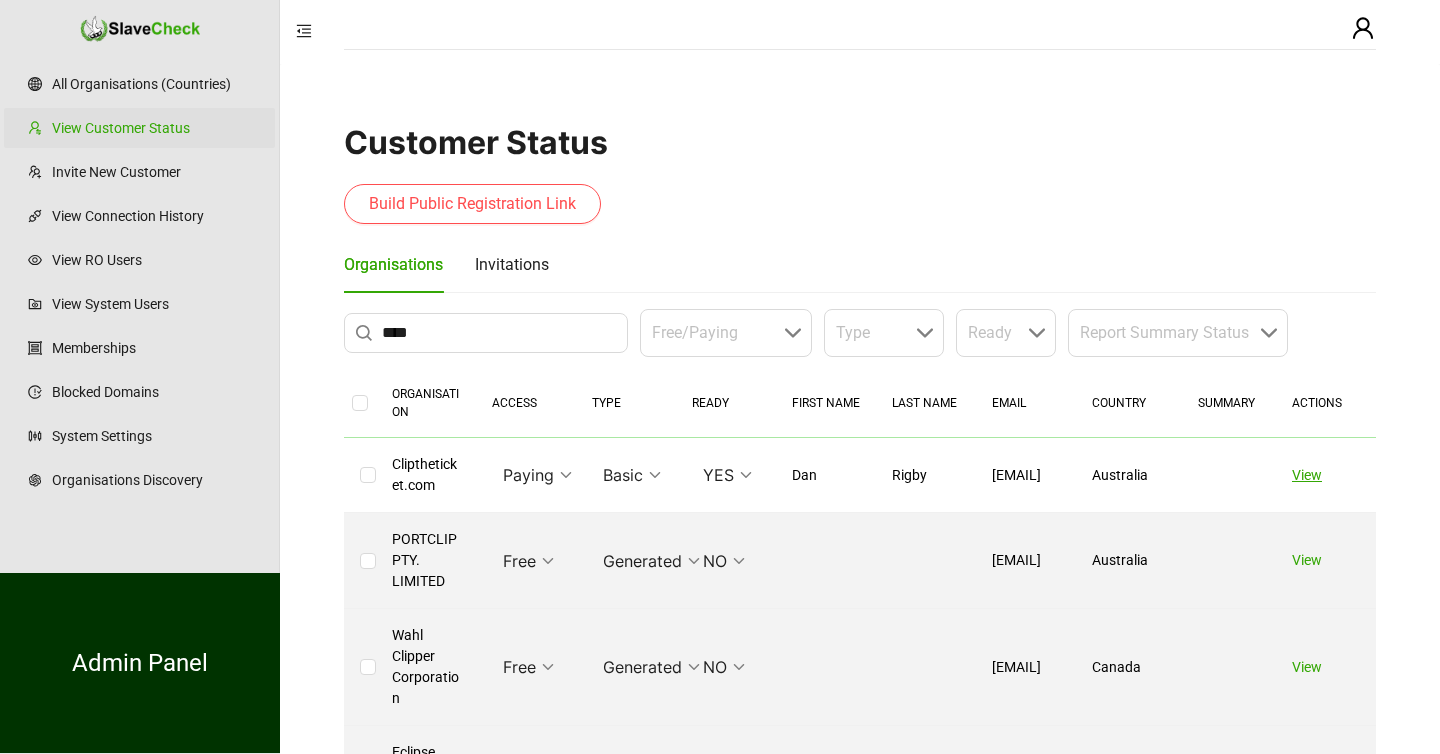 click on "View" at bounding box center [1307, 475] 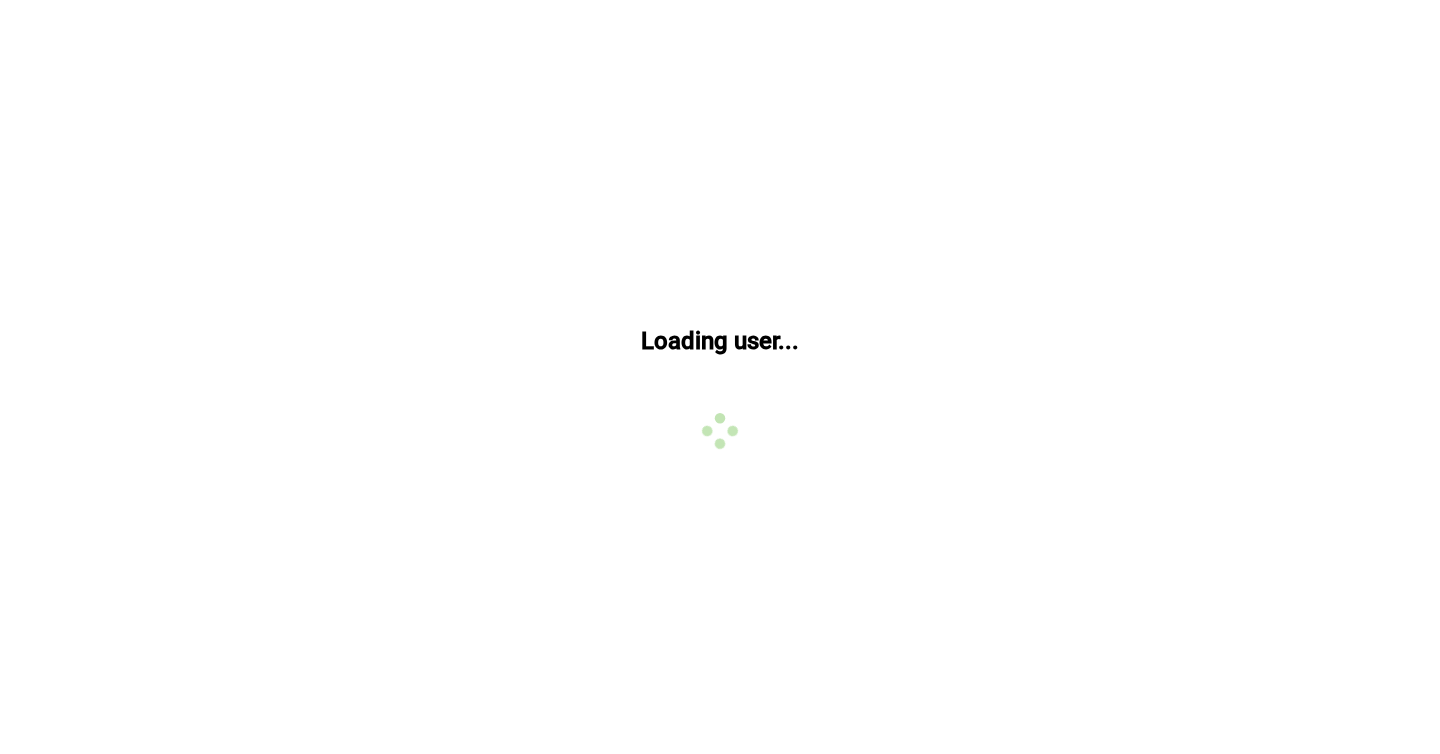 scroll, scrollTop: 0, scrollLeft: 0, axis: both 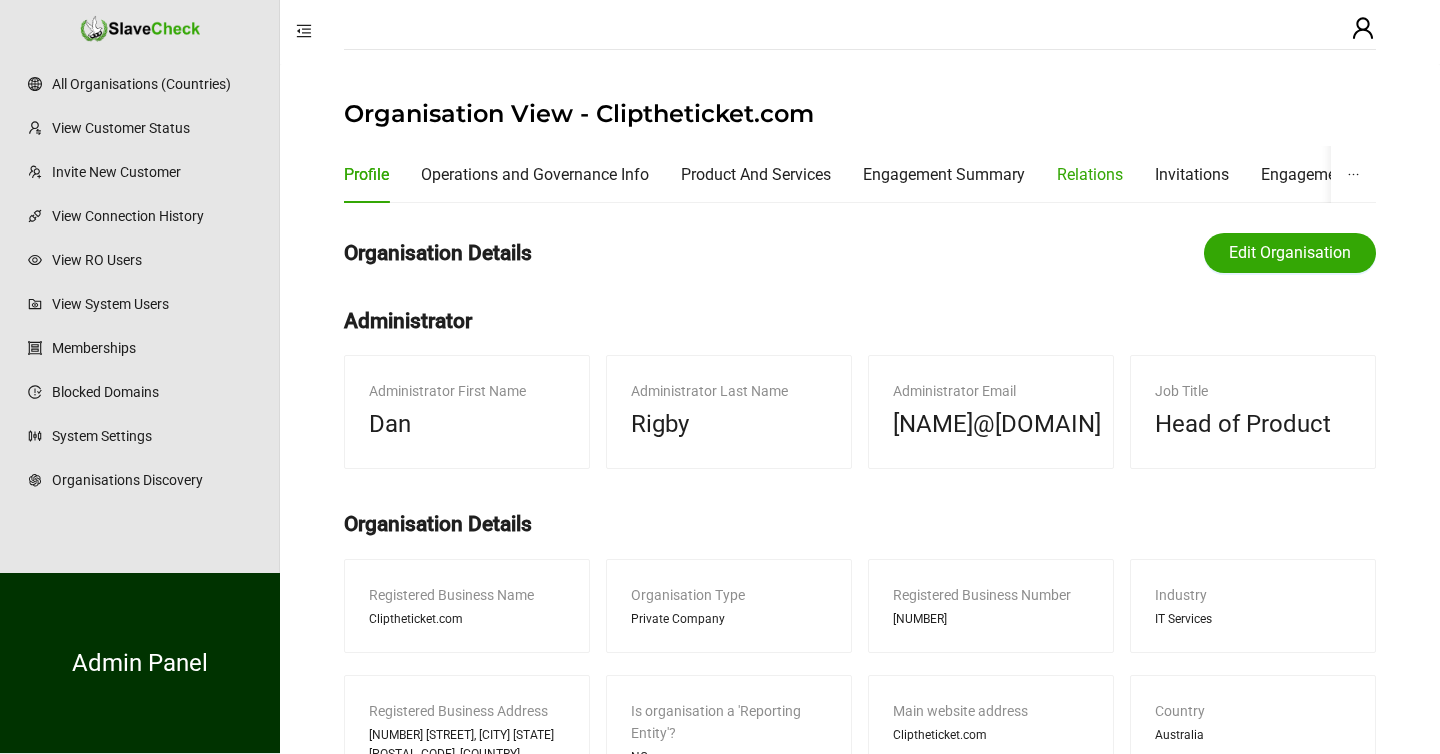 click on "Relations" at bounding box center [1090, 174] 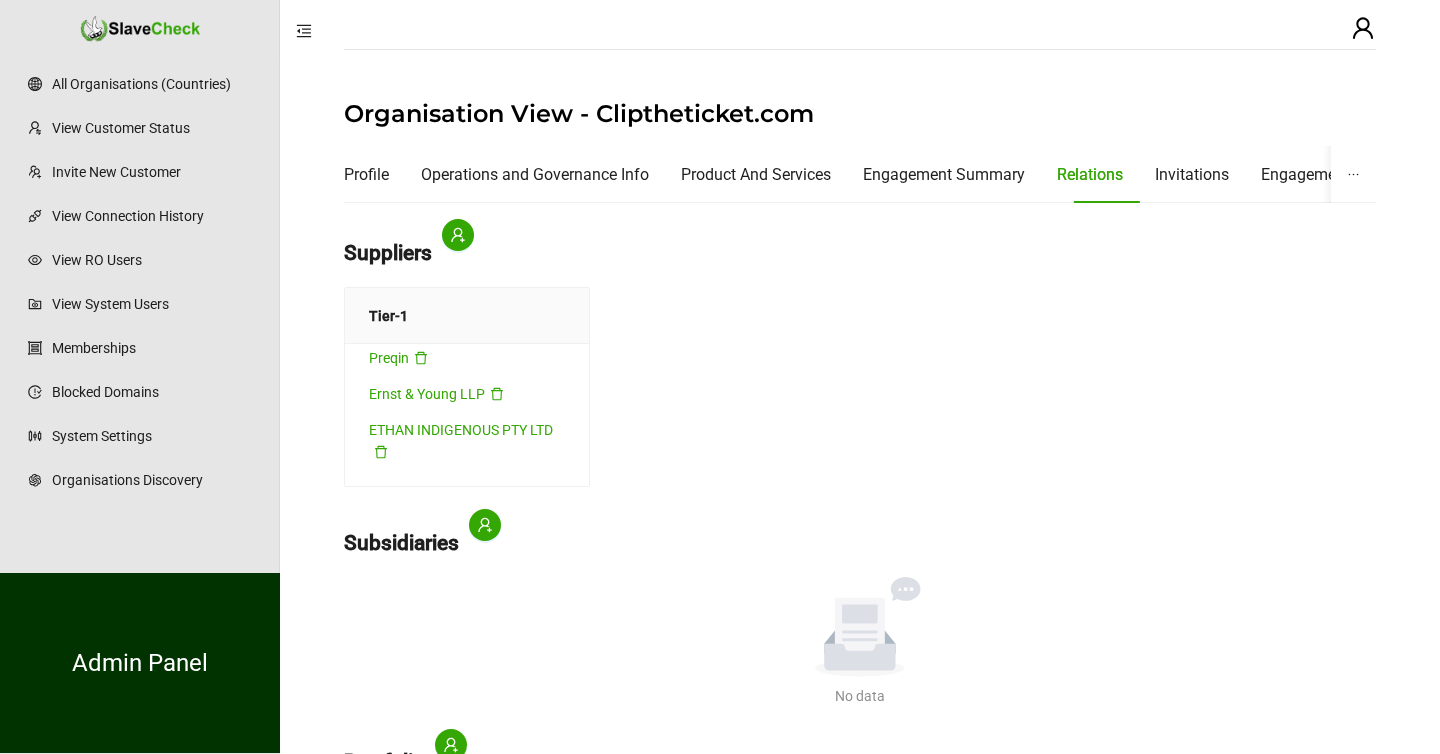 scroll, scrollTop: 312, scrollLeft: 0, axis: vertical 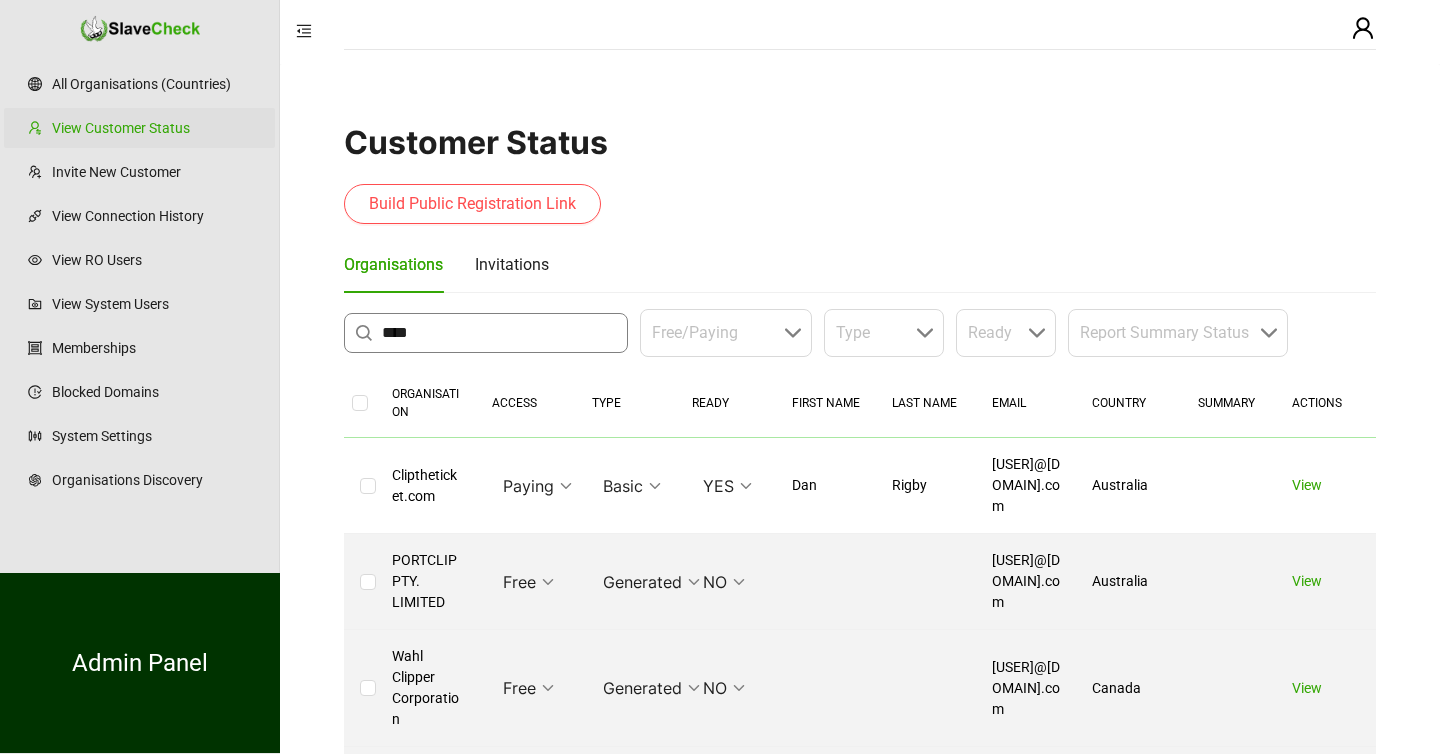 click on "****" at bounding box center (499, 333) 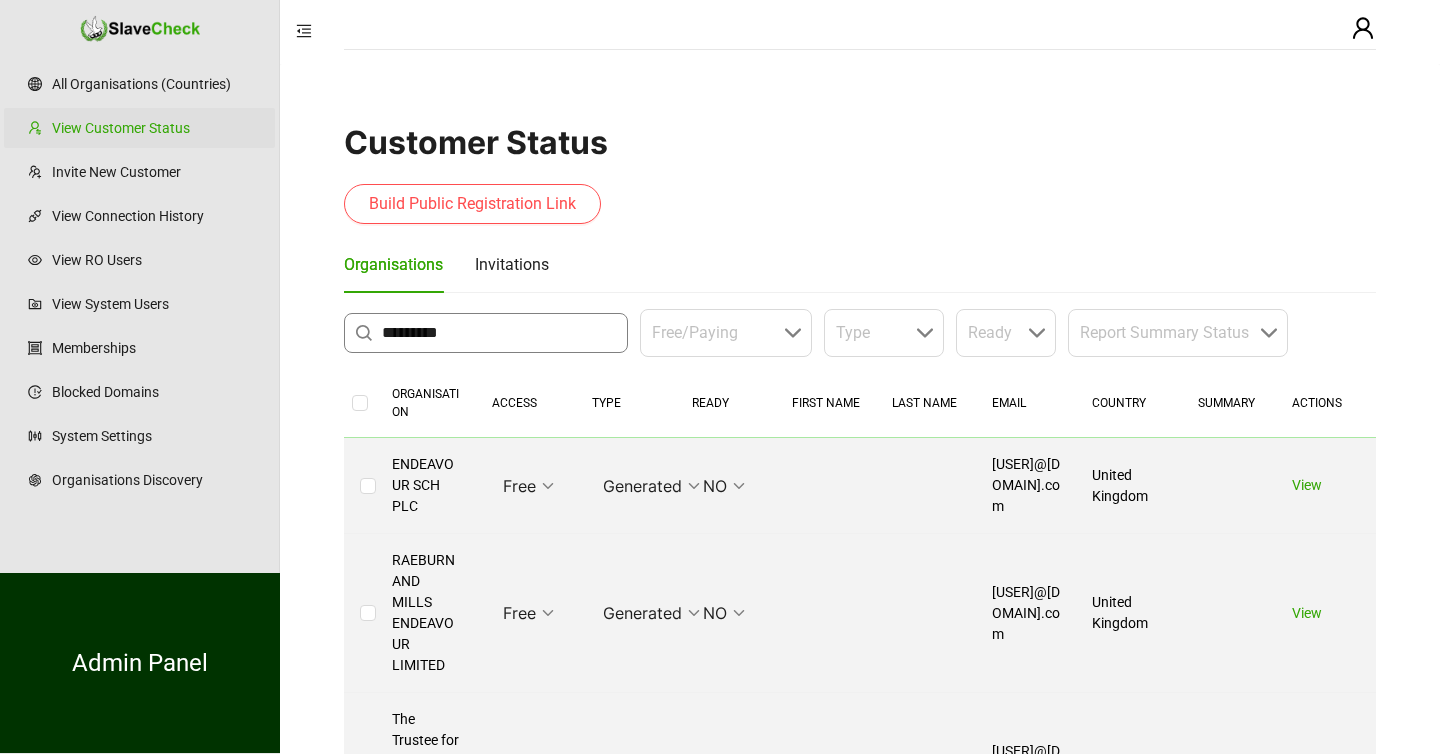 click on "*********" at bounding box center (499, 333) 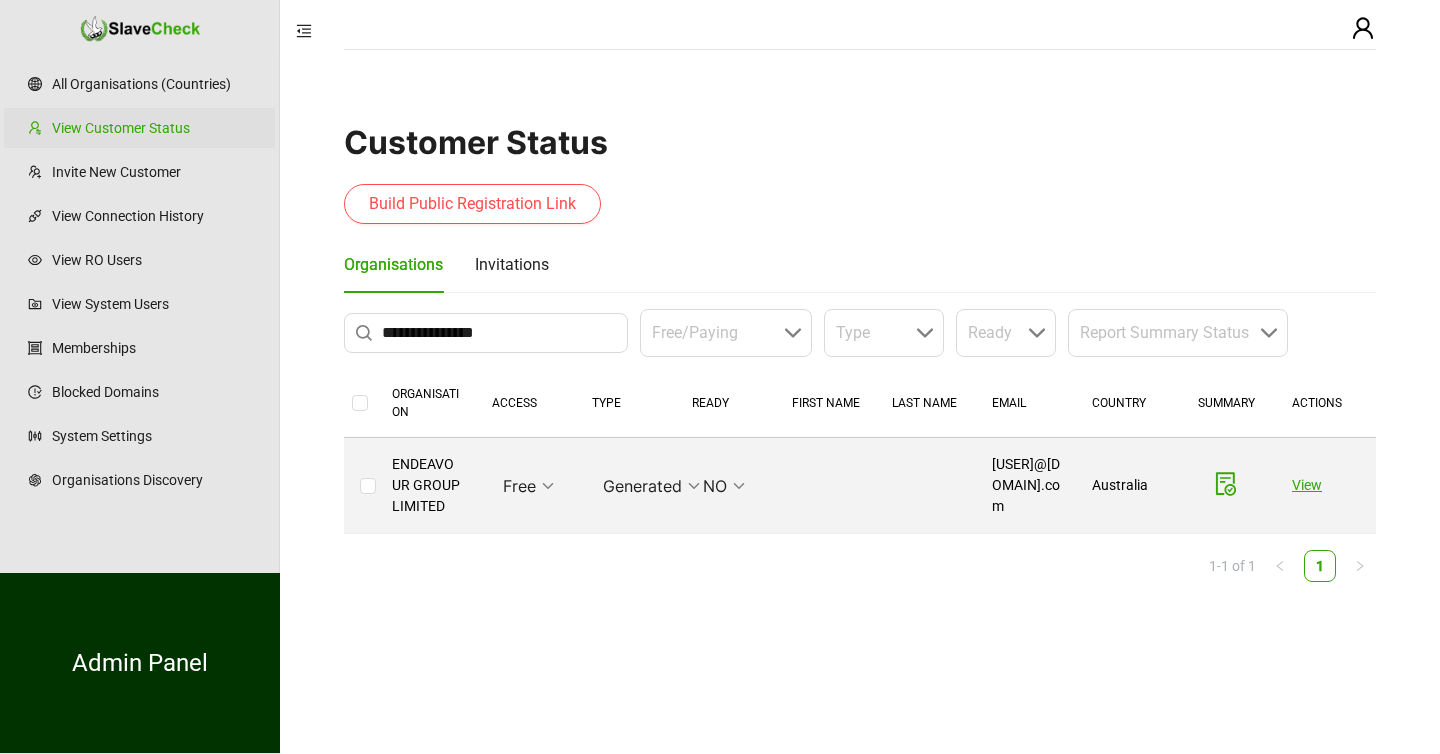 click on "View" at bounding box center [1307, 485] 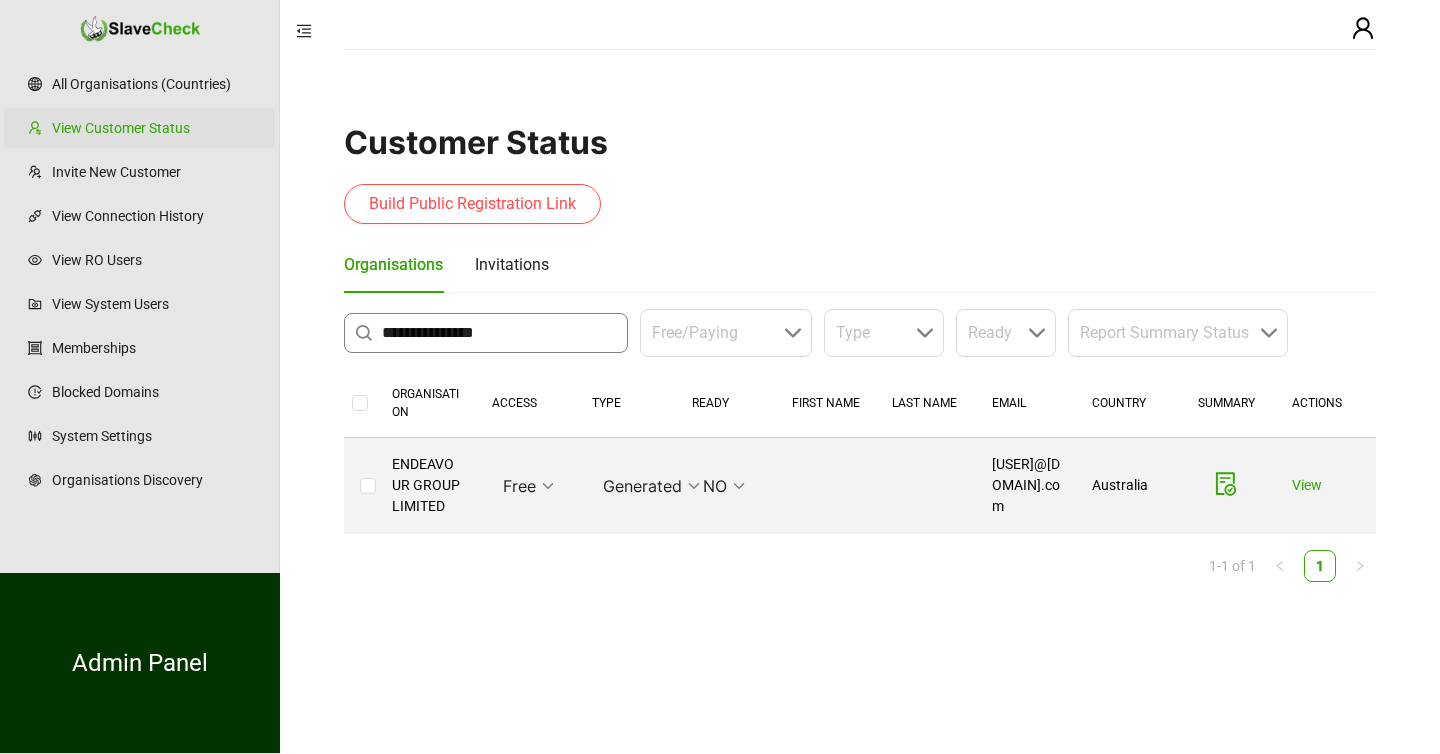 click on "**********" at bounding box center [499, 333] 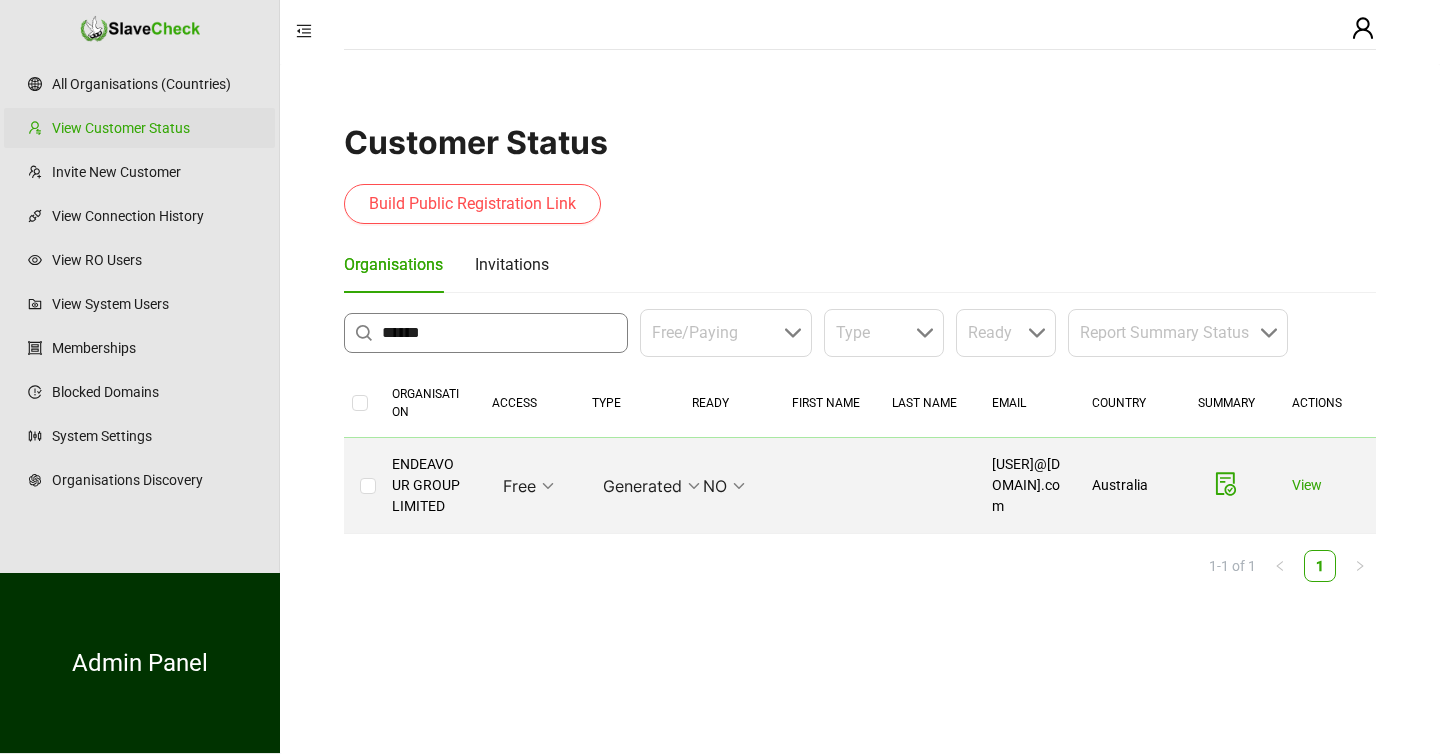 type on "******" 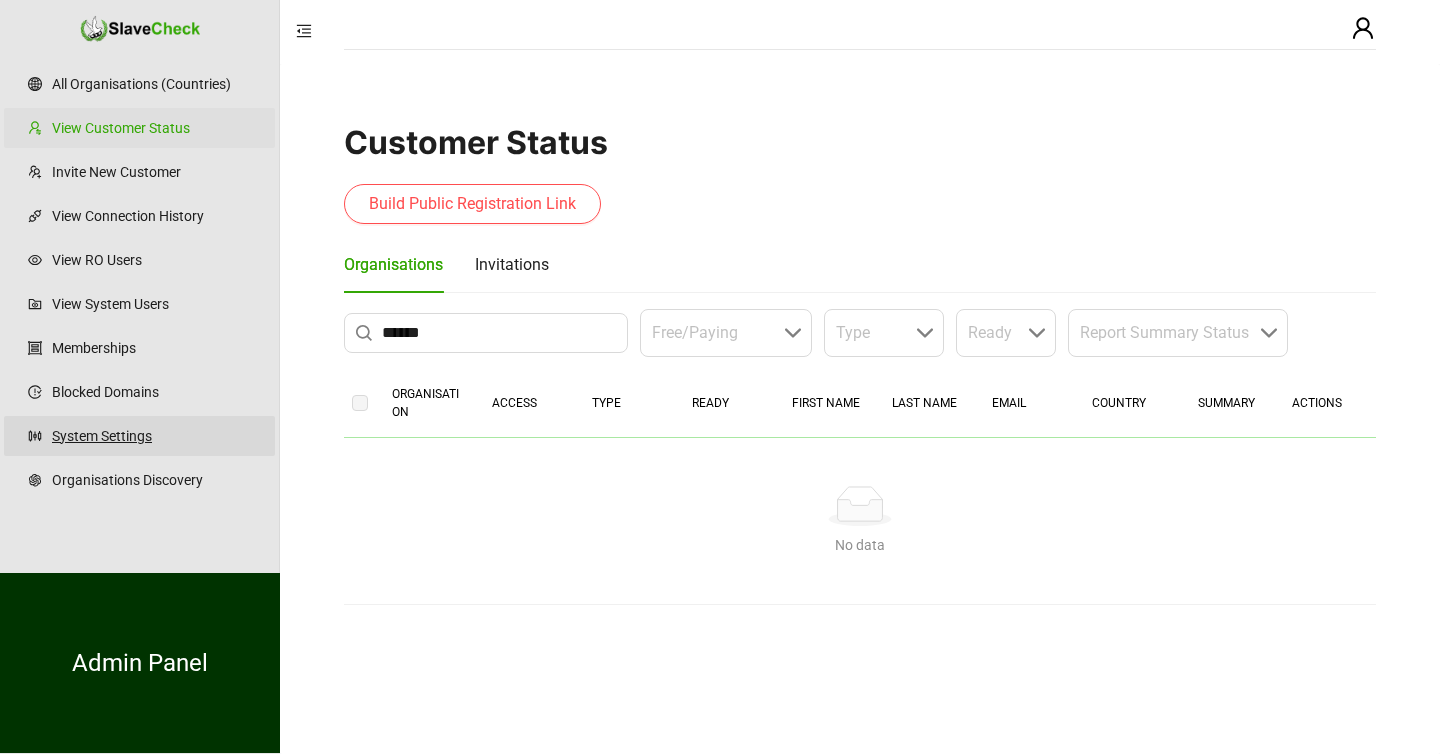 click on "System Settings" at bounding box center [155, 436] 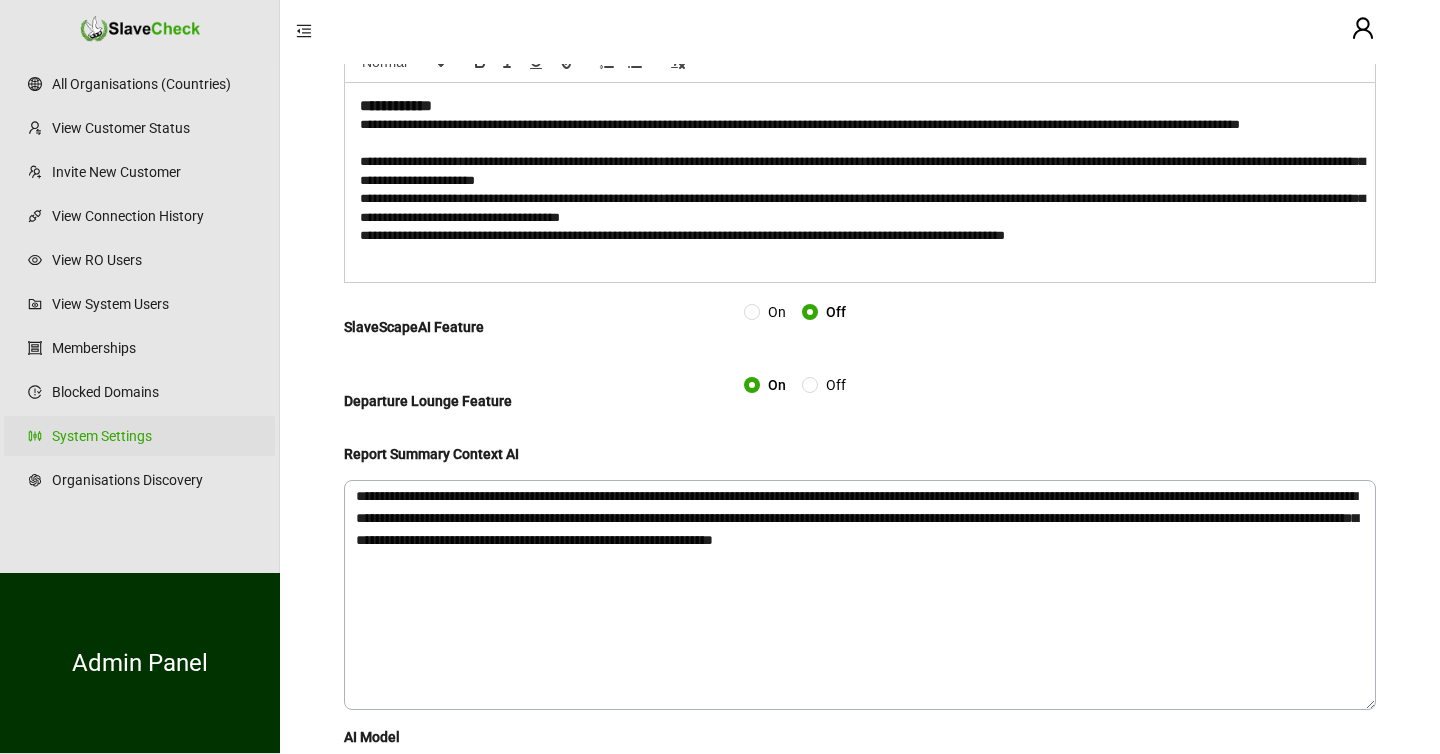 scroll, scrollTop: 559, scrollLeft: 0, axis: vertical 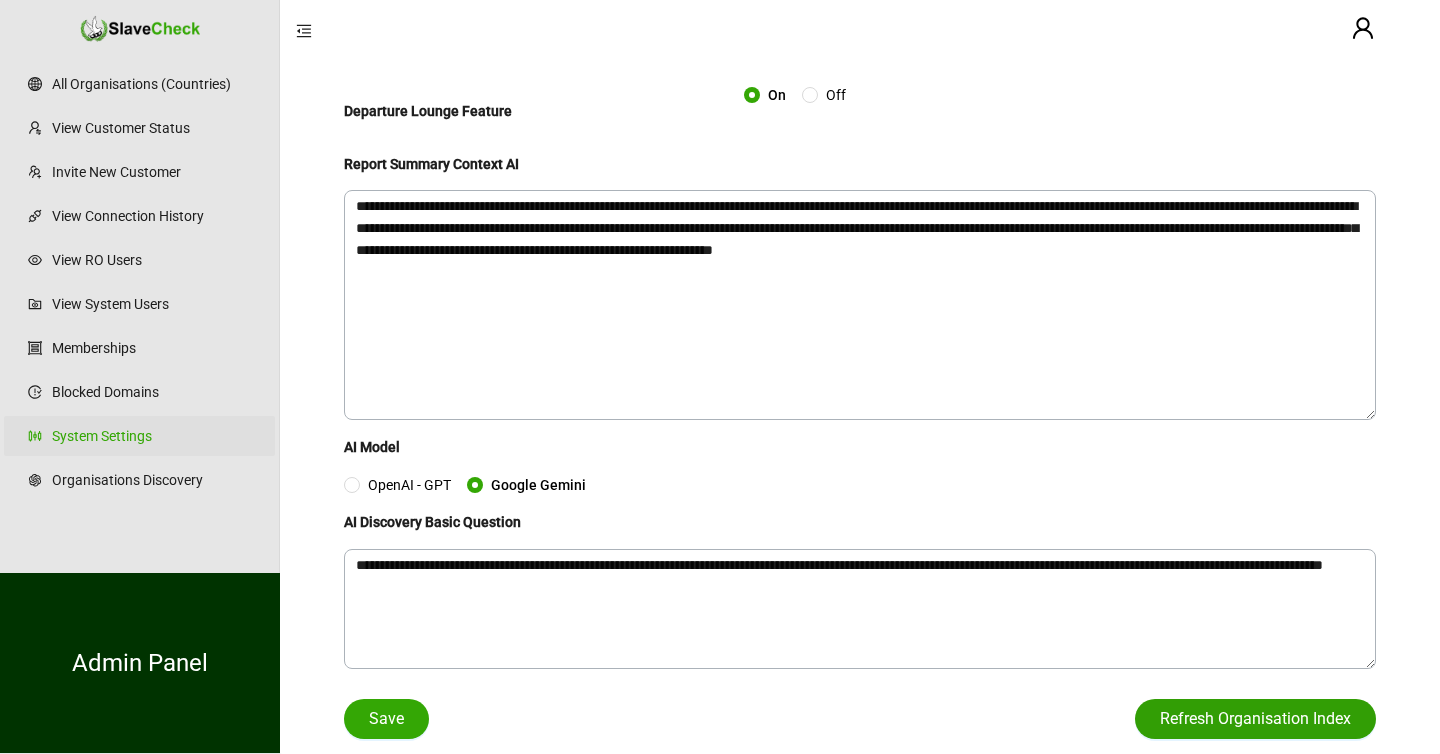 click on "Refresh Organisation Index" at bounding box center (1255, 719) 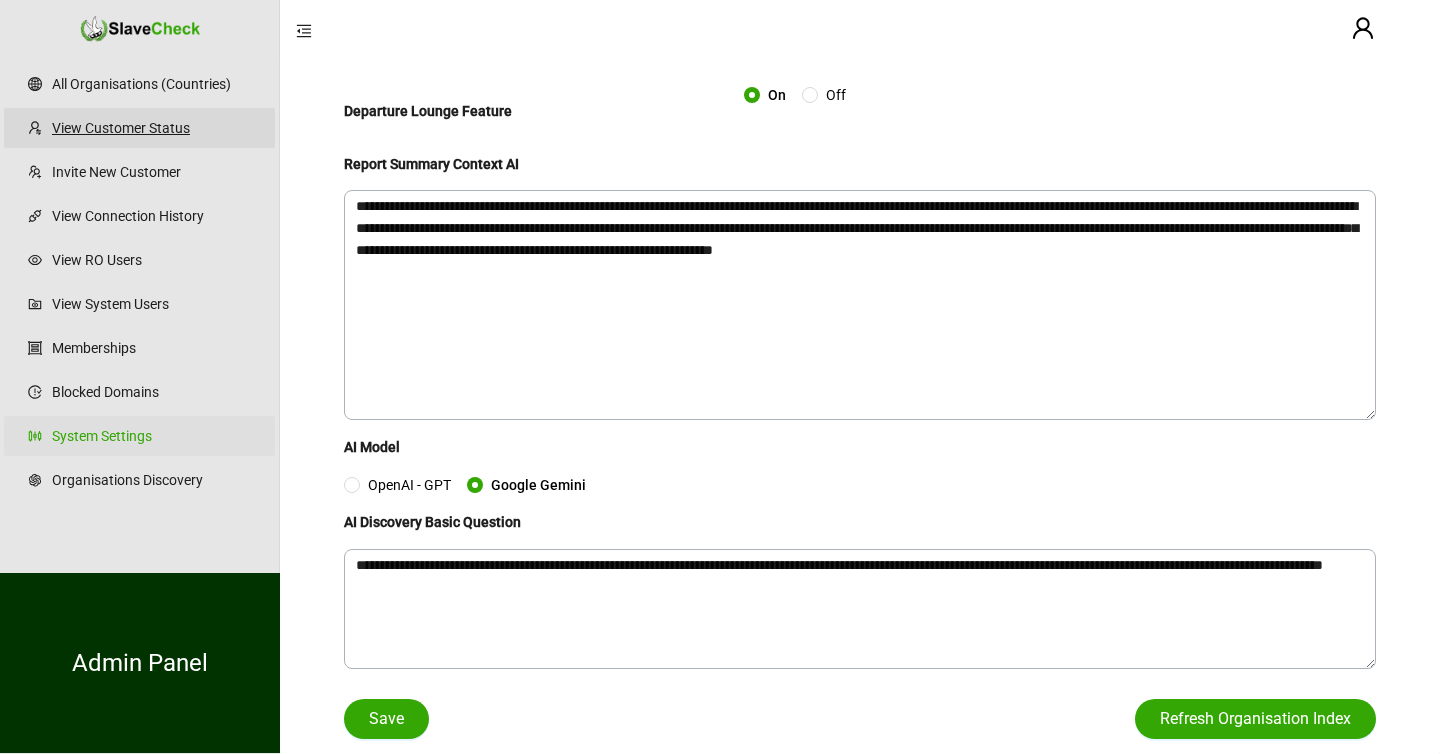 click on "View Customer Status" at bounding box center (155, 128) 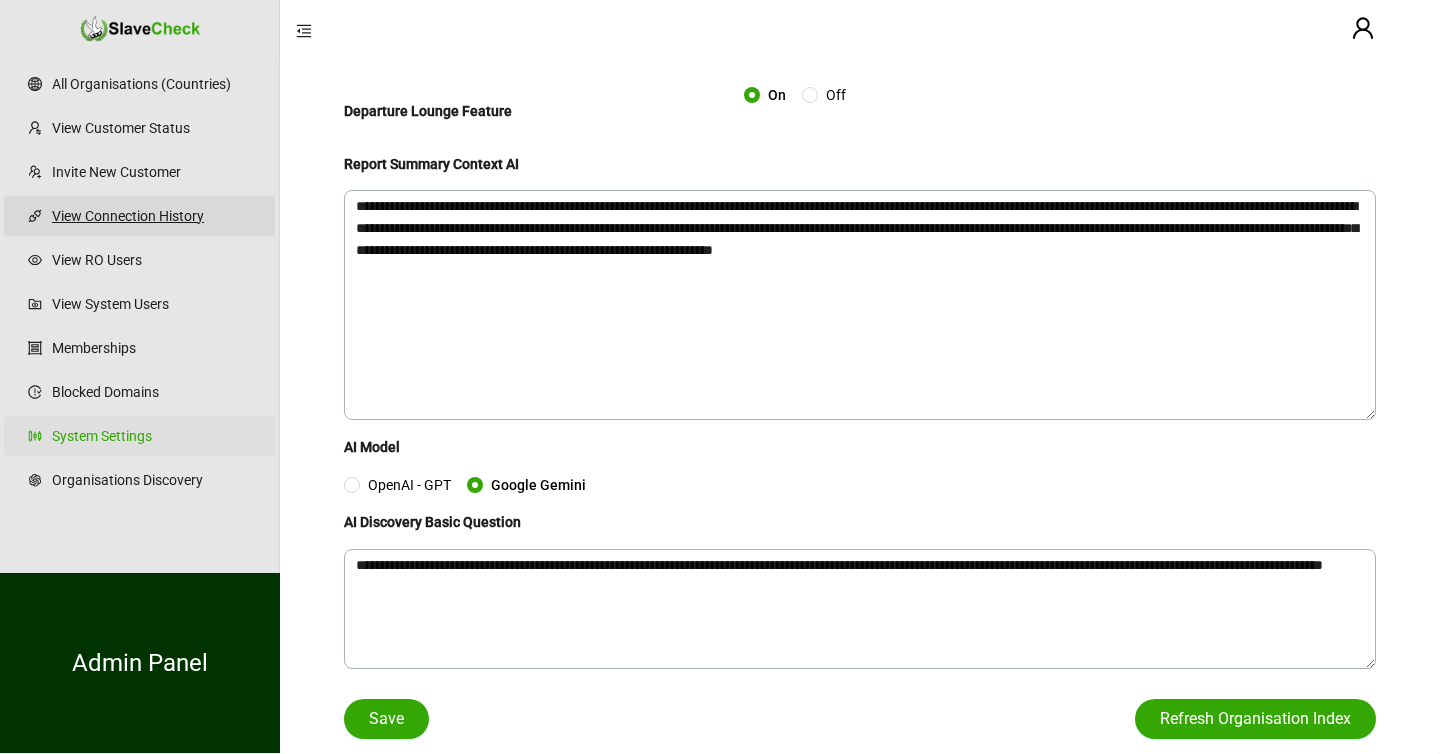 scroll, scrollTop: 0, scrollLeft: 0, axis: both 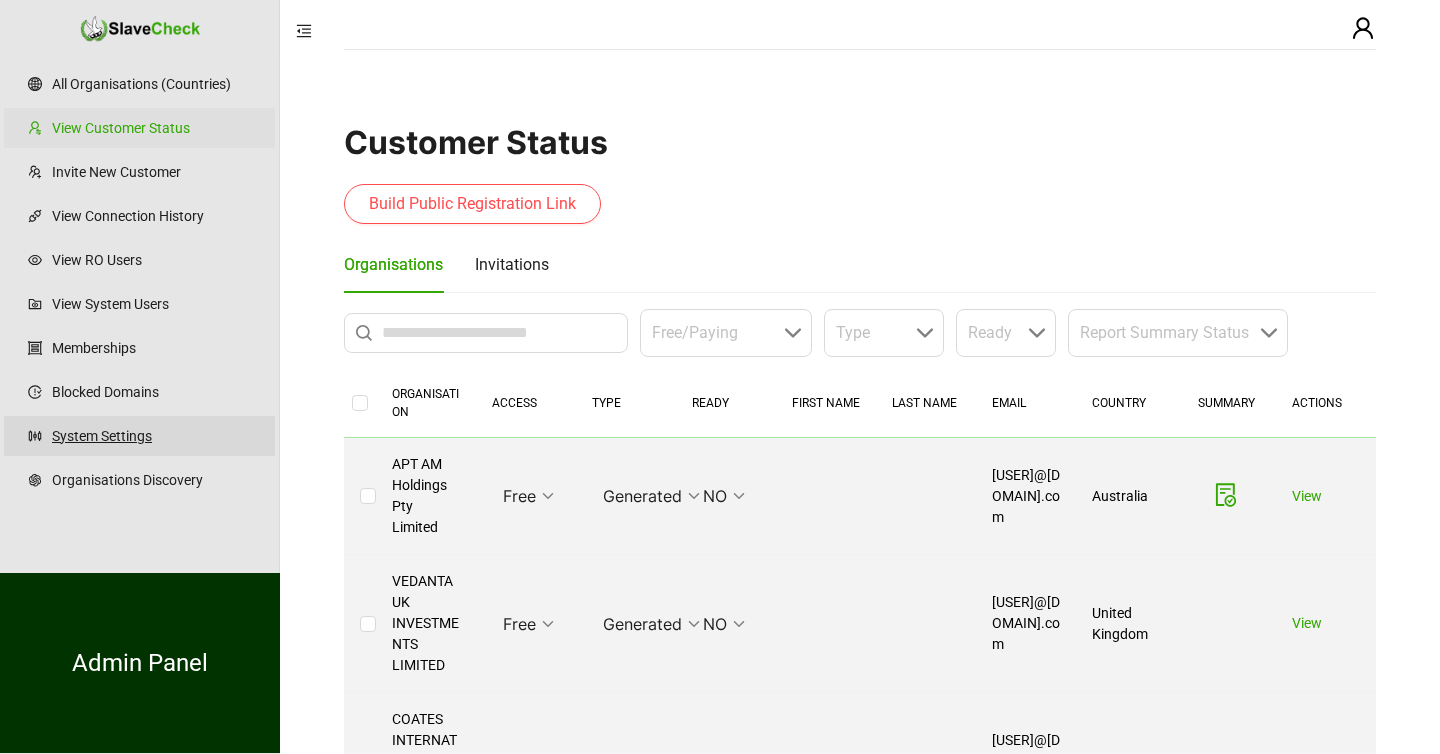 click on "System Settings" at bounding box center (155, 436) 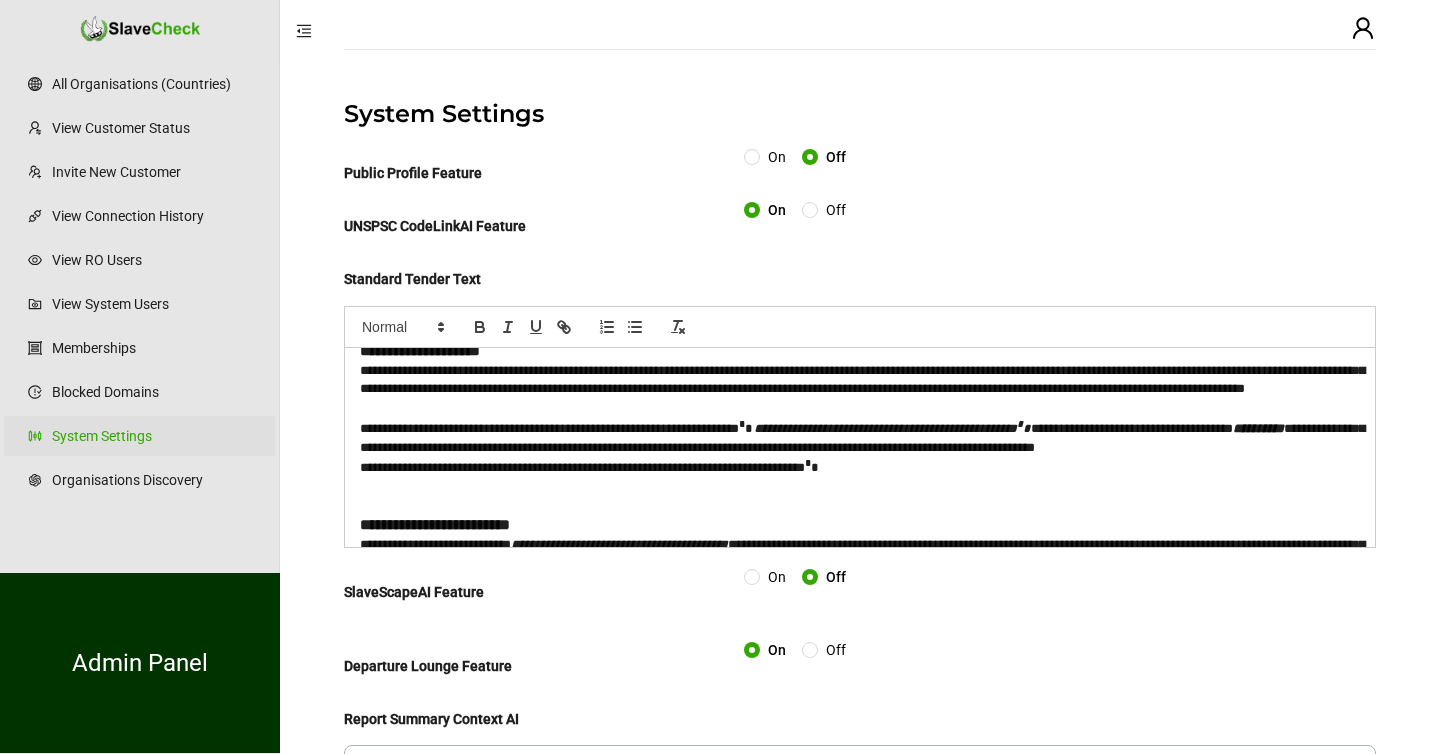scroll, scrollTop: 395, scrollLeft: 0, axis: vertical 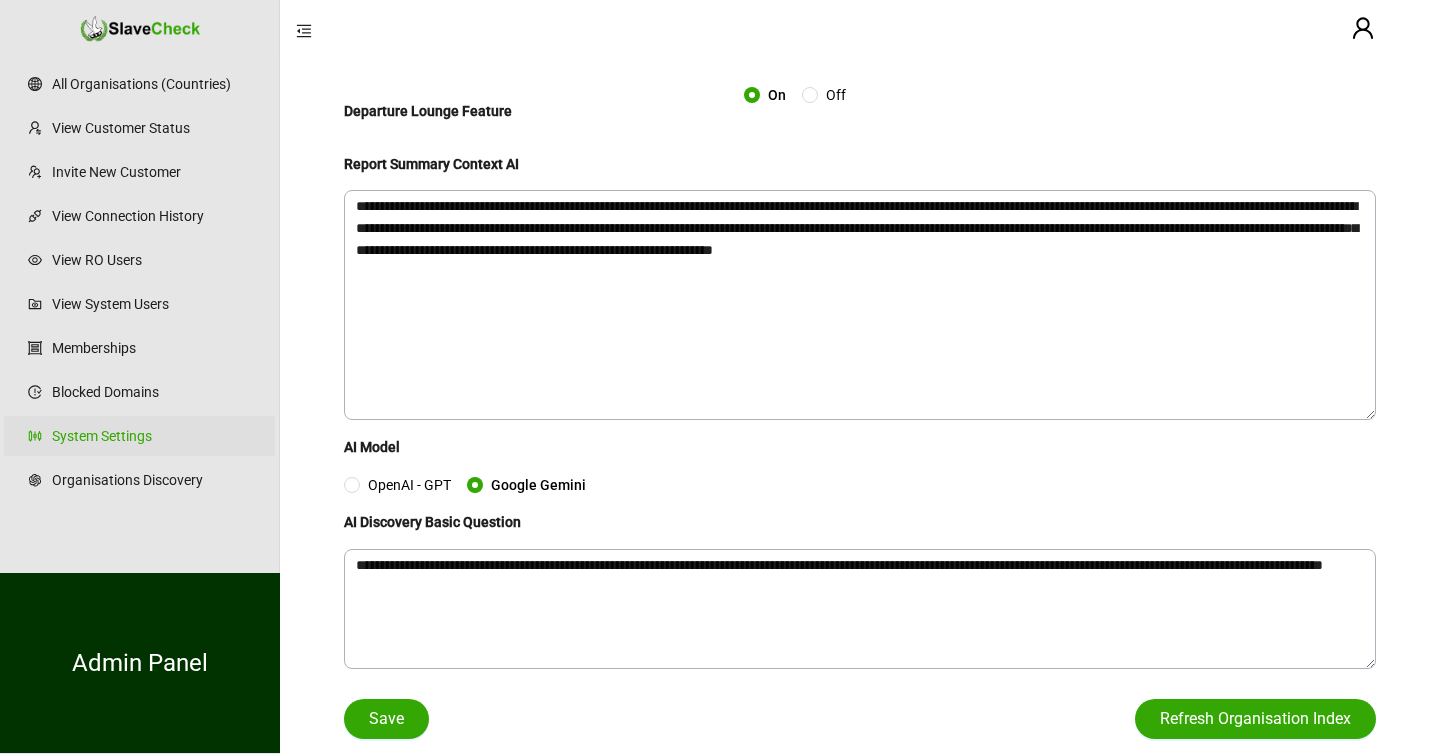 click on "View Customer Status" at bounding box center (155, 128) 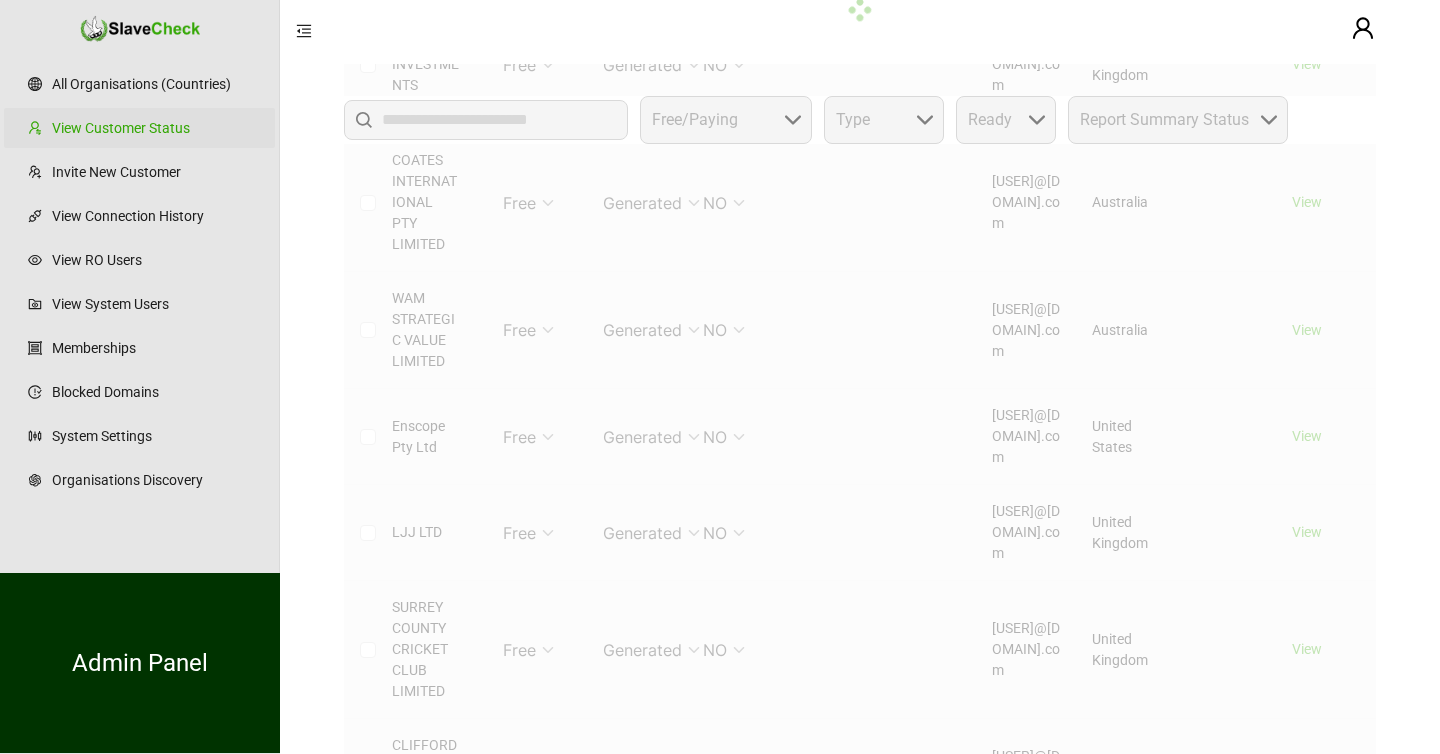 scroll, scrollTop: 0, scrollLeft: 0, axis: both 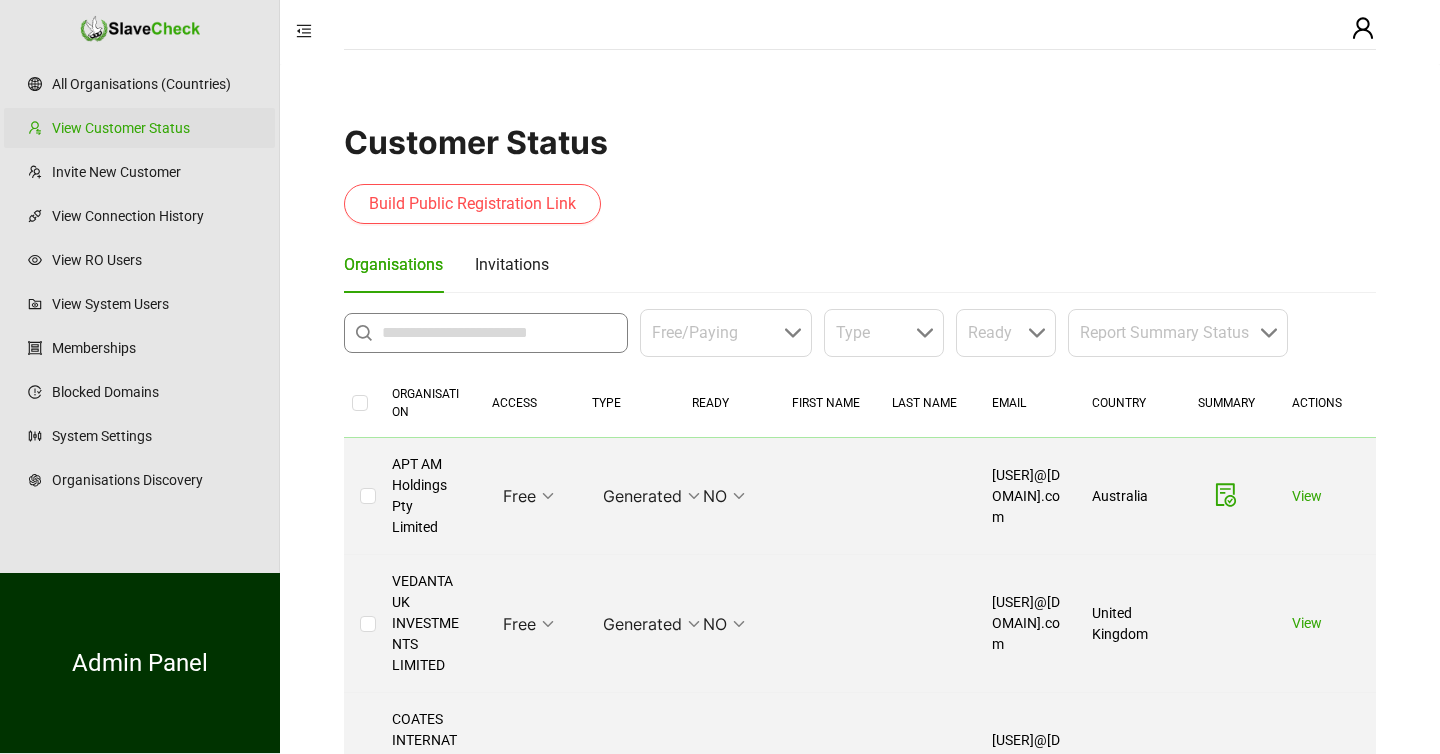 click at bounding box center (499, 333) 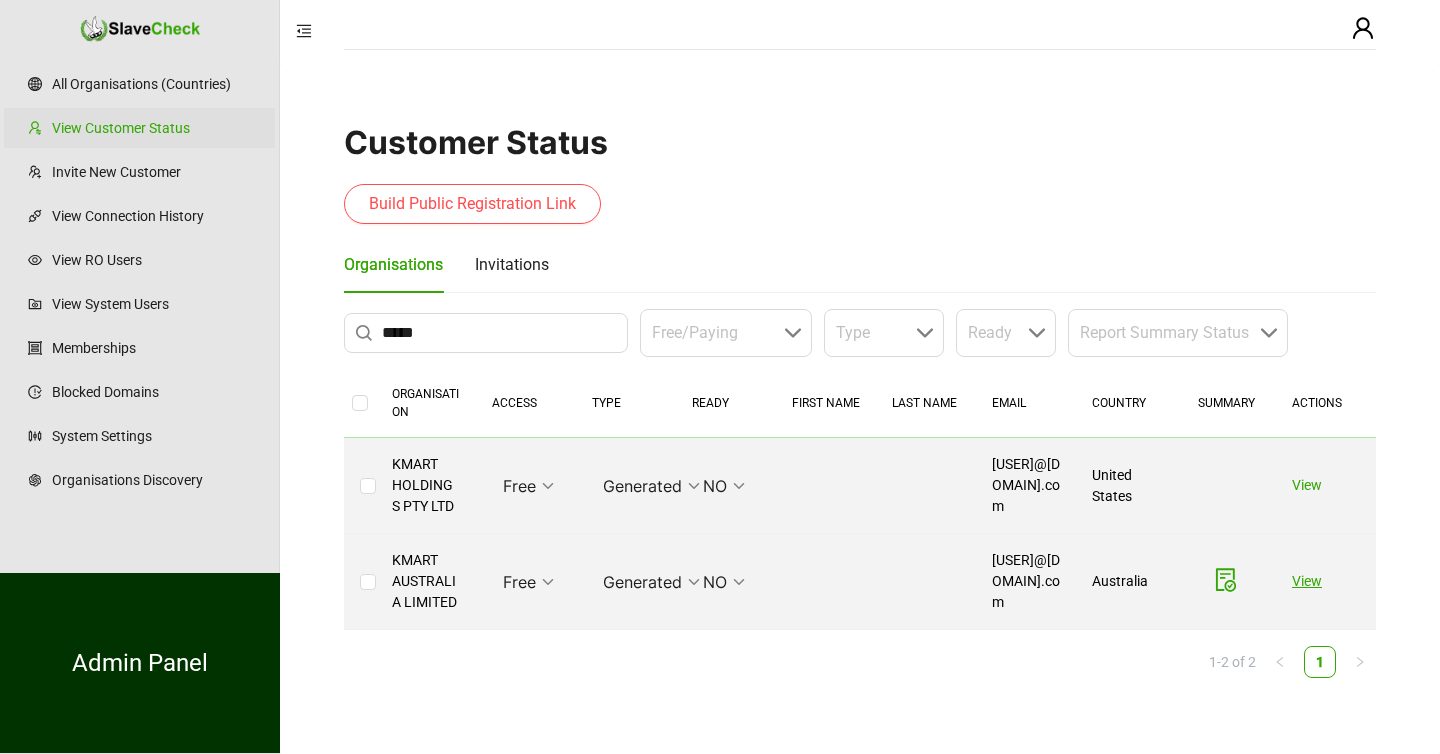 click on "View" at bounding box center [1307, 581] 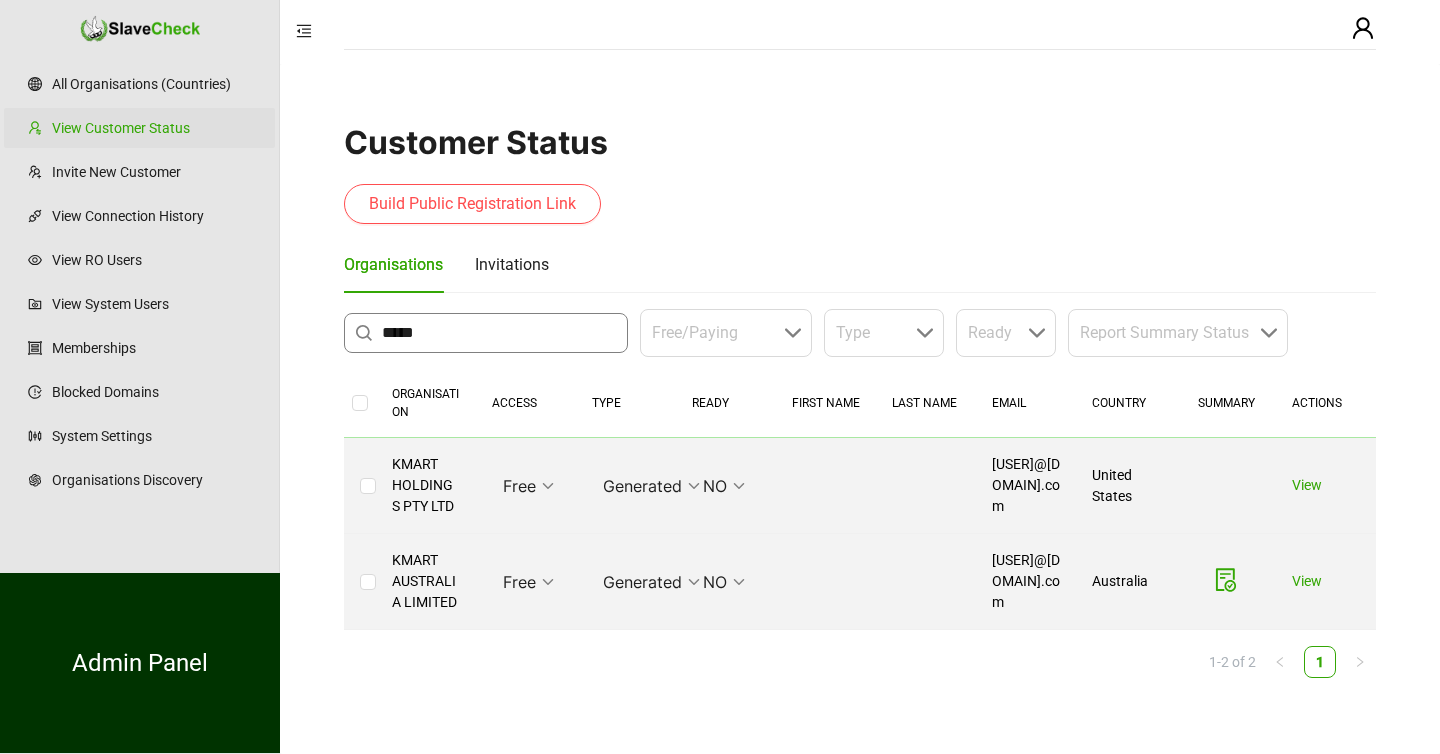 click on "*****" at bounding box center (499, 333) 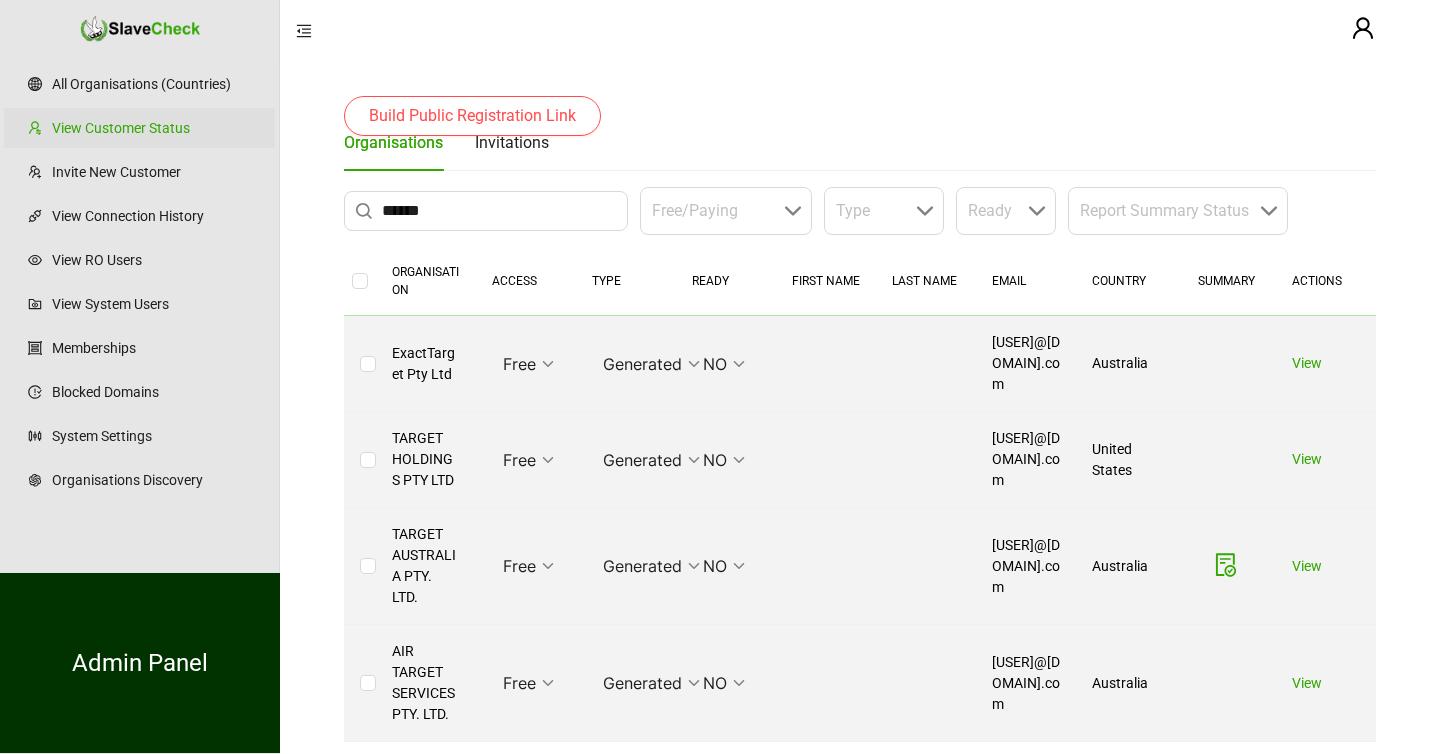scroll, scrollTop: 125, scrollLeft: 0, axis: vertical 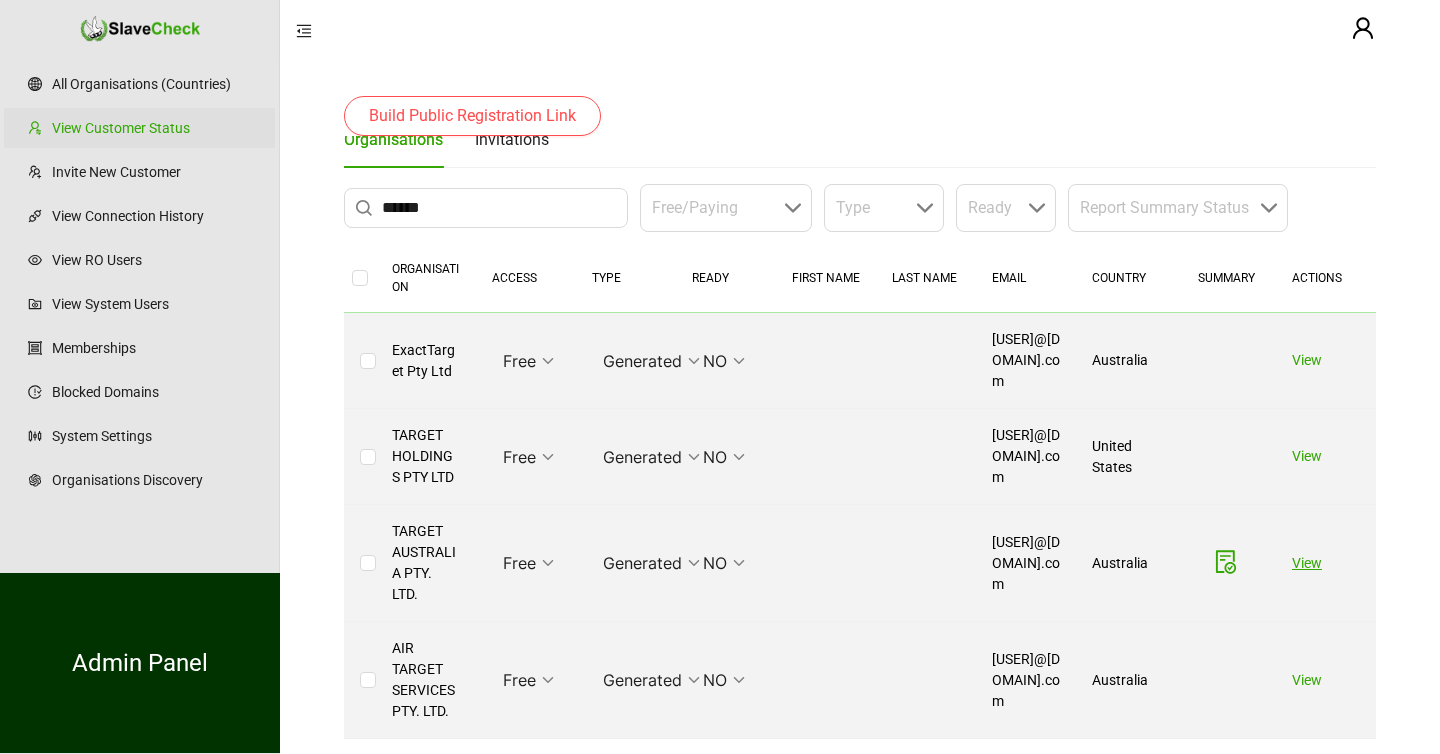 click on "View" at bounding box center [1307, 563] 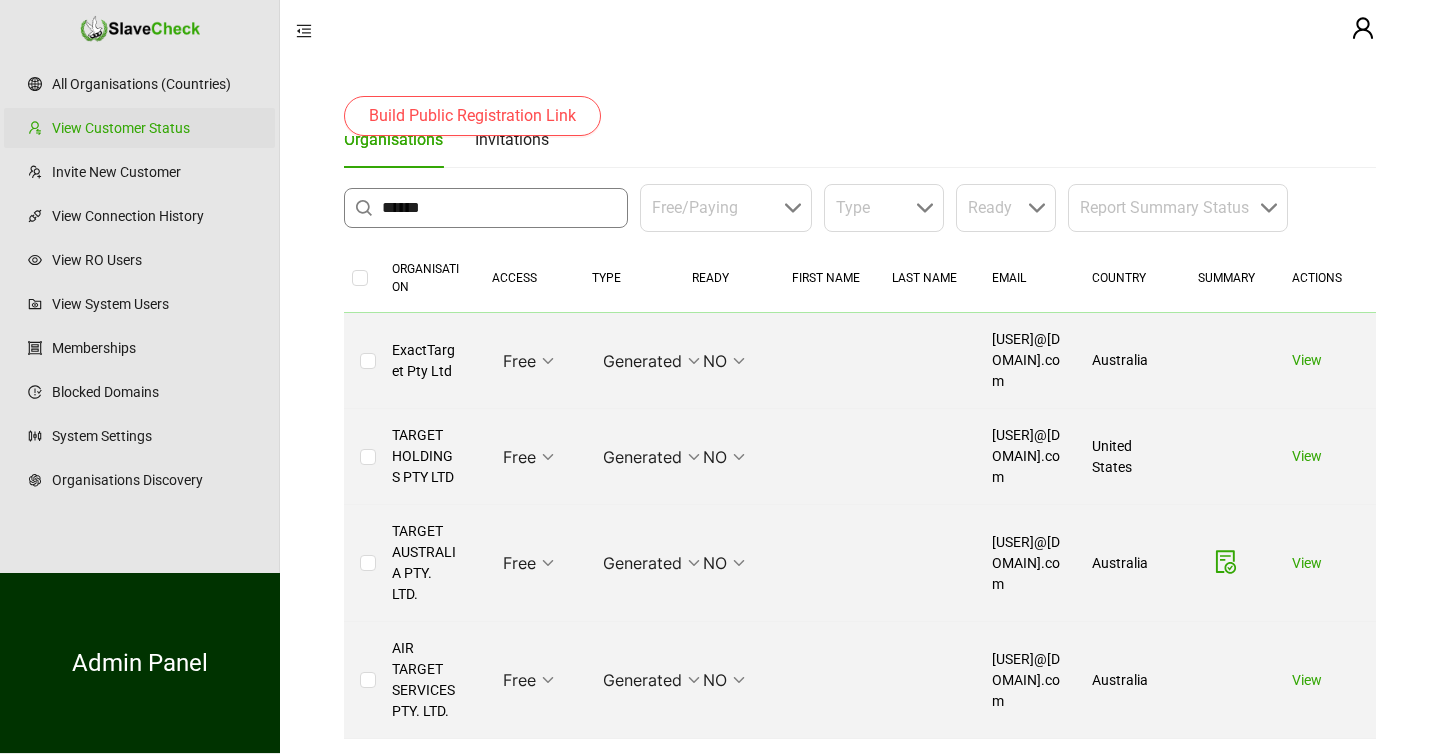 click on "******" at bounding box center (499, 208) 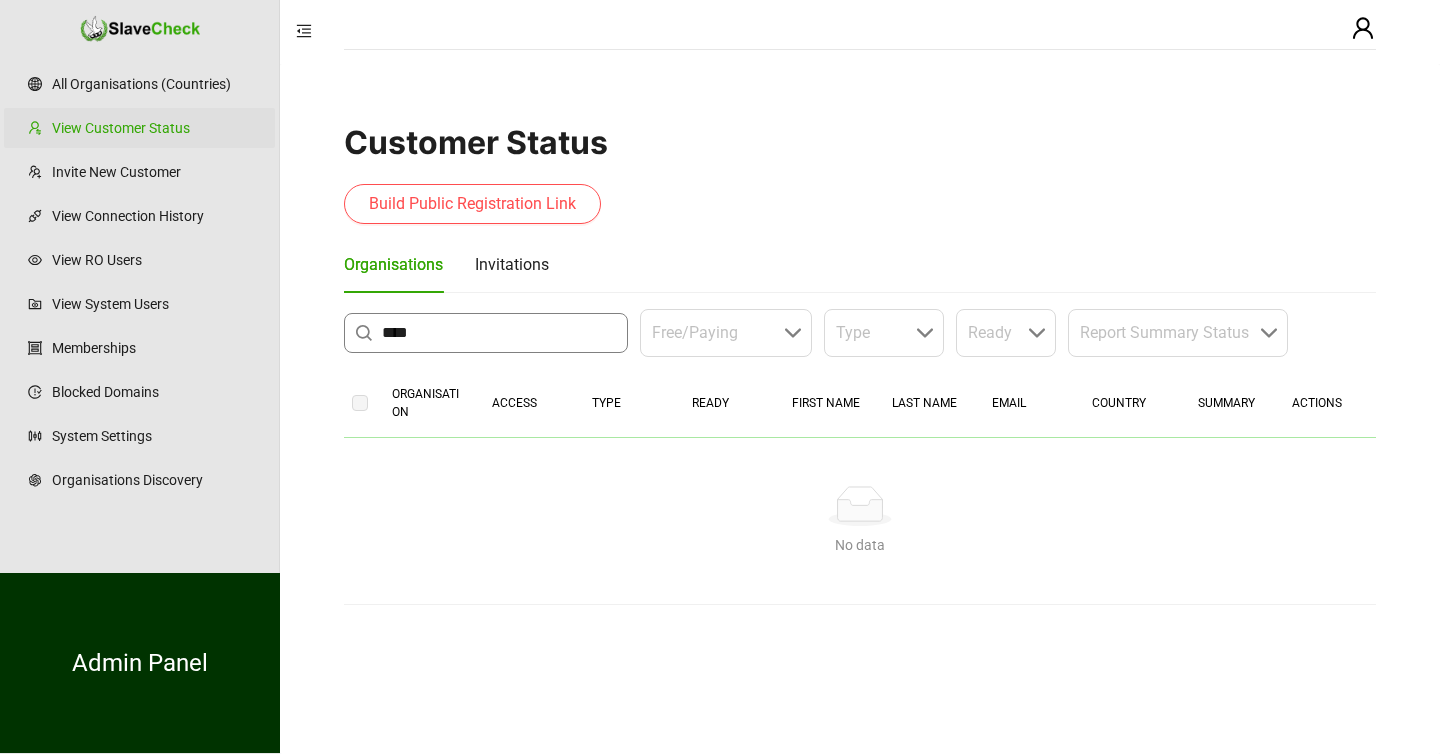 scroll, scrollTop: 0, scrollLeft: 0, axis: both 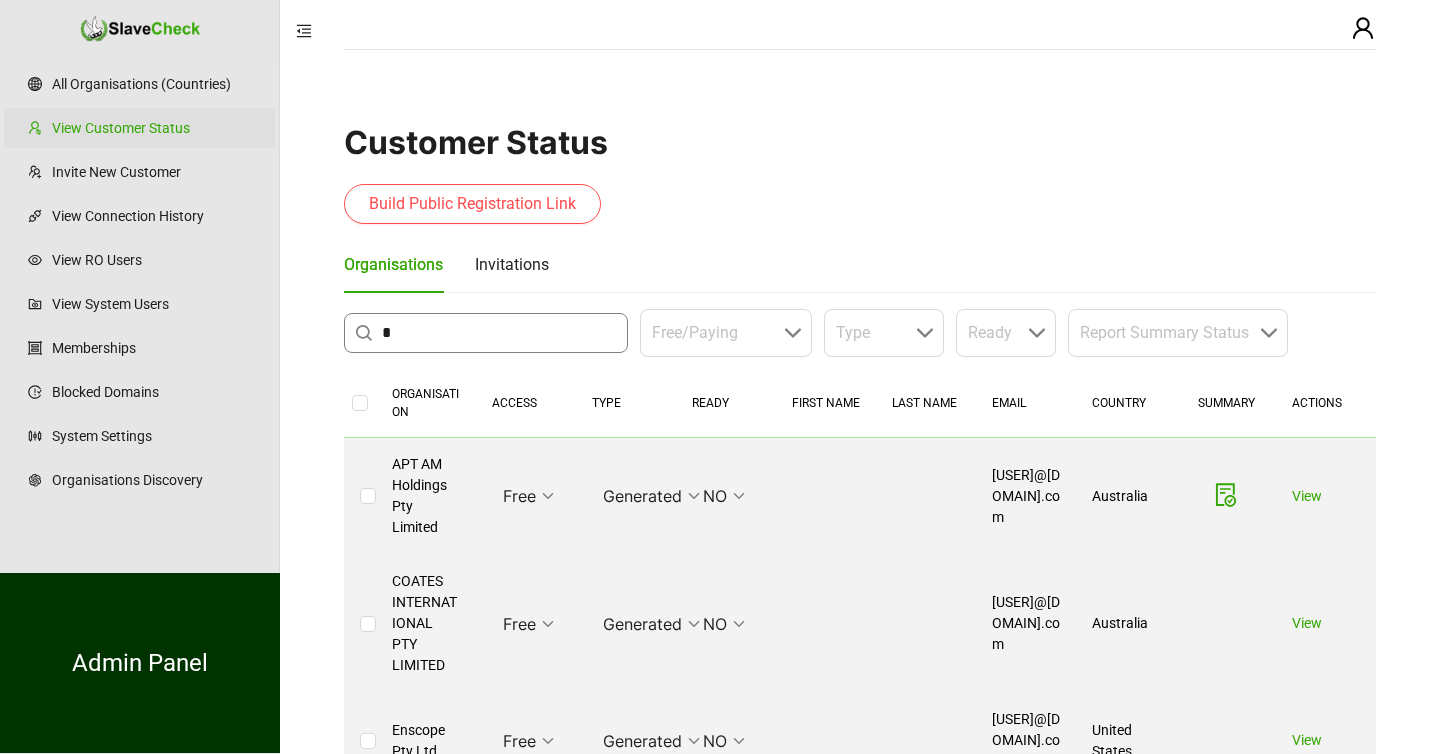 click on "*" at bounding box center [499, 333] 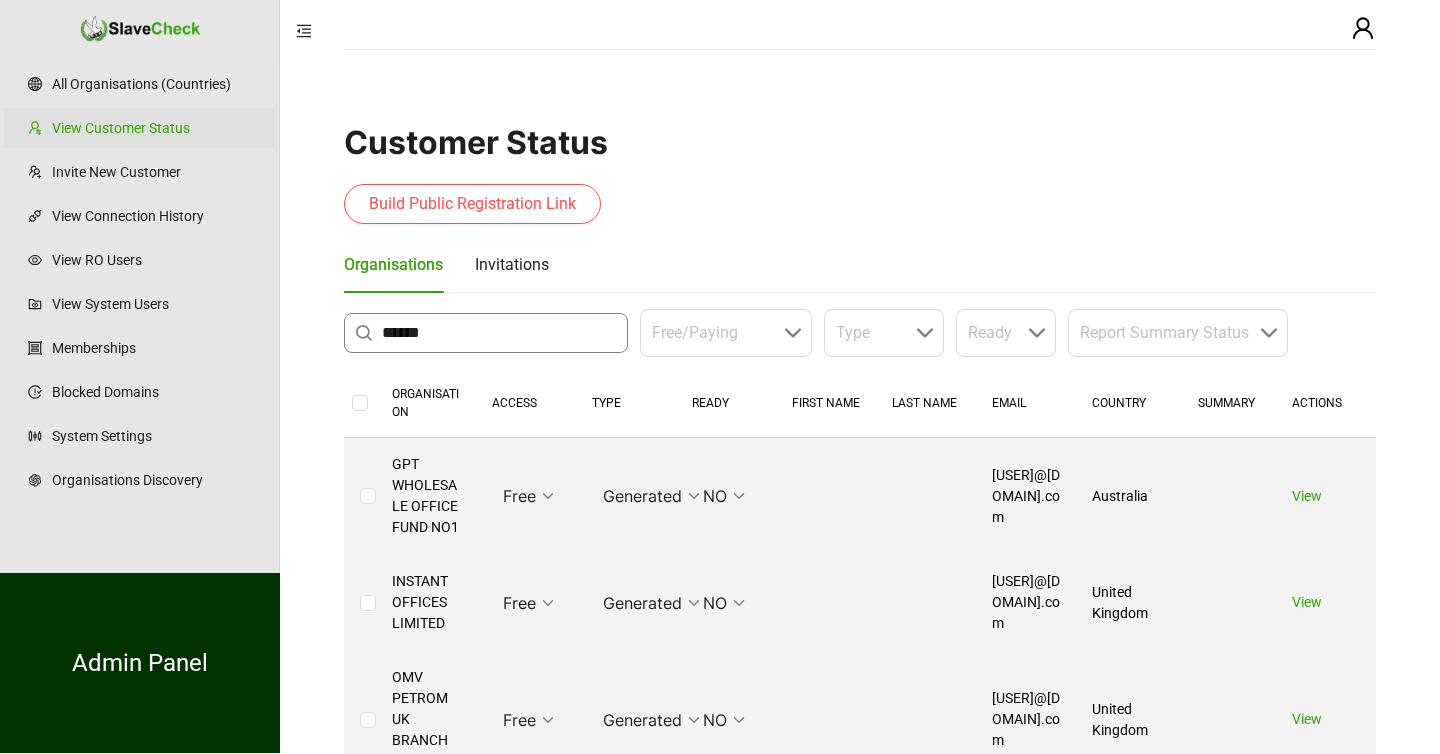 click on "******" at bounding box center (486, 333) 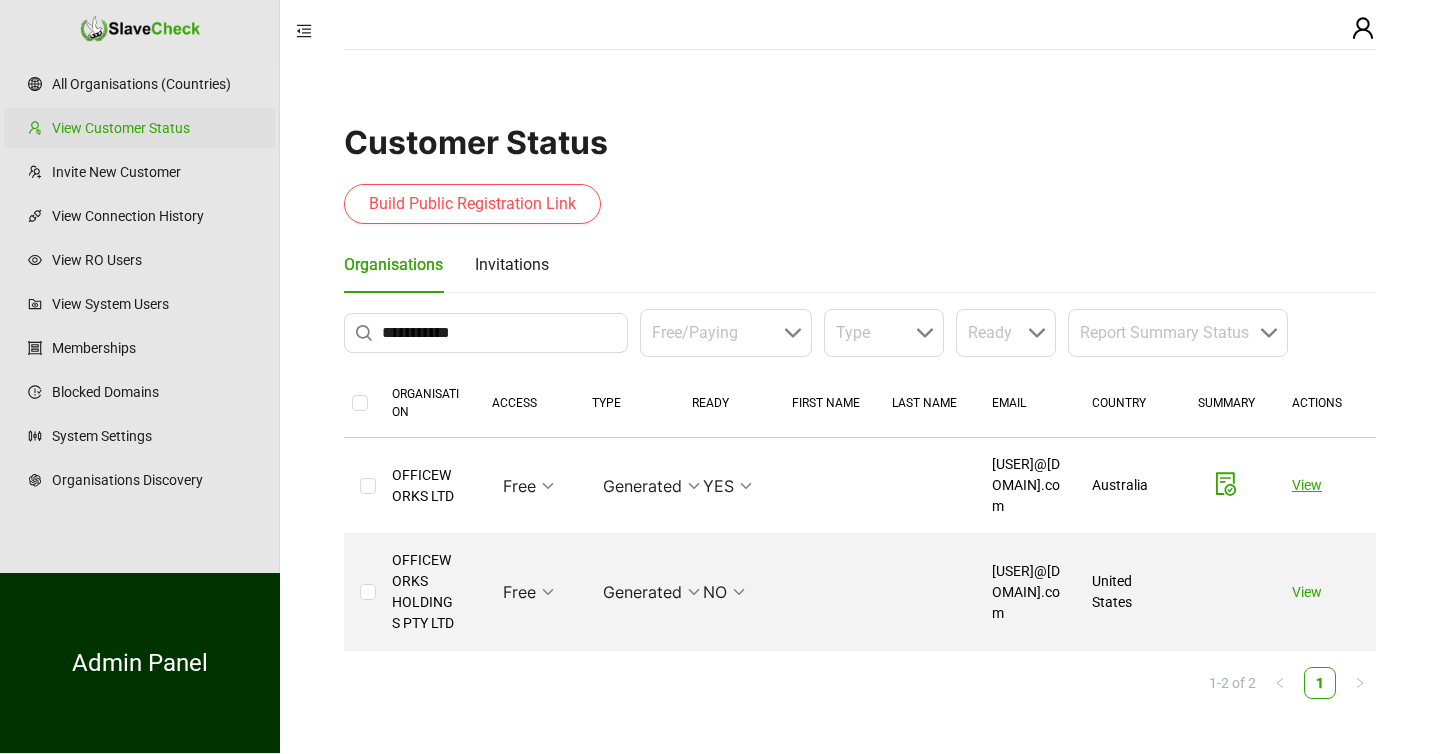 click on "View" at bounding box center [1307, 485] 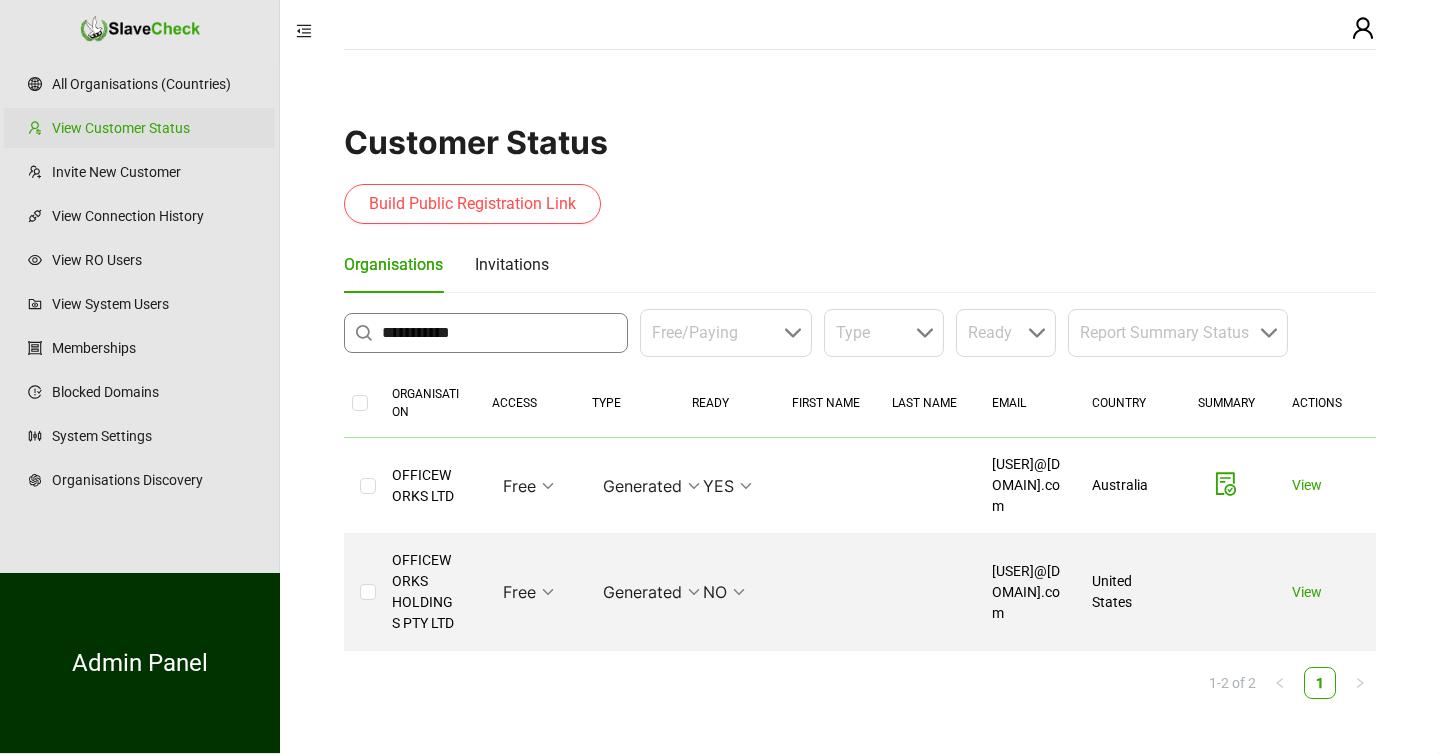 click on "**********" at bounding box center [499, 333] 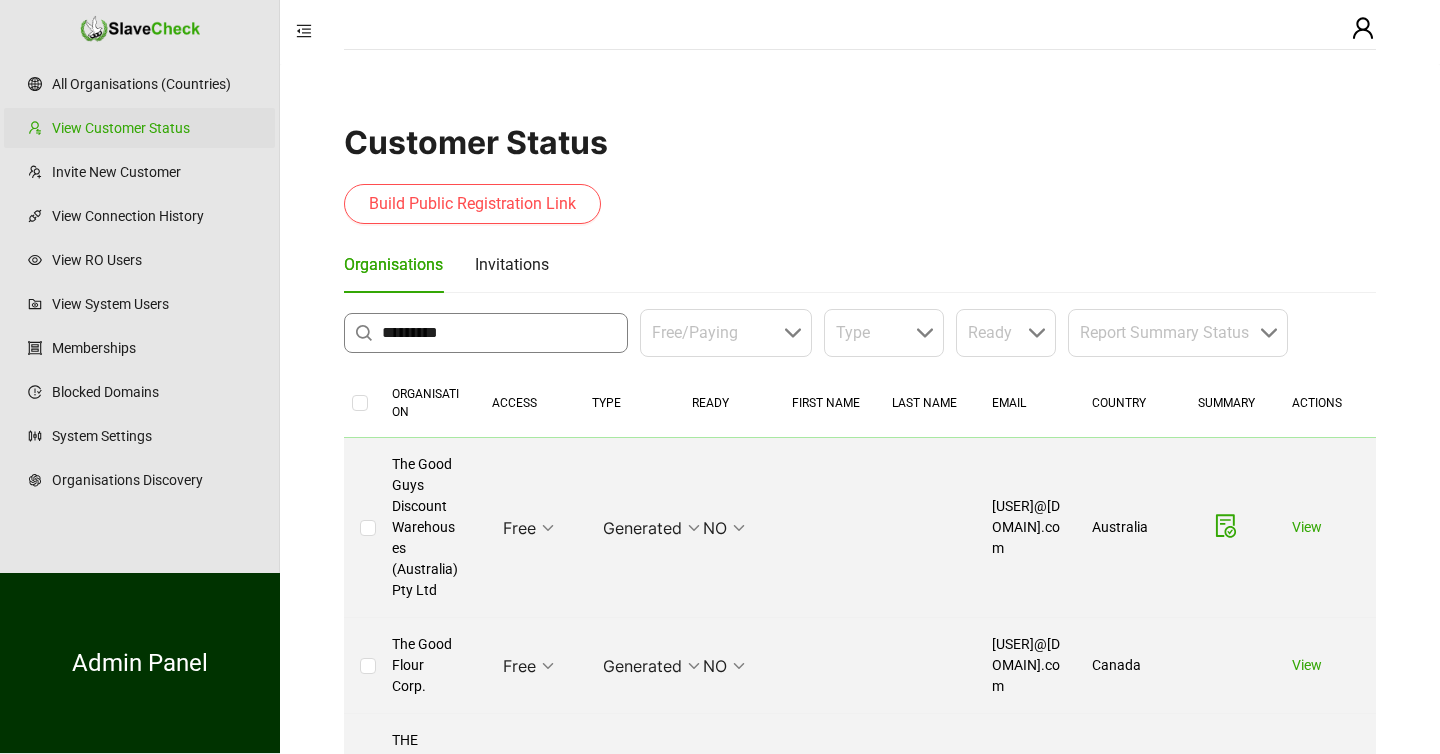 click on "********" at bounding box center [499, 333] 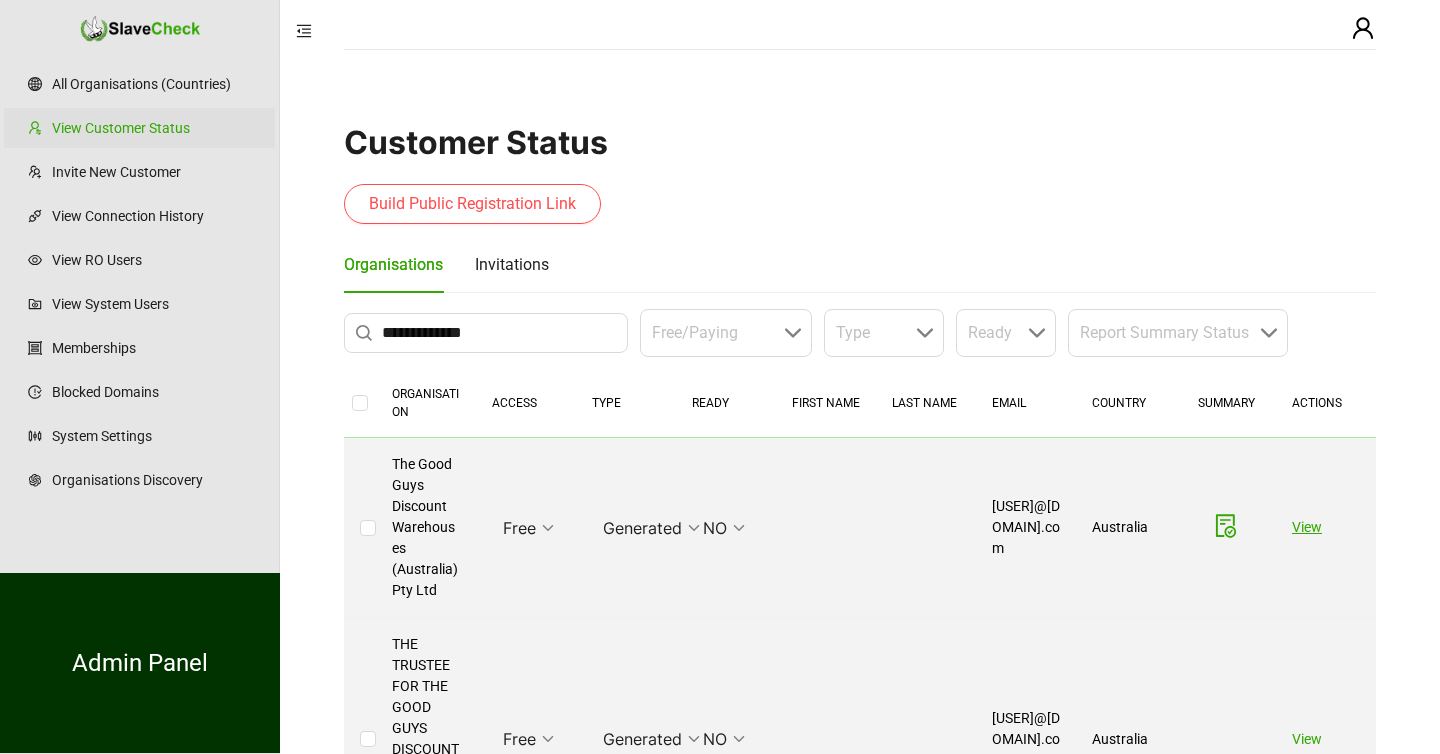 click on "View" at bounding box center [1307, 527] 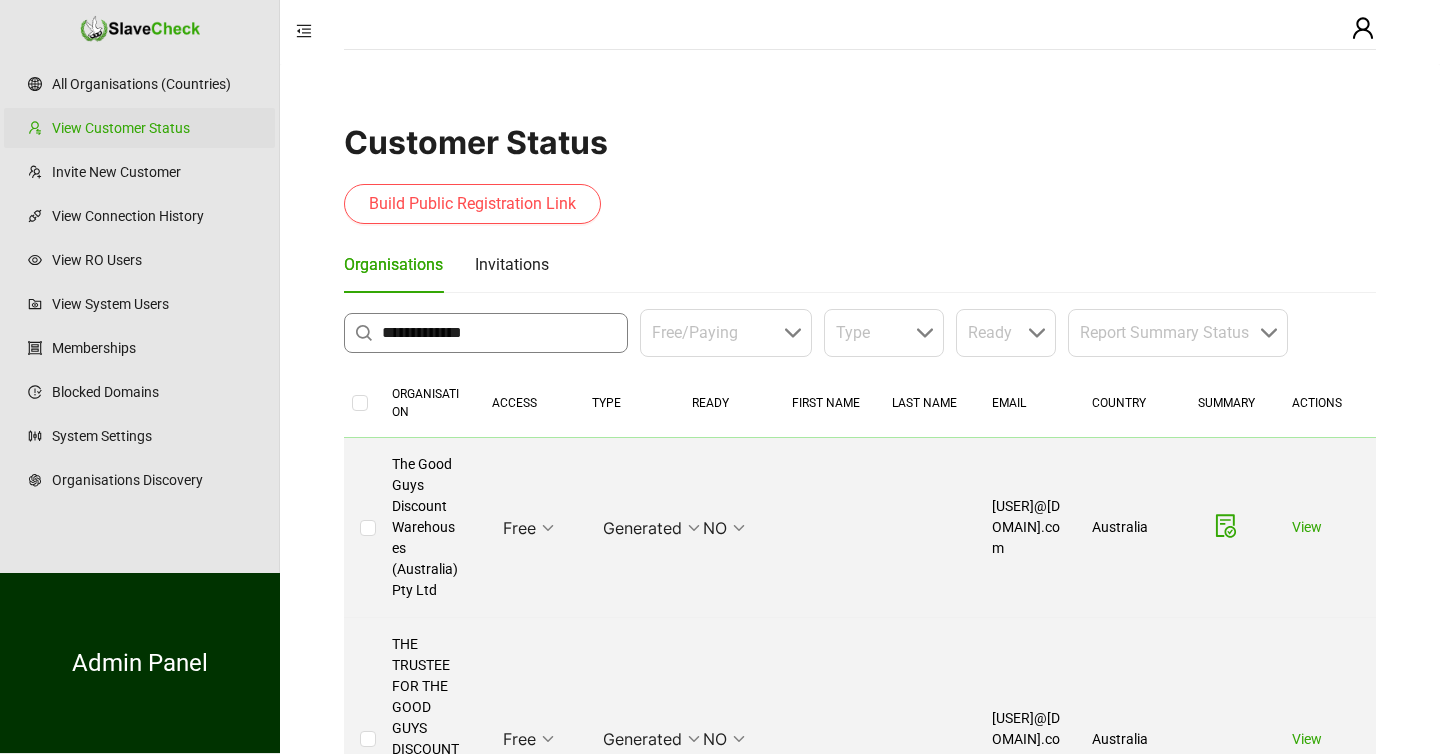 click on "**********" at bounding box center [499, 333] 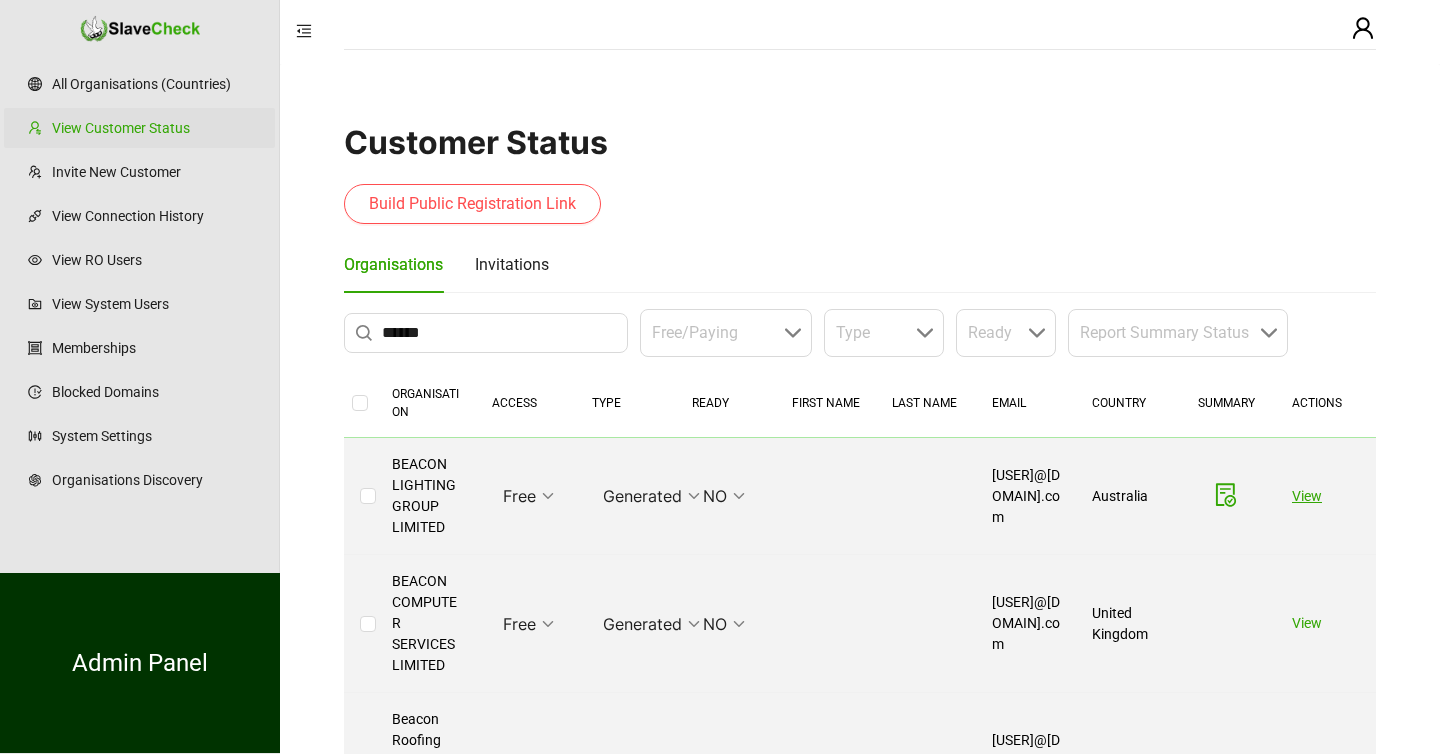click on "View" at bounding box center [1307, 496] 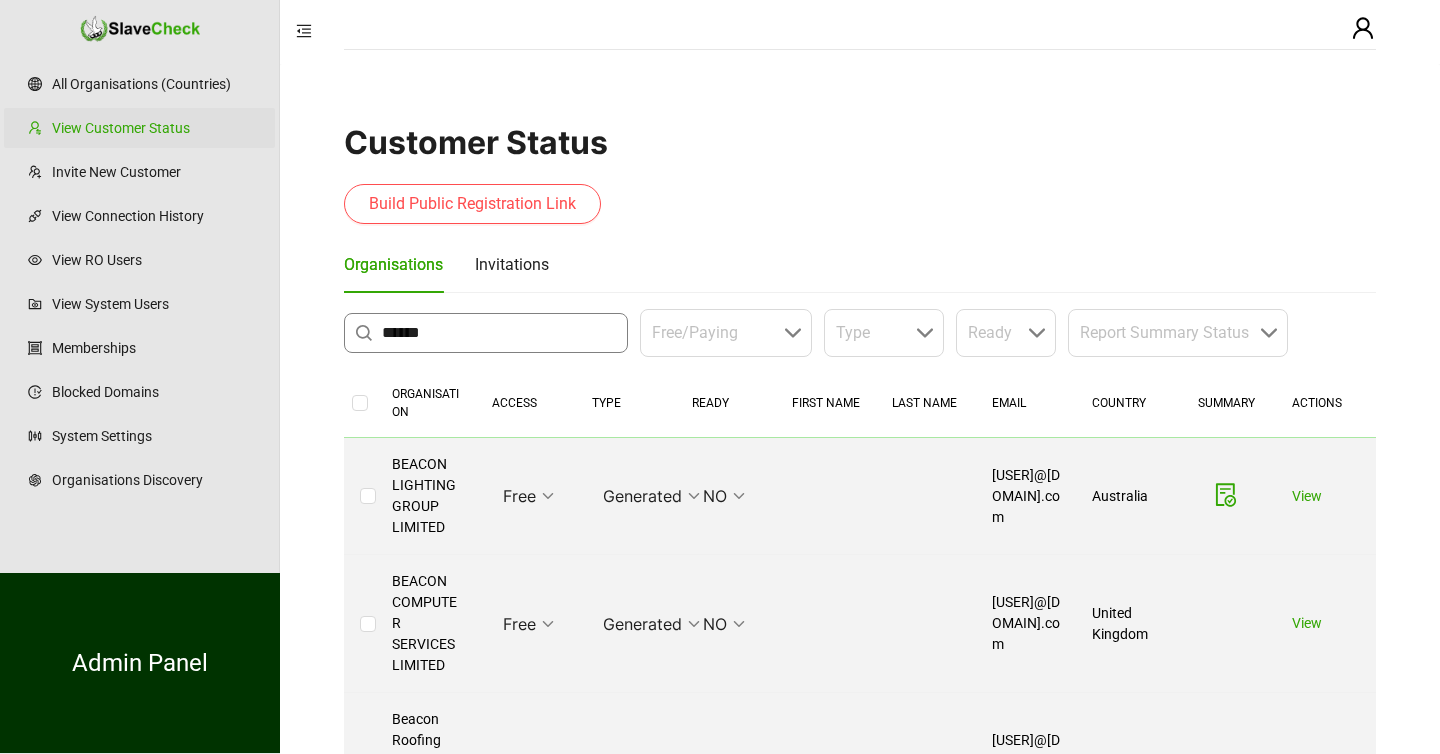 click on "******" at bounding box center [499, 333] 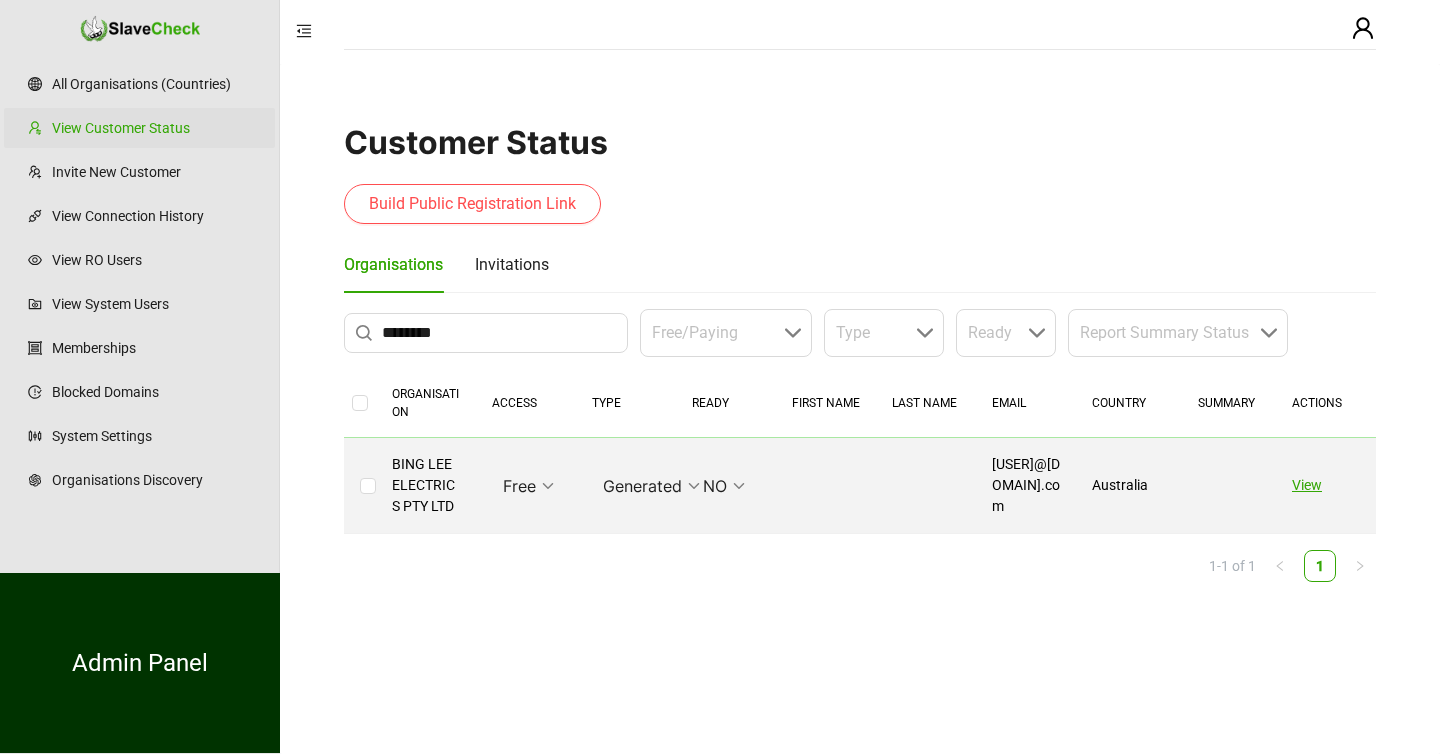 click on "View" at bounding box center (1307, 485) 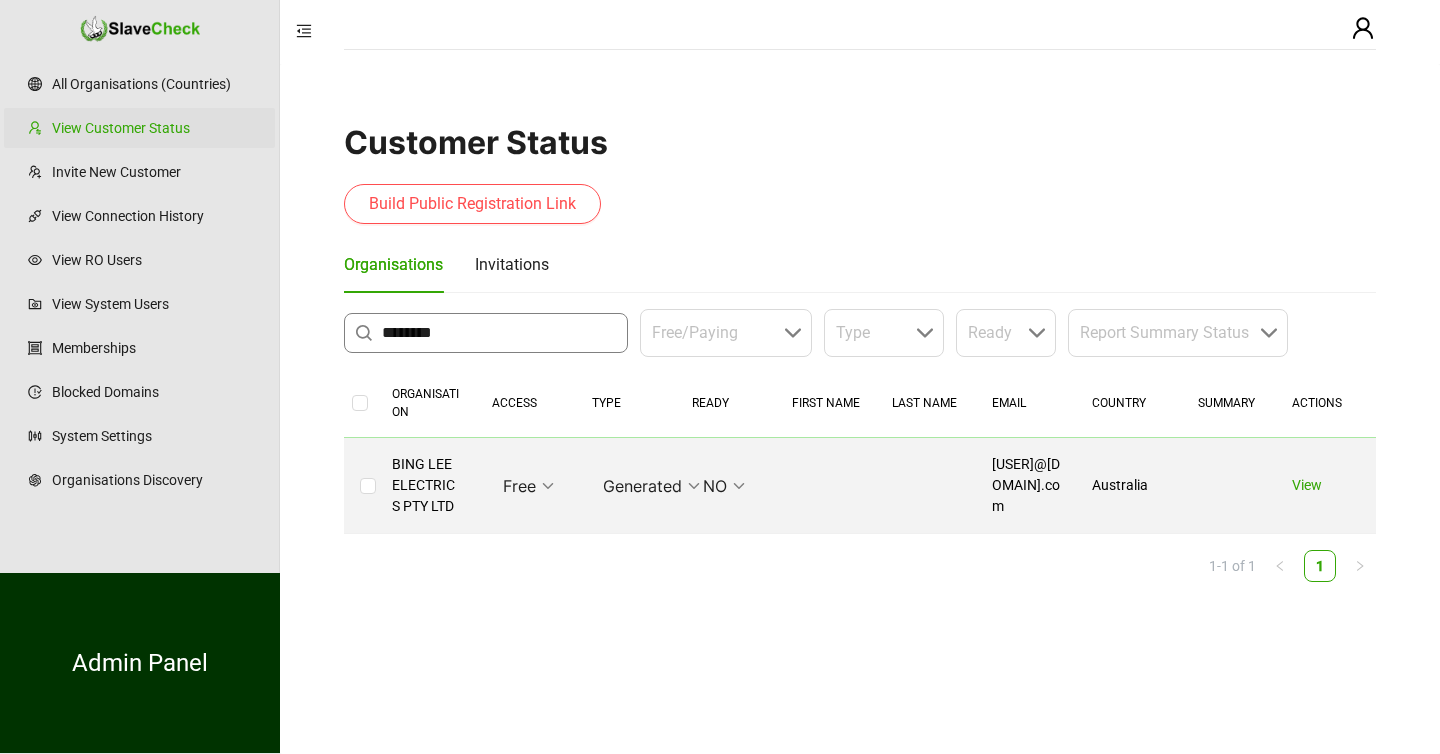 click on "********" at bounding box center (499, 333) 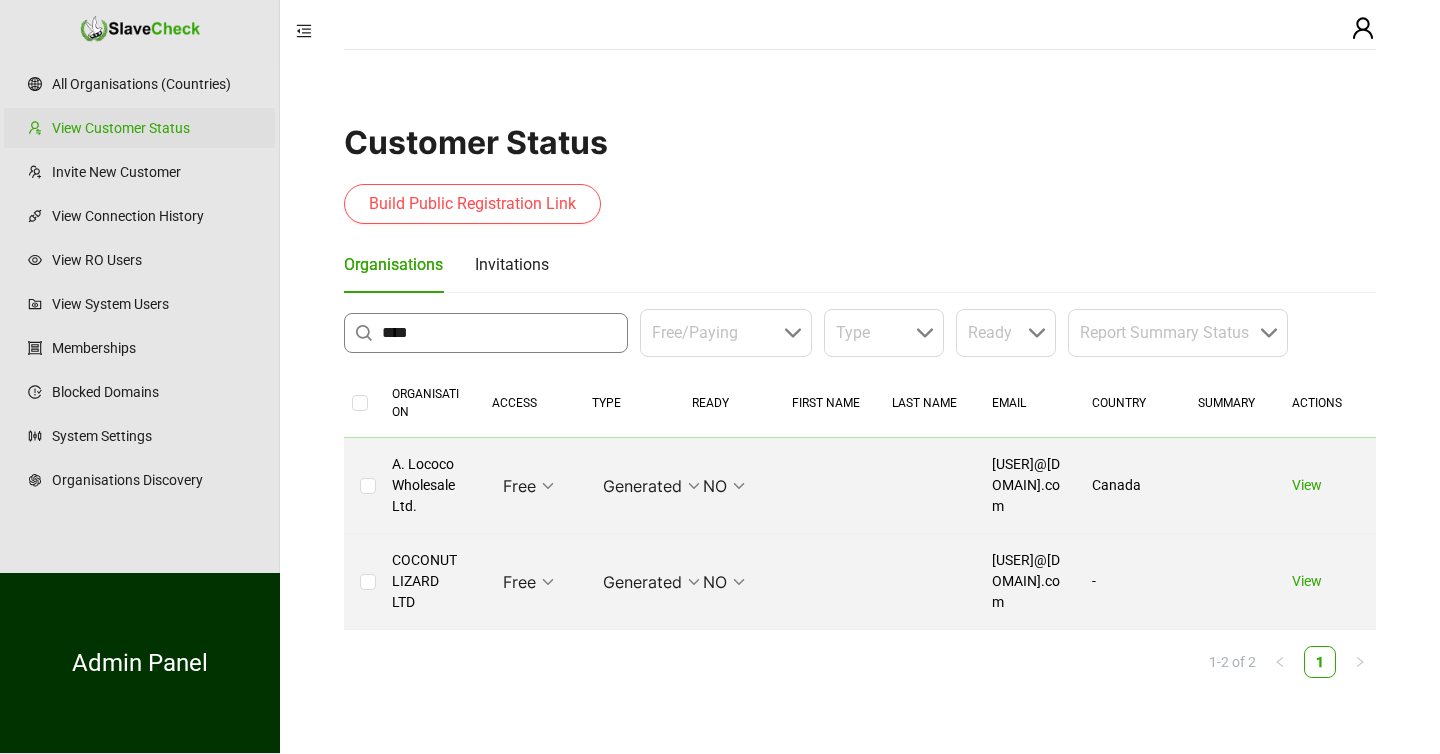 click on "****" at bounding box center [499, 333] 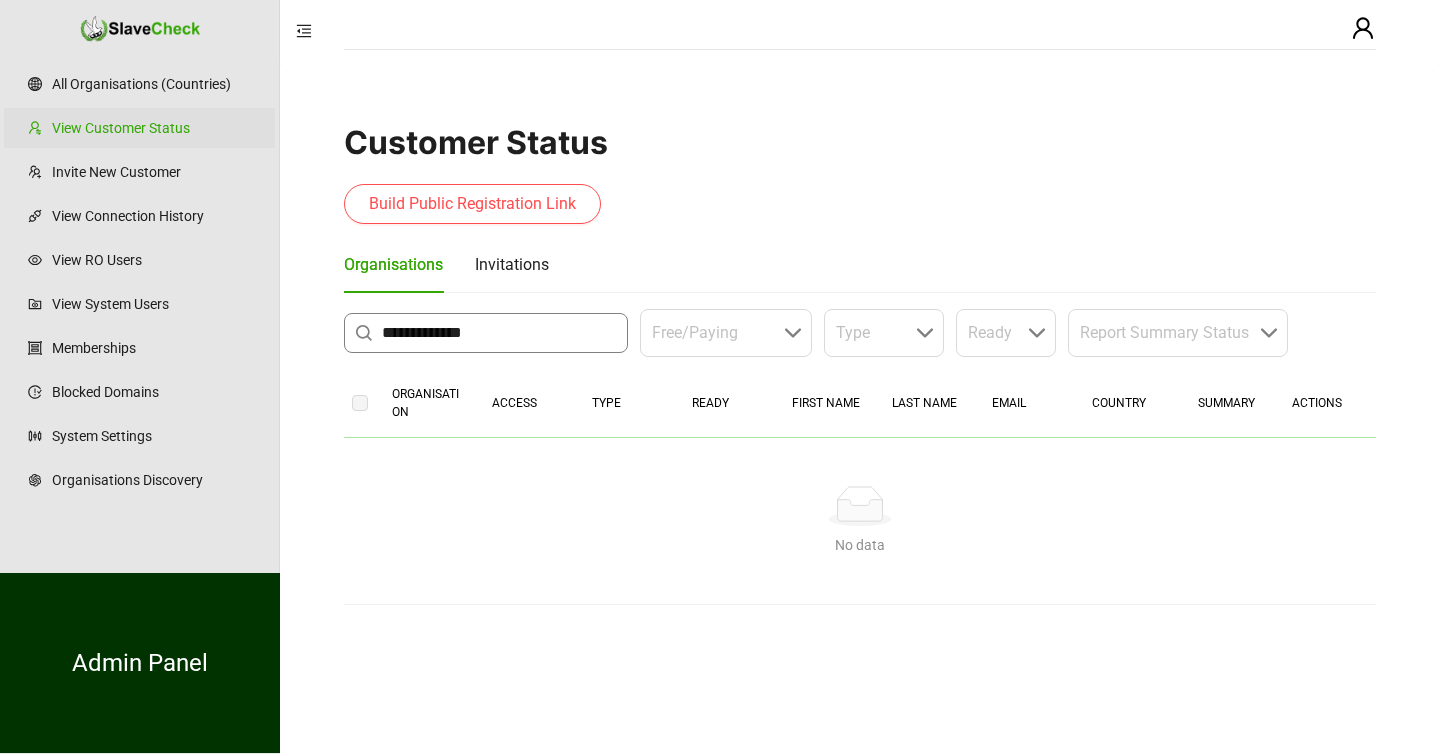 click on "**********" at bounding box center (499, 333) 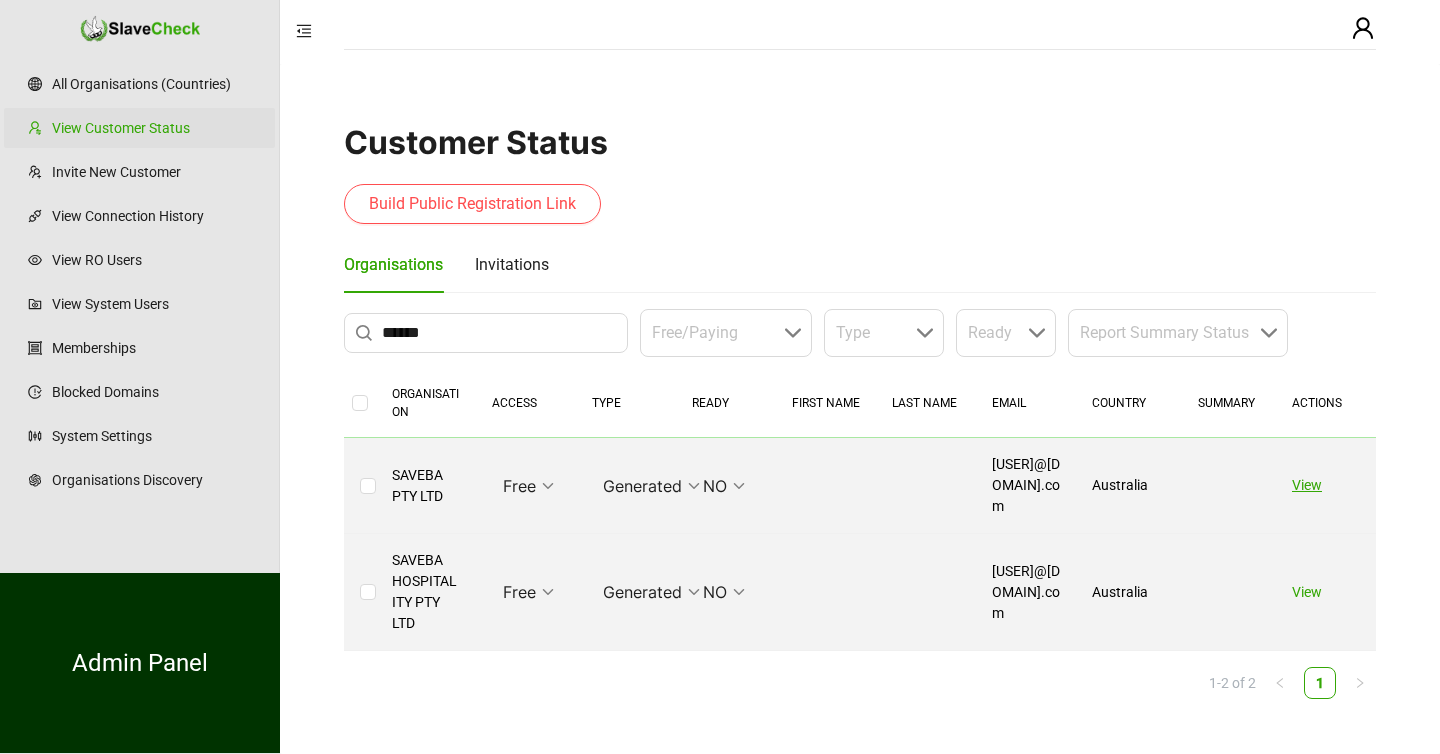 click on "View" at bounding box center [1307, 485] 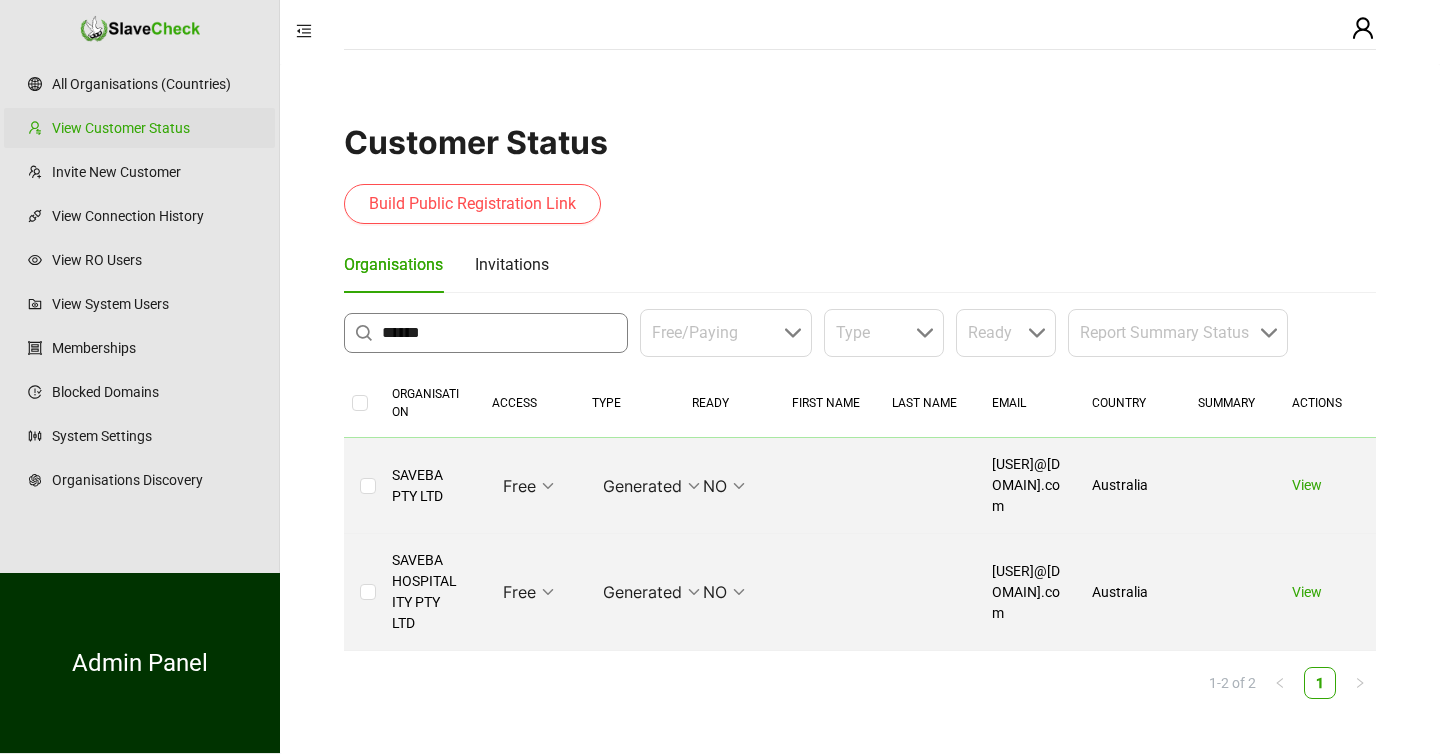 click on "******" at bounding box center (499, 333) 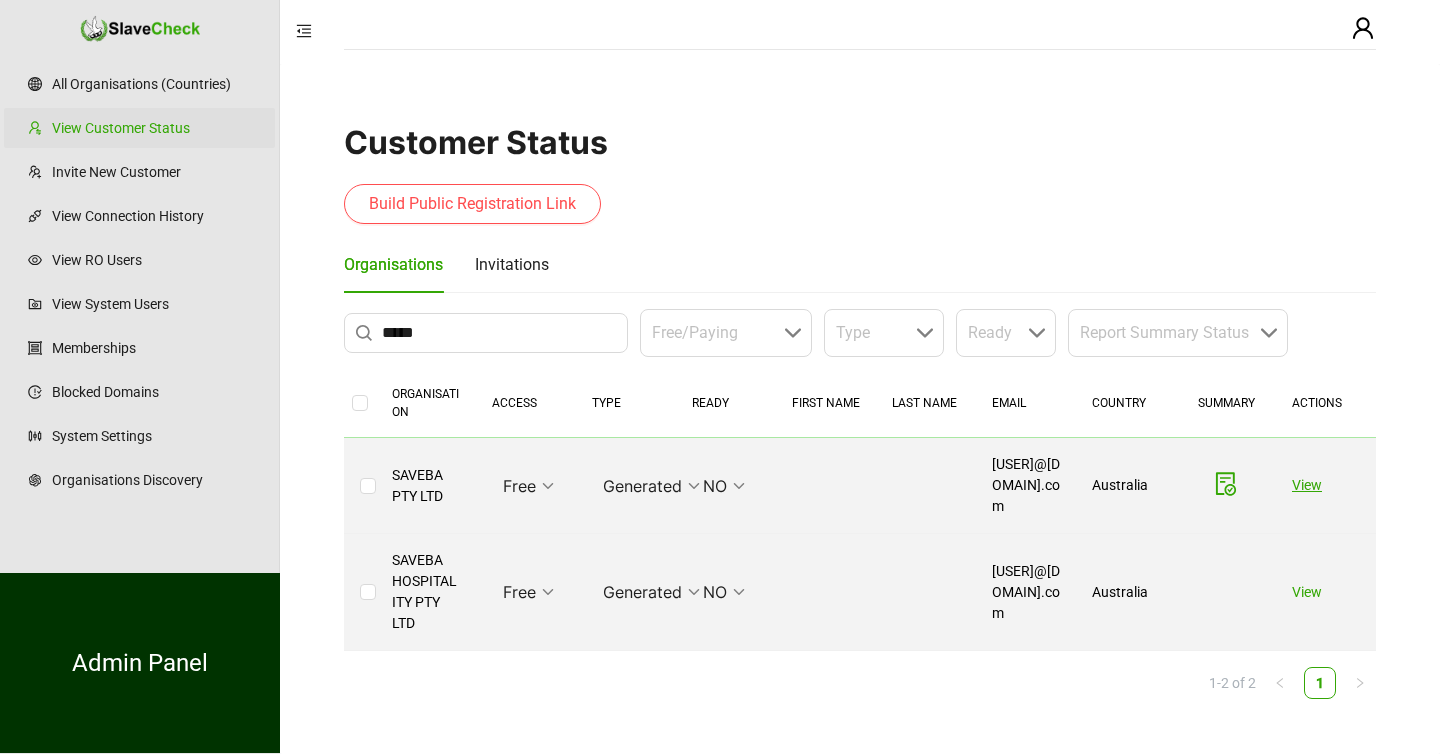 click on "View" at bounding box center [1307, 485] 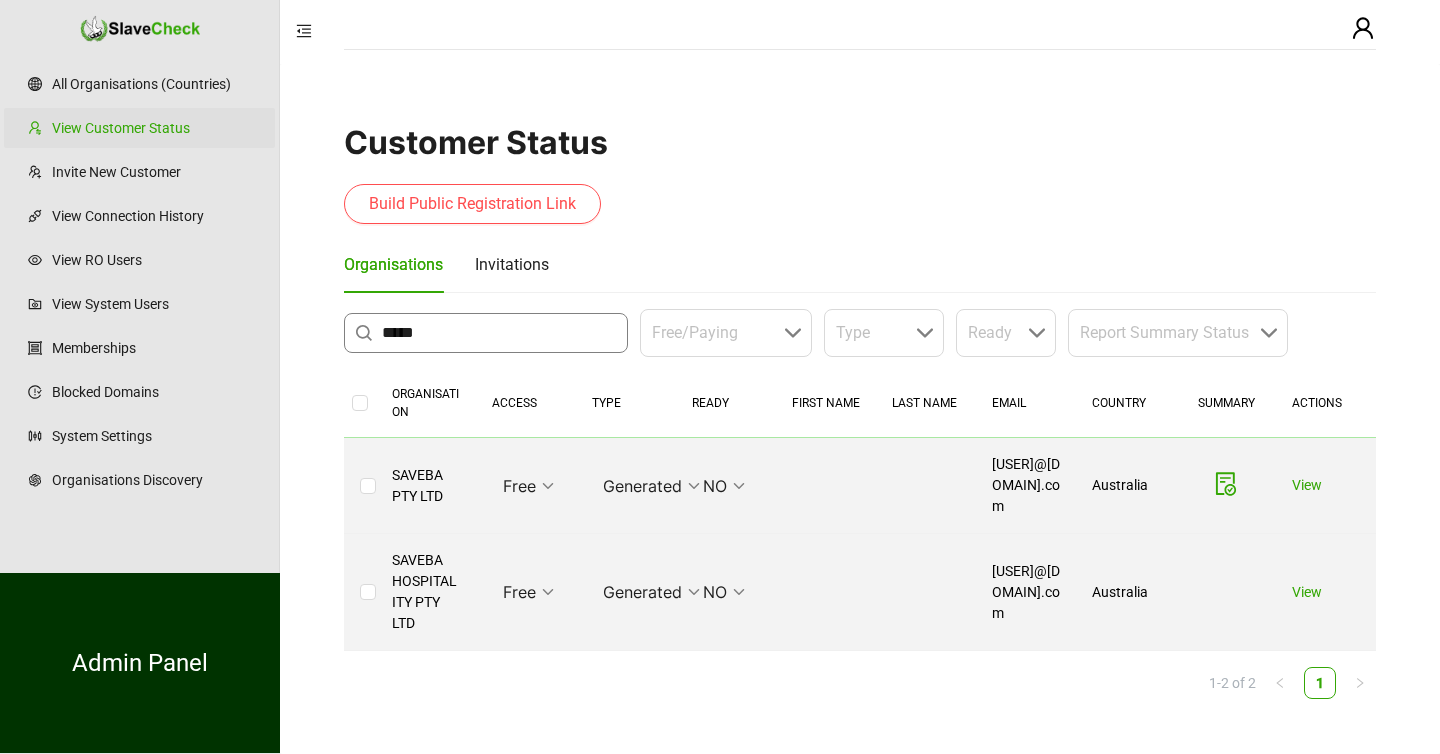 click on "*****" at bounding box center (499, 333) 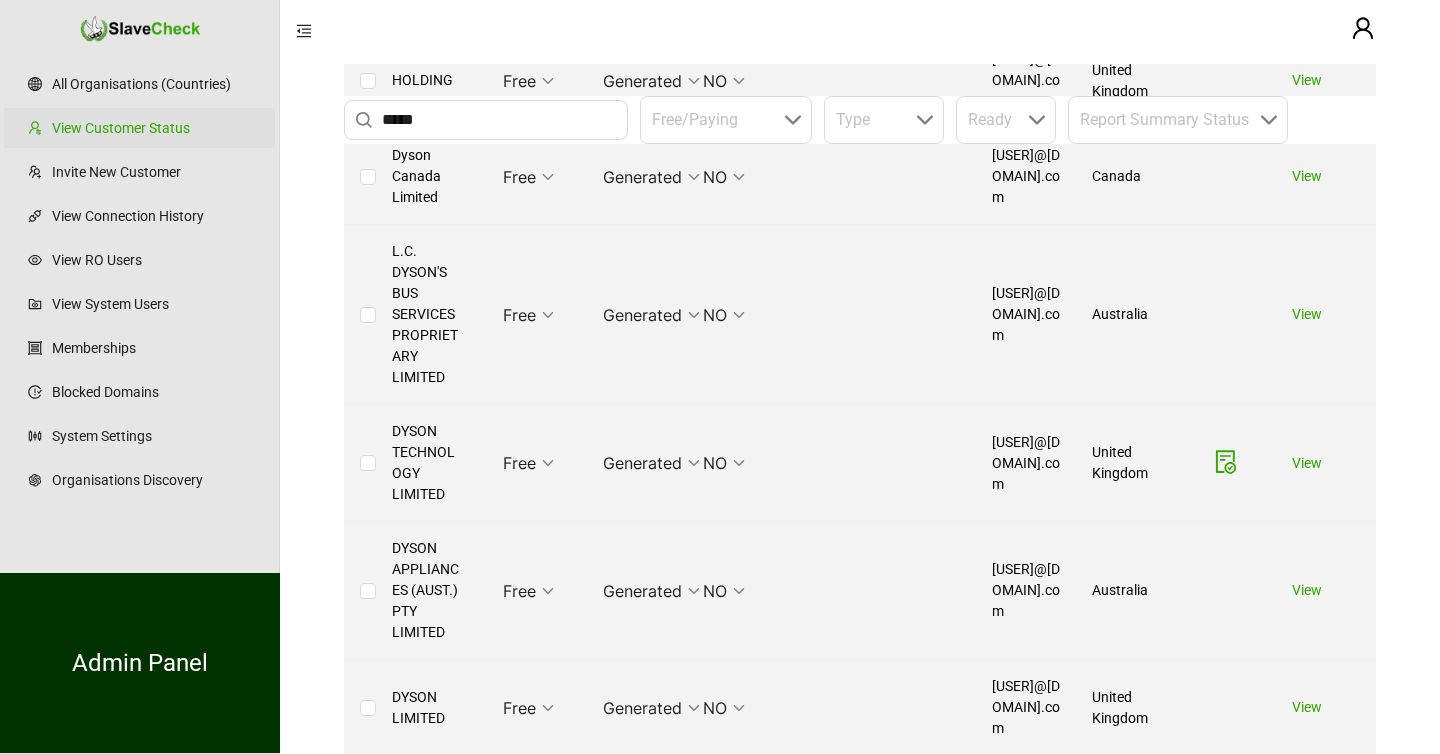 scroll, scrollTop: 406, scrollLeft: 0, axis: vertical 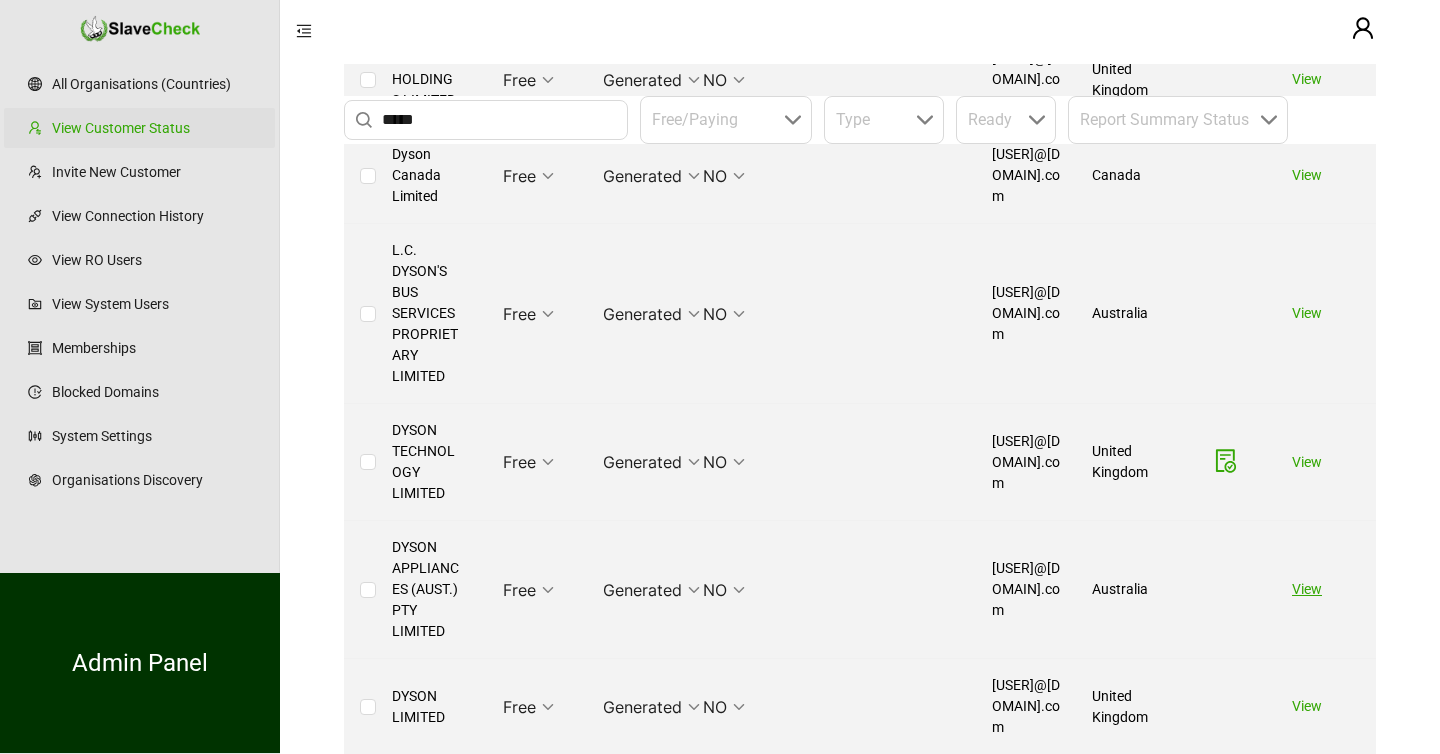 click on "View" at bounding box center [1307, 589] 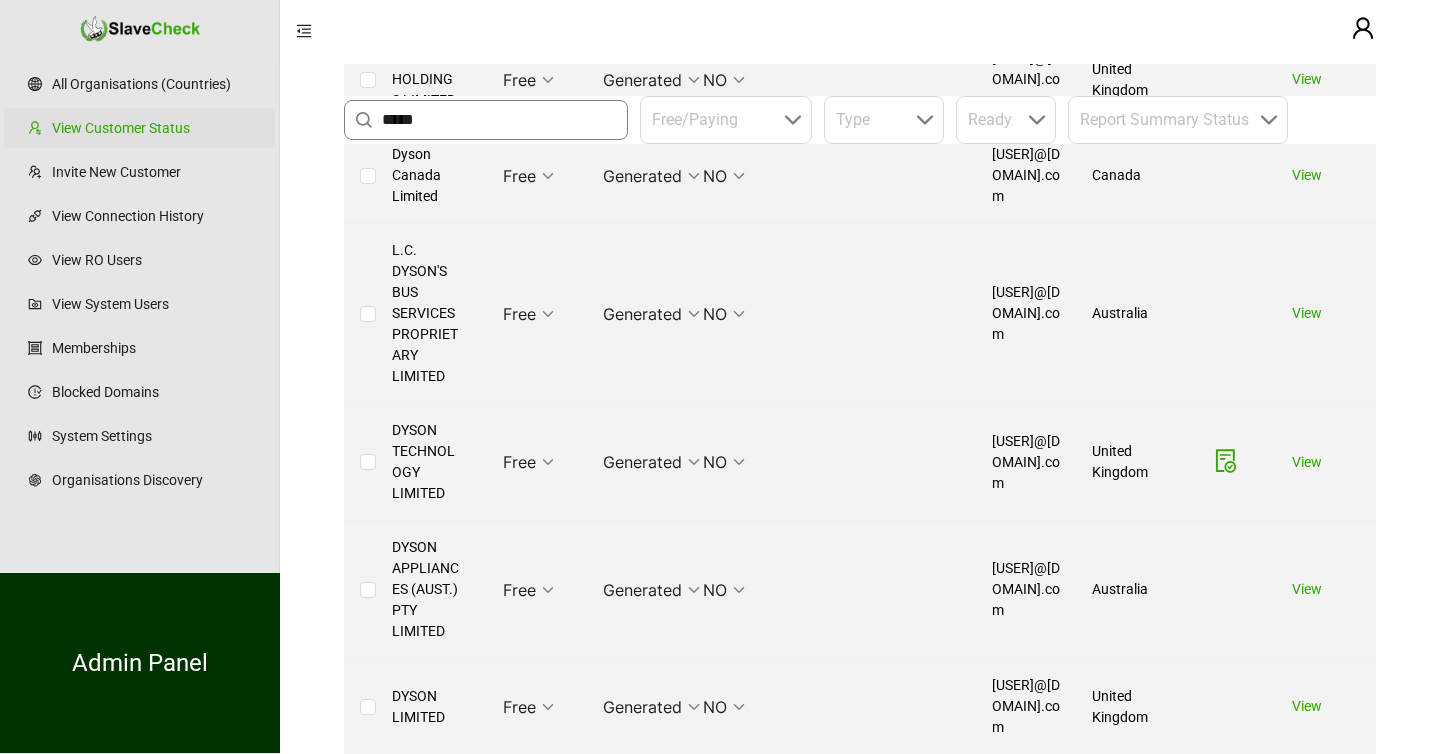 click on "*****" at bounding box center (499, 120) 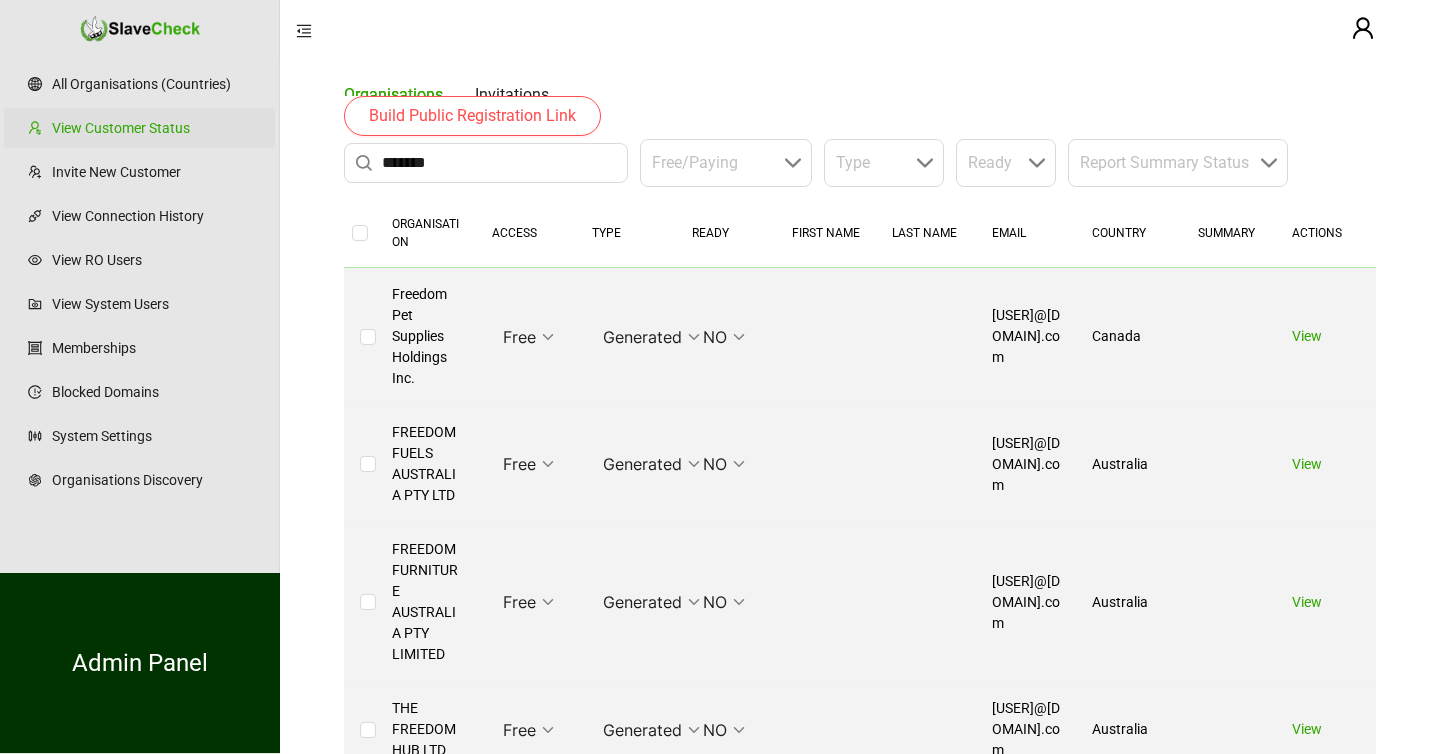 scroll, scrollTop: 173, scrollLeft: 0, axis: vertical 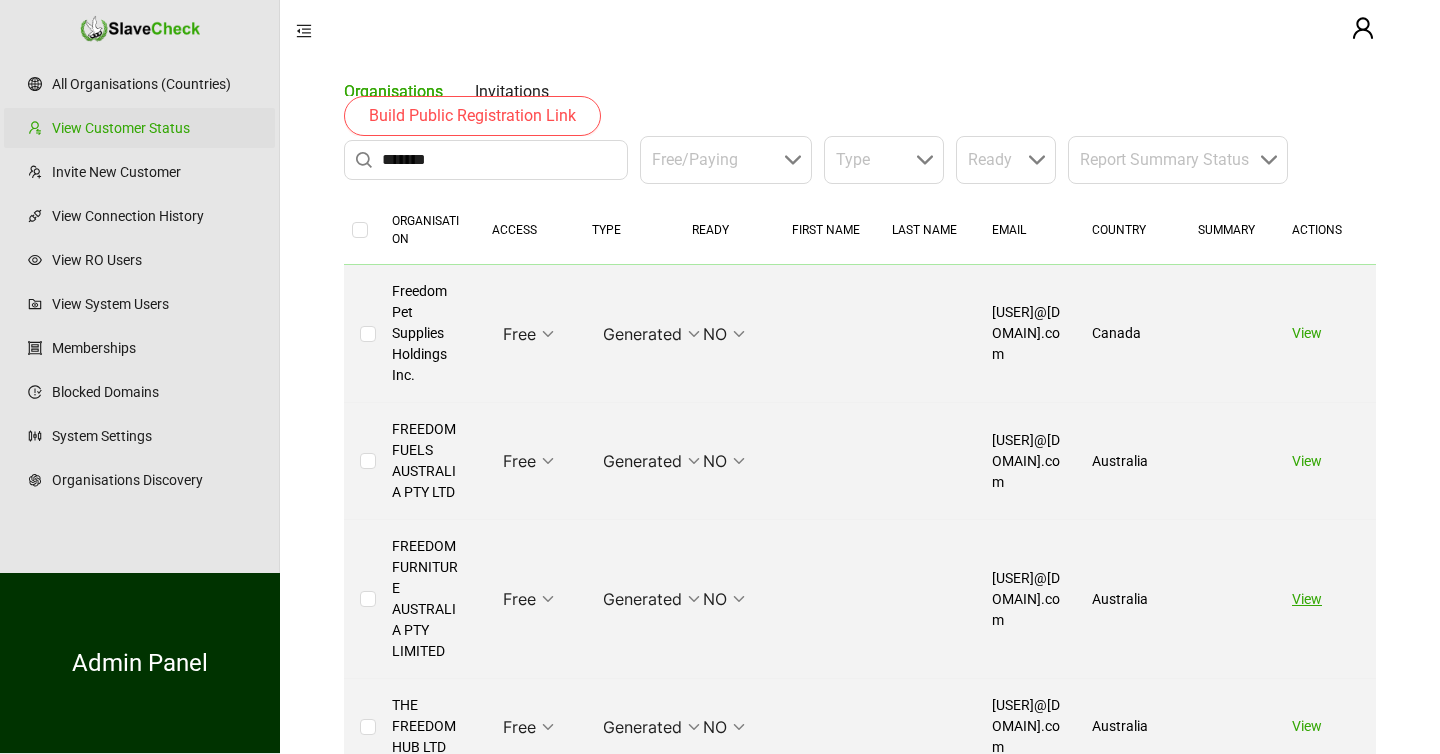 click on "View" at bounding box center [1307, 599] 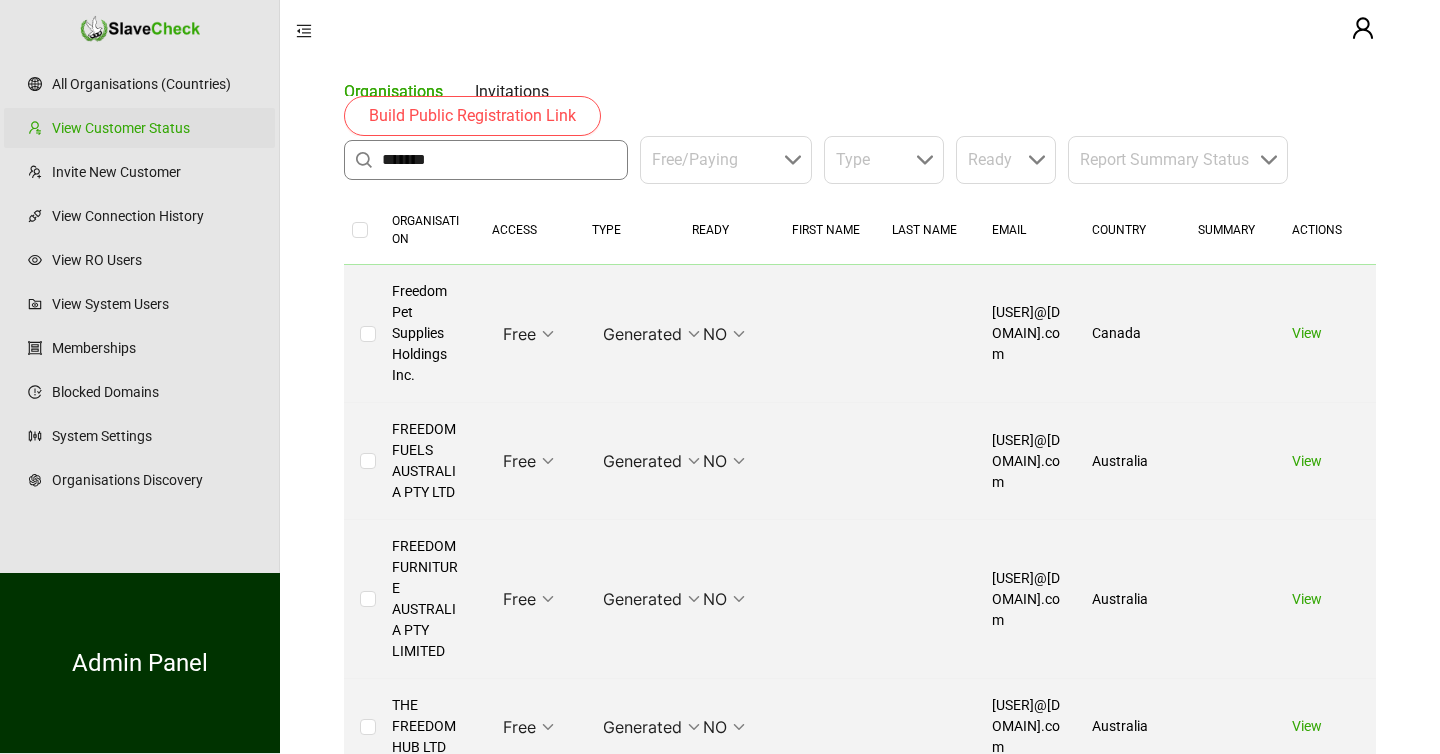 click on "*******" at bounding box center (499, 160) 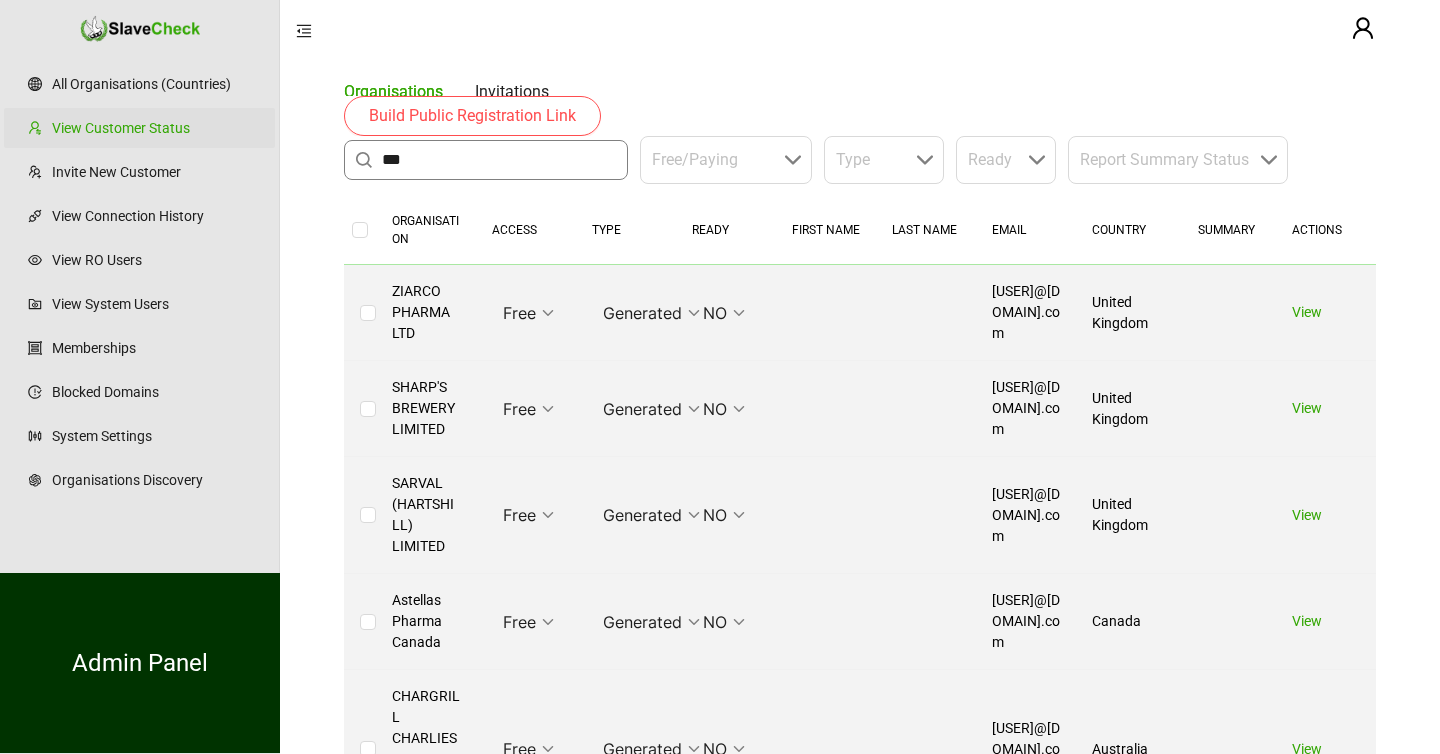 click on "***" at bounding box center [499, 160] 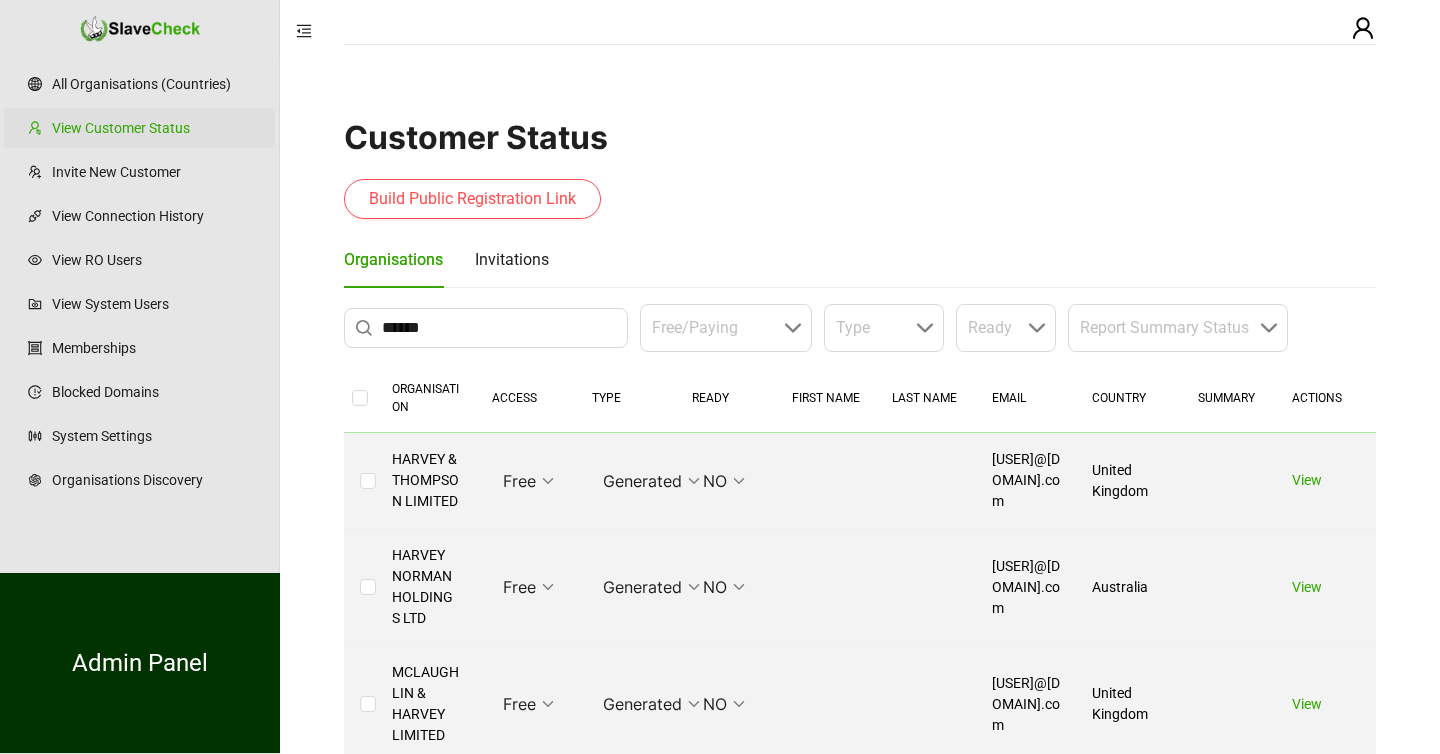 scroll, scrollTop: 0, scrollLeft: 0, axis: both 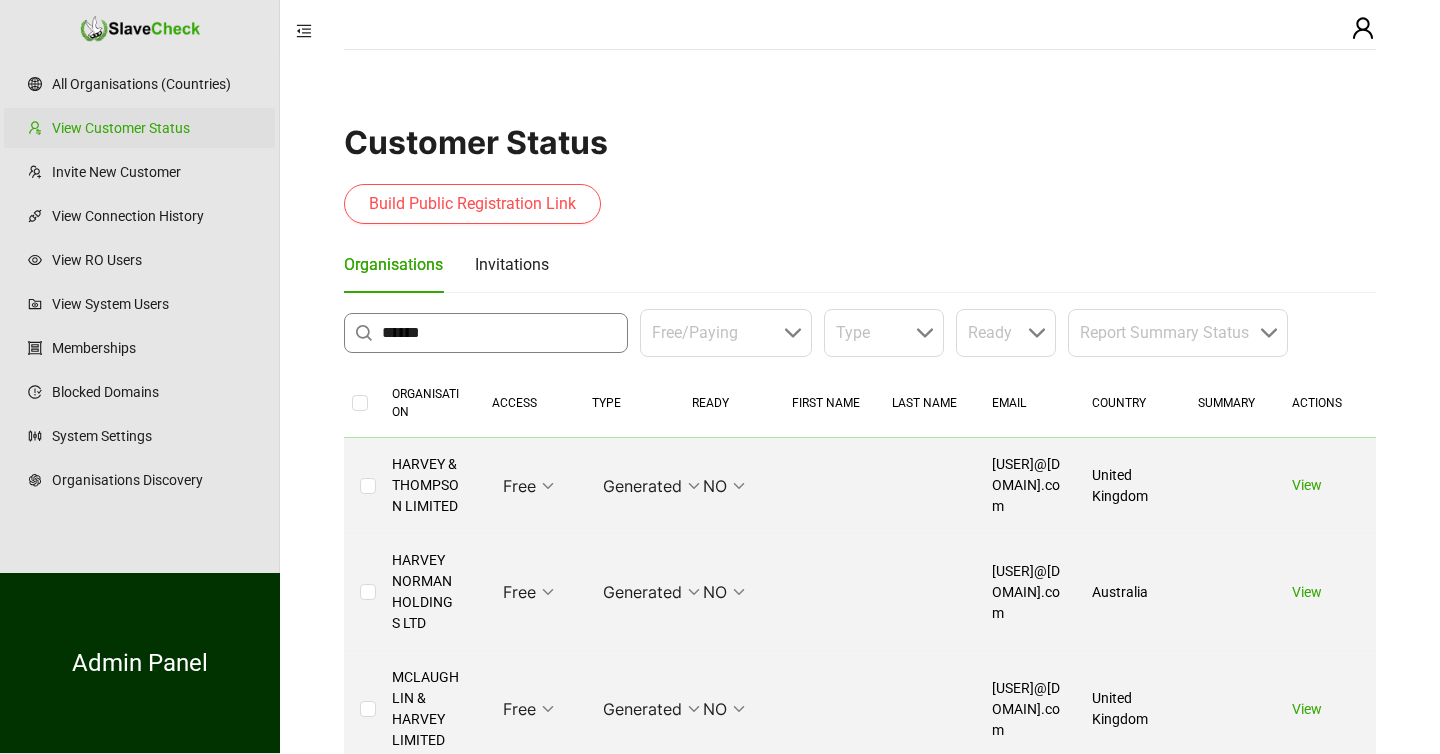 click on "******" at bounding box center (499, 333) 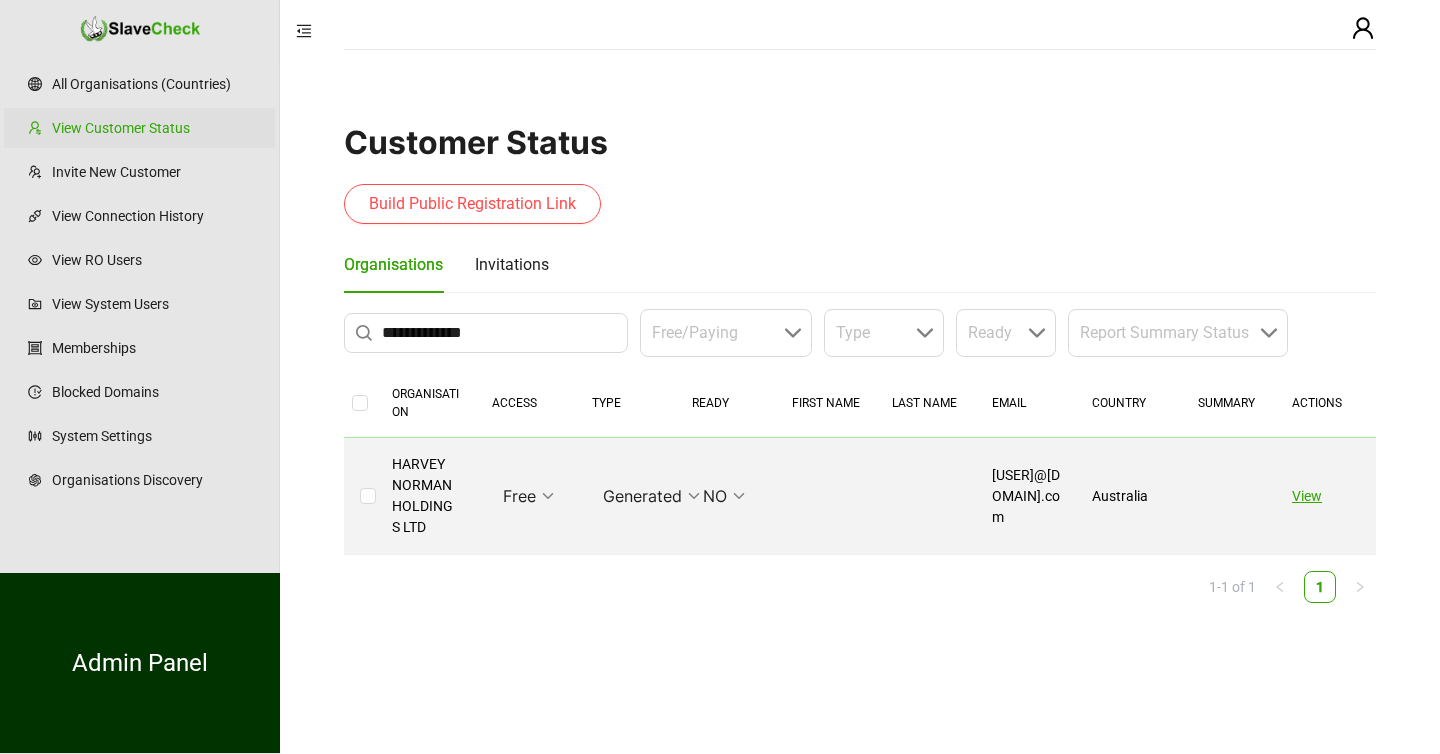 click on "View" at bounding box center [1307, 496] 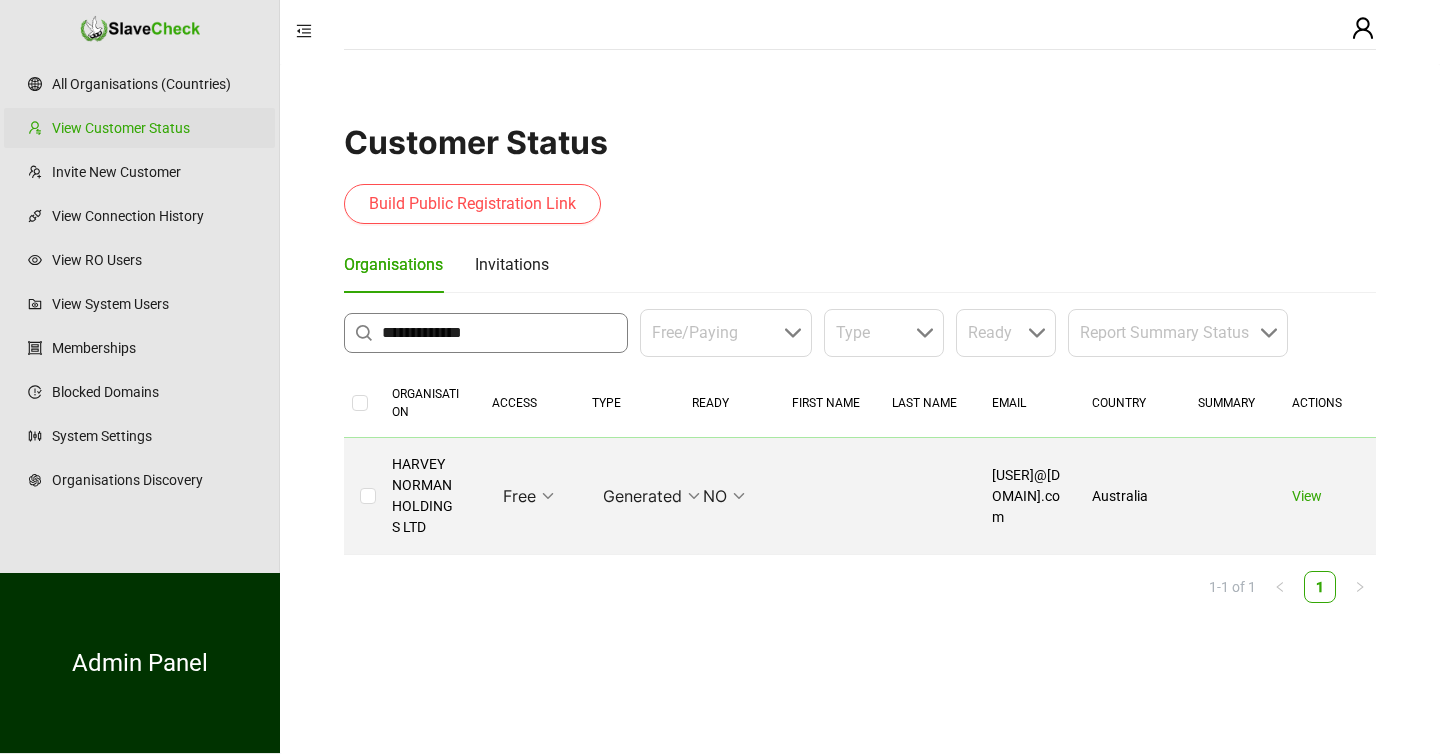 click on "**********" at bounding box center (499, 333) 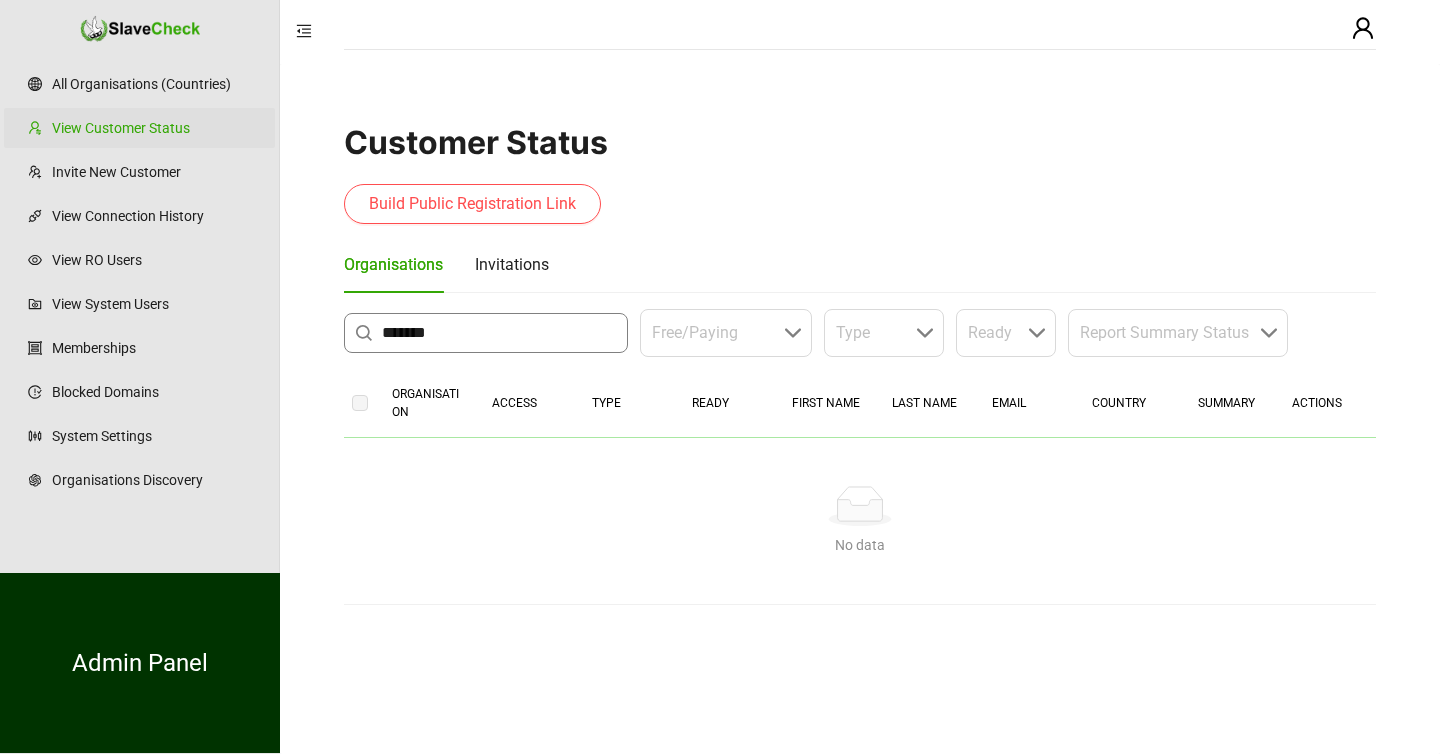 click on "*******" at bounding box center [499, 333] 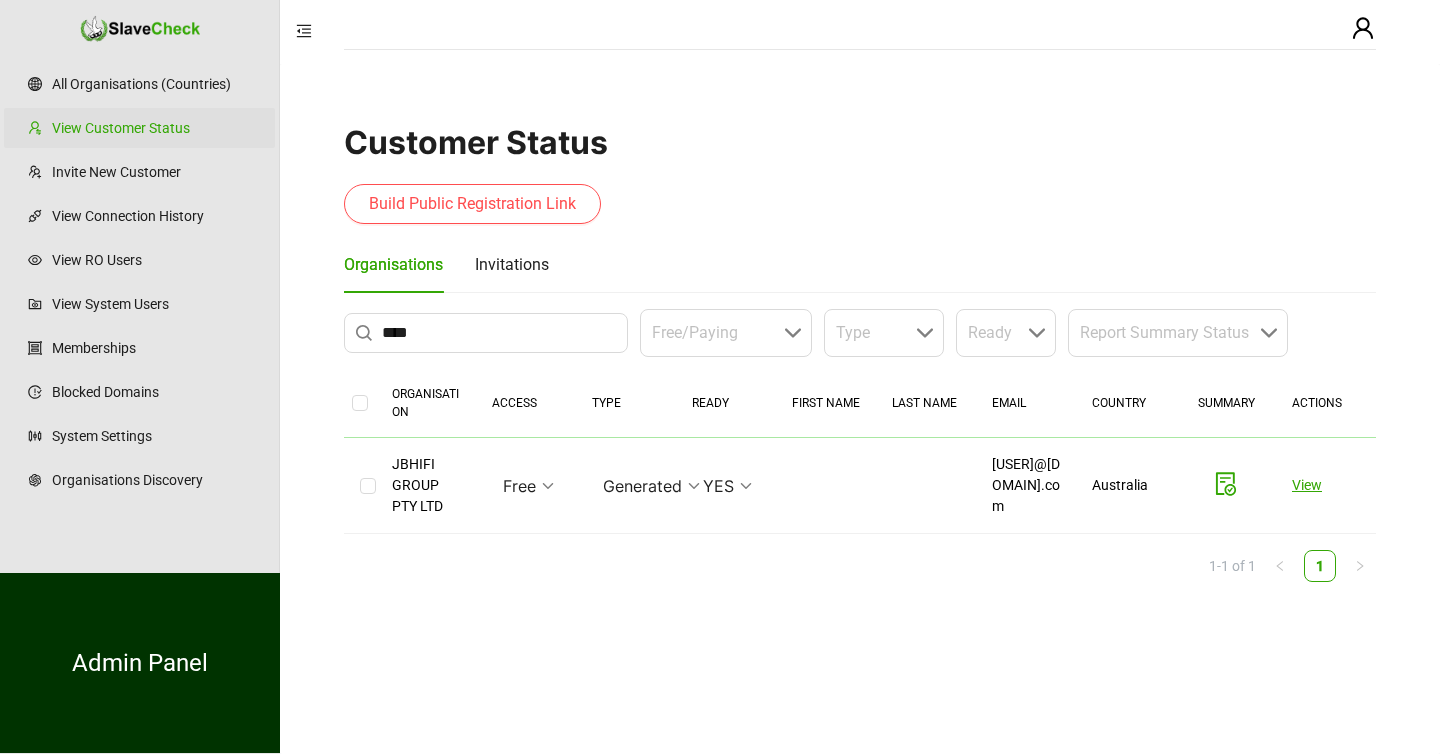 click on "View" at bounding box center [1307, 485] 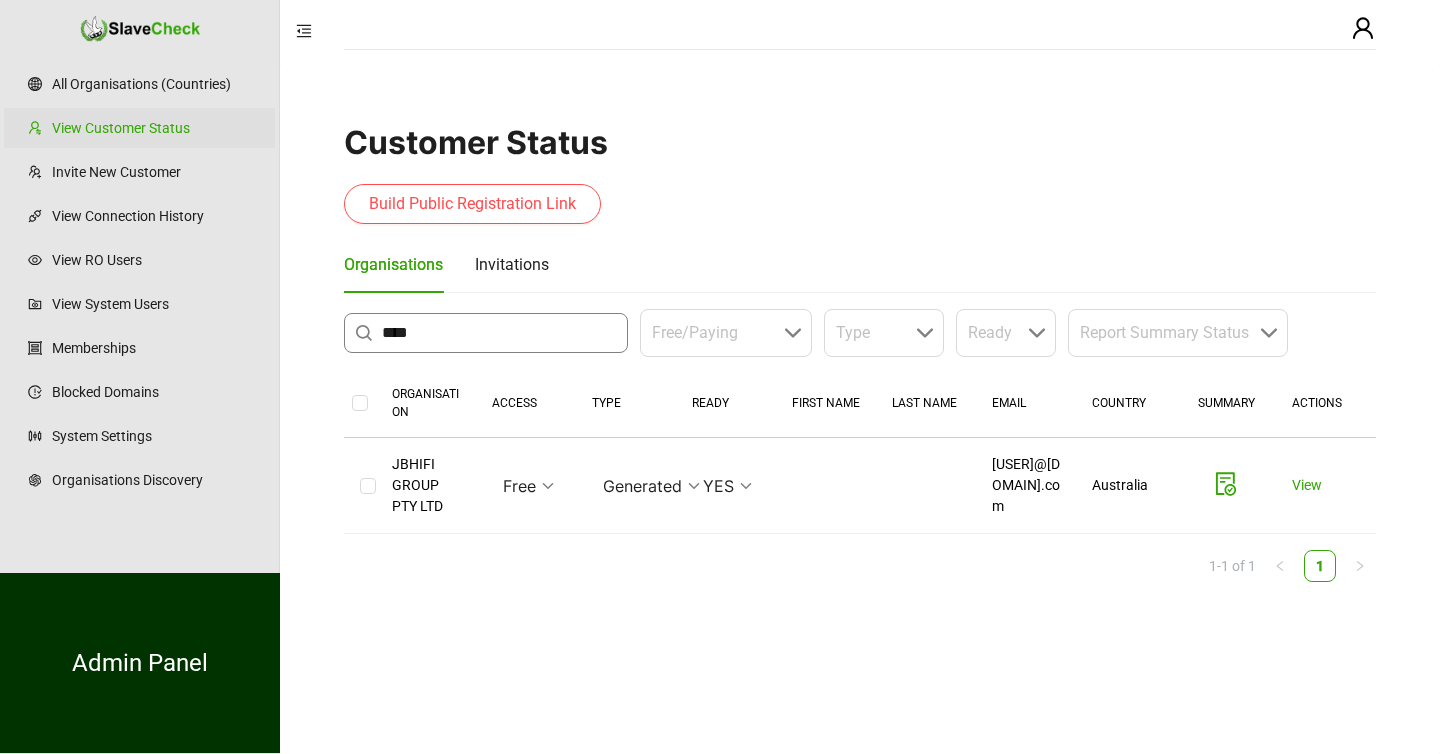click on "****" at bounding box center (499, 333) 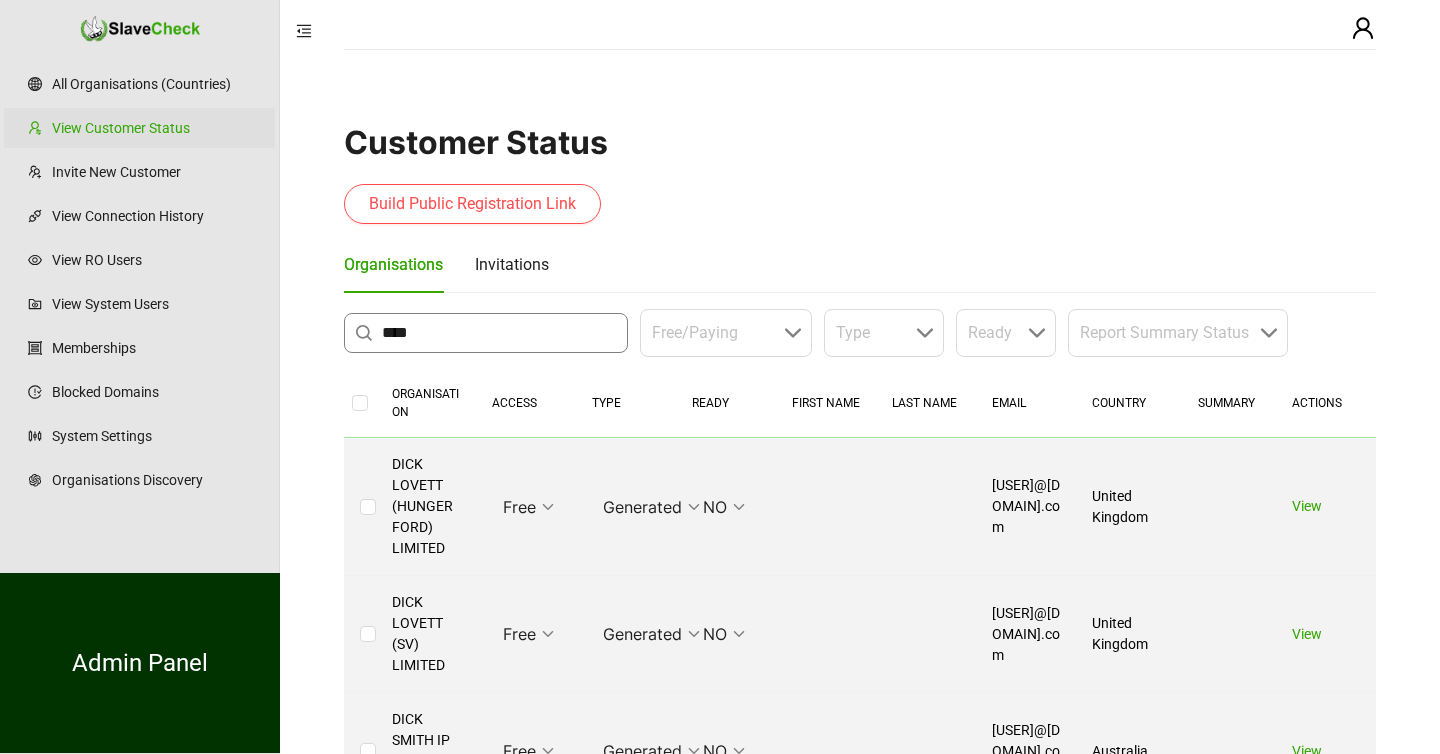 click on "****" at bounding box center (486, 333) 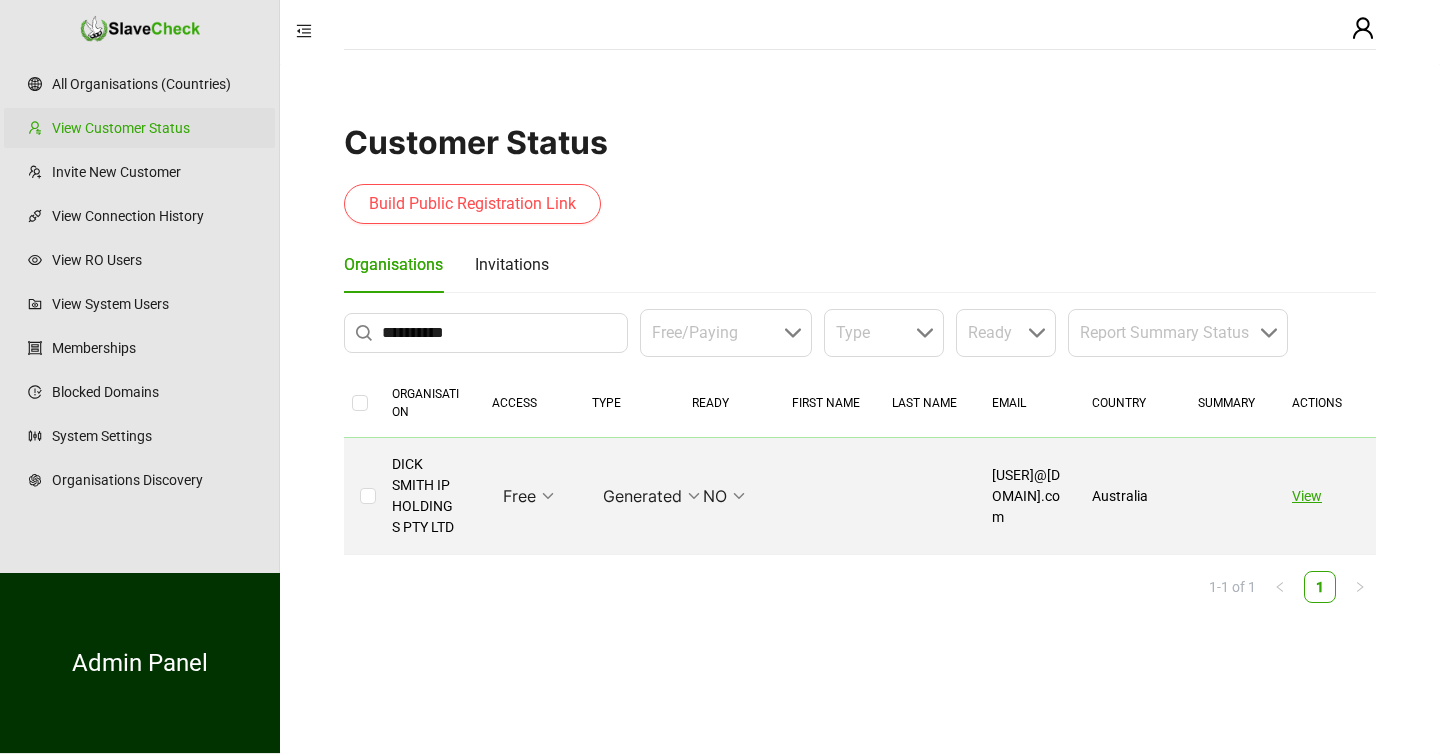 click on "View" at bounding box center [1307, 496] 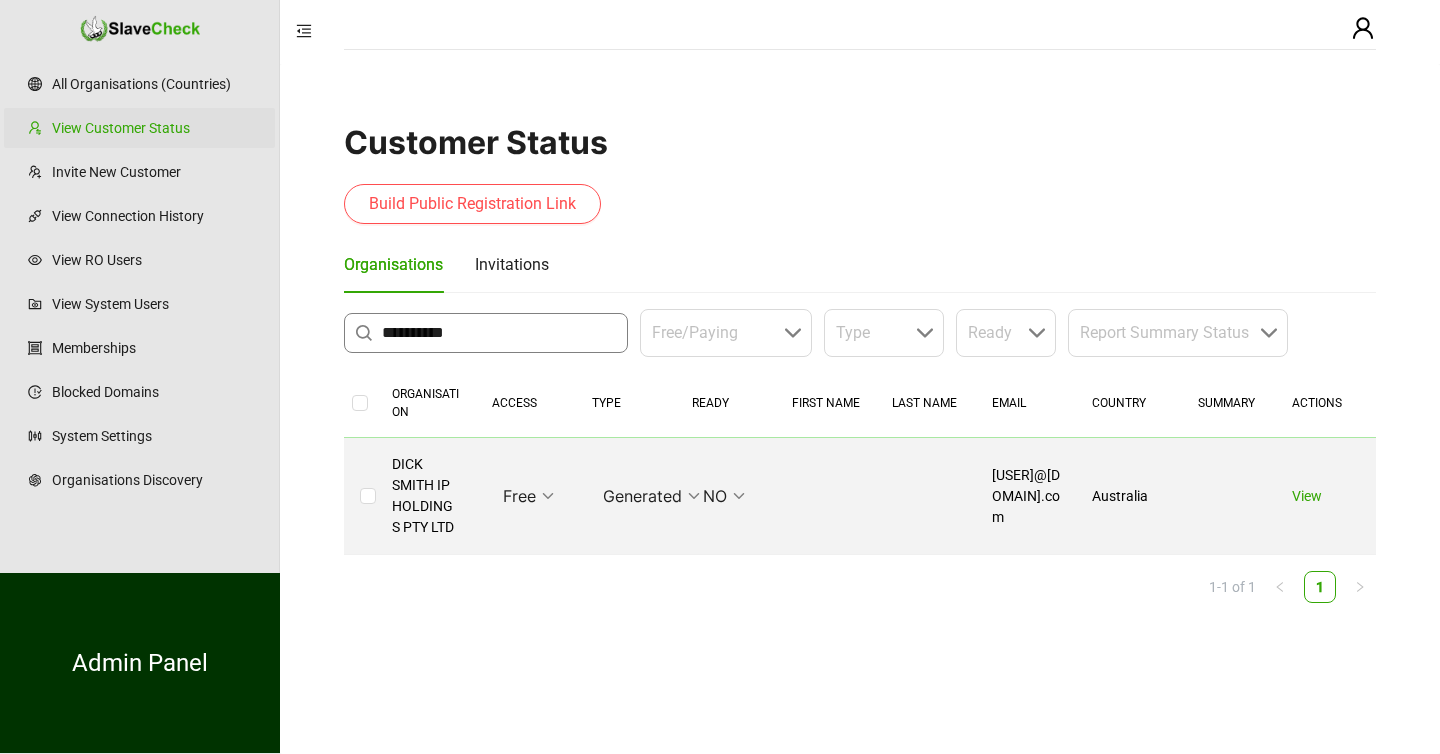 click on "**********" at bounding box center (499, 333) 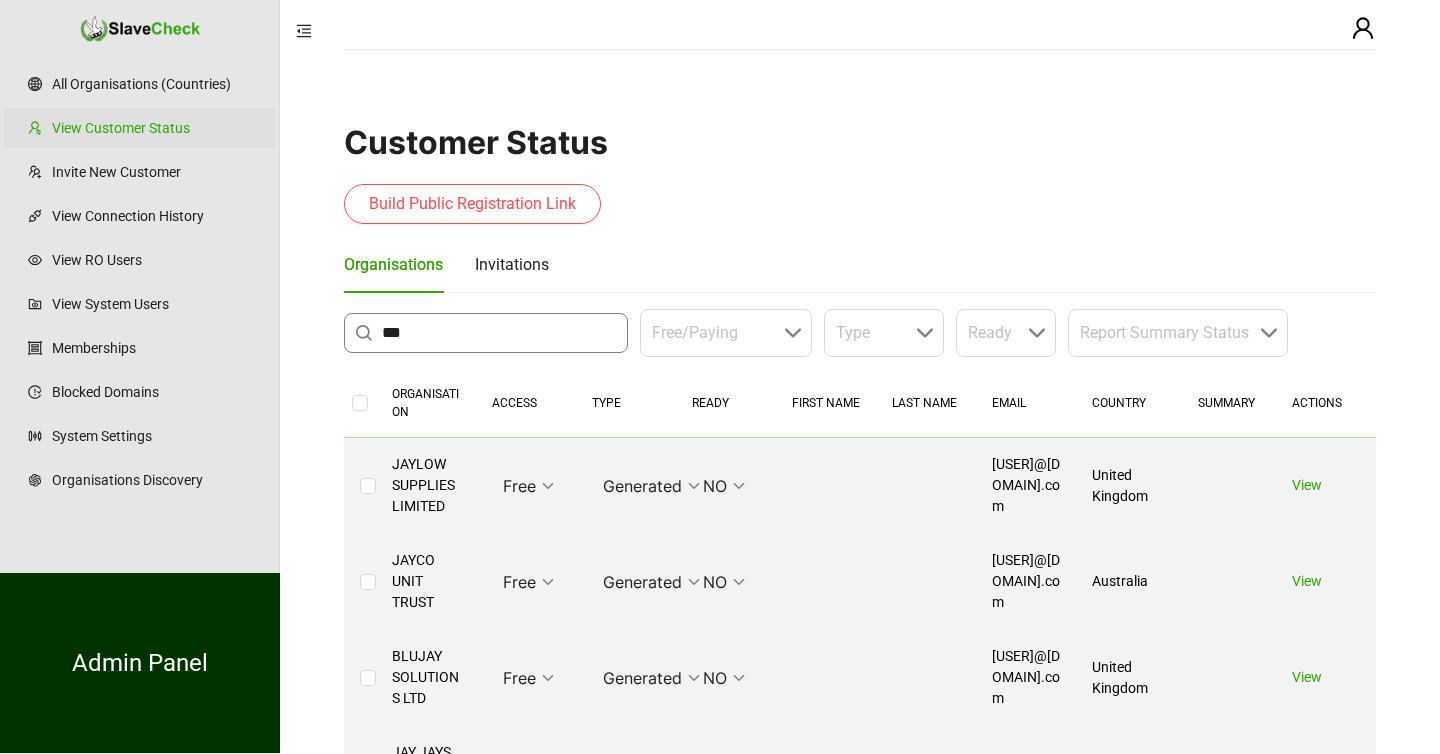 click on "***" at bounding box center [499, 333] 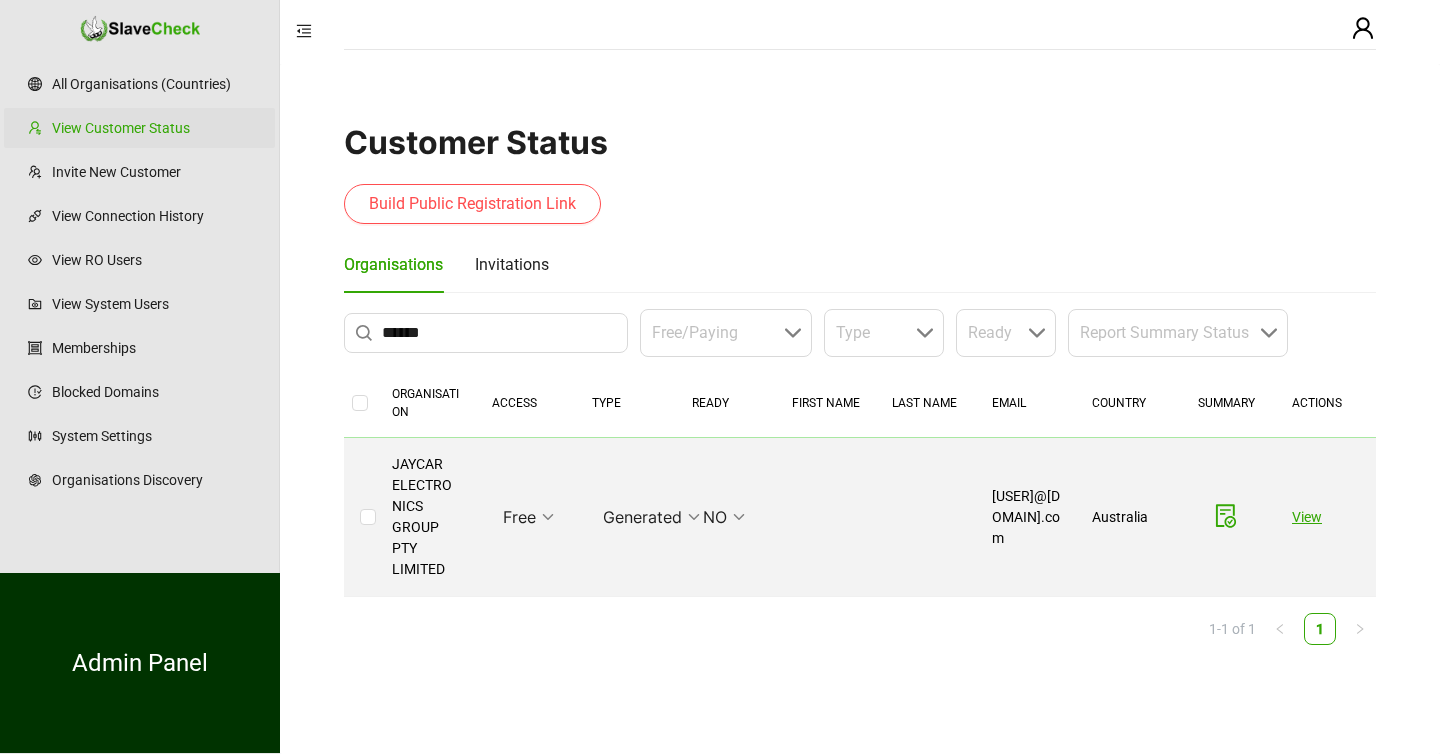click on "View" at bounding box center [1307, 517] 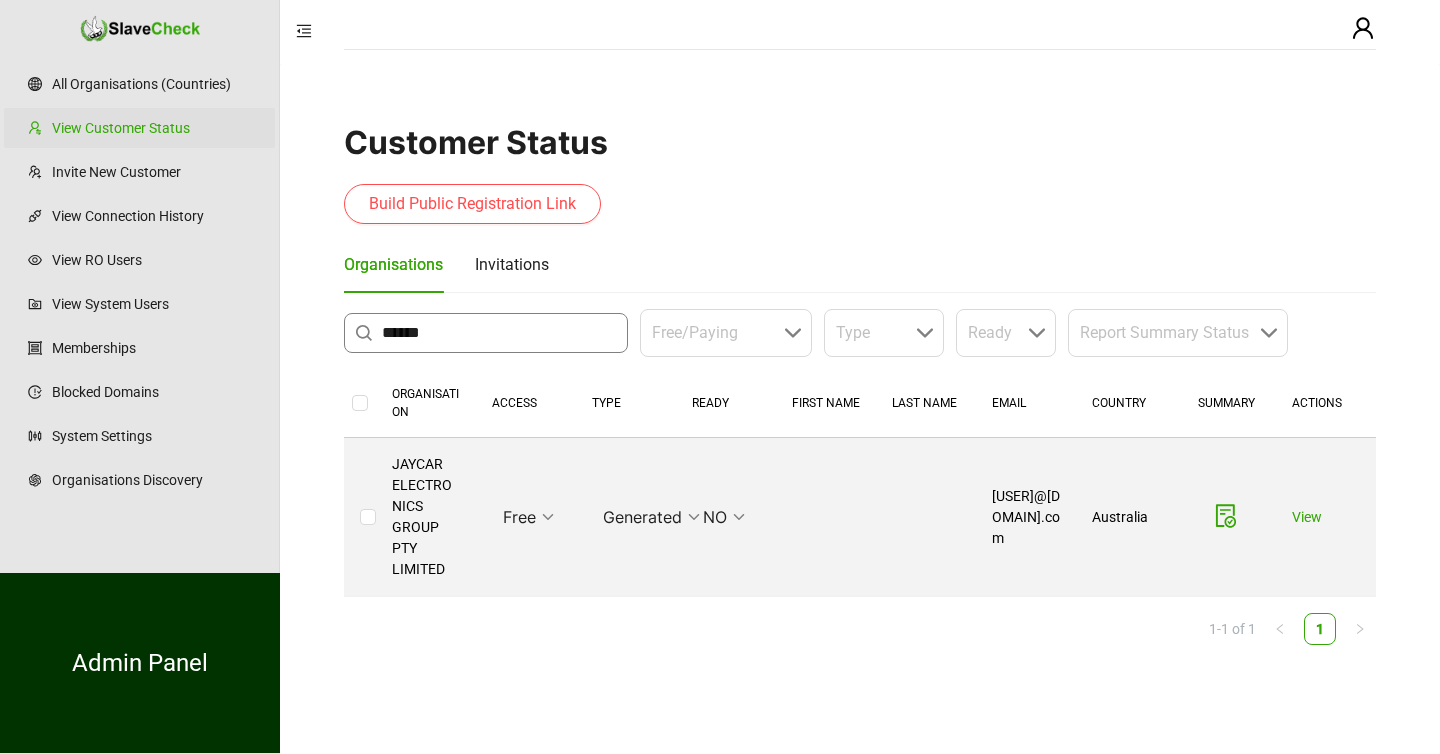 click on "******" at bounding box center [499, 333] 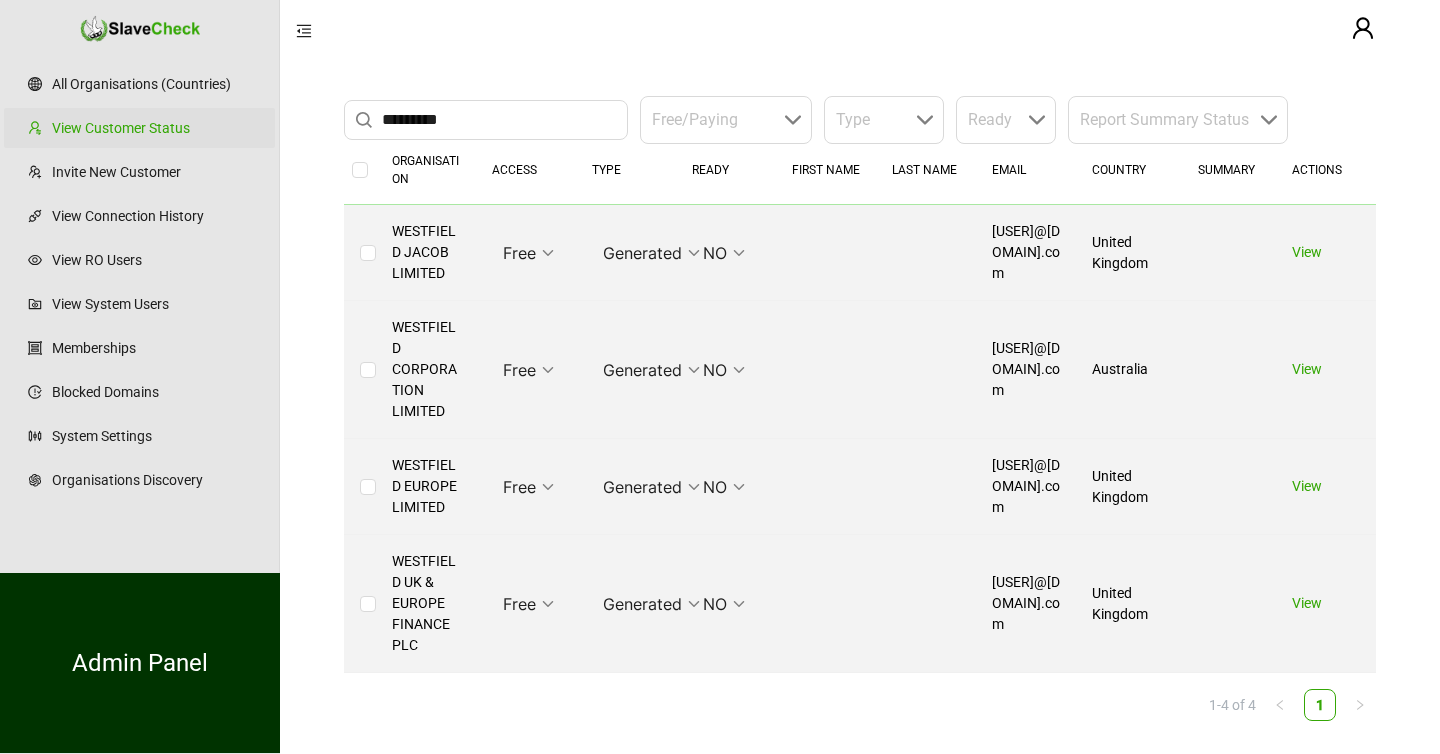scroll, scrollTop: 236, scrollLeft: 0, axis: vertical 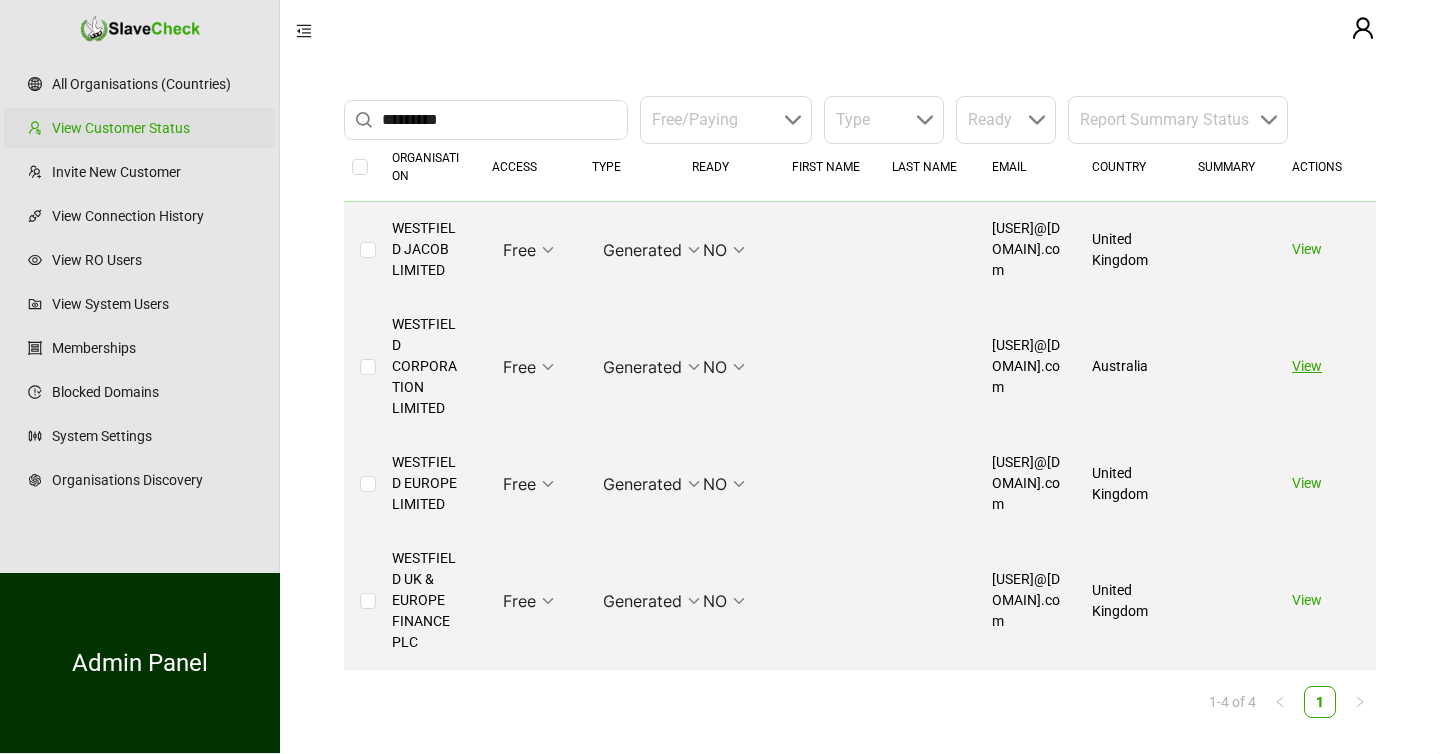 click on "View" at bounding box center [1307, 366] 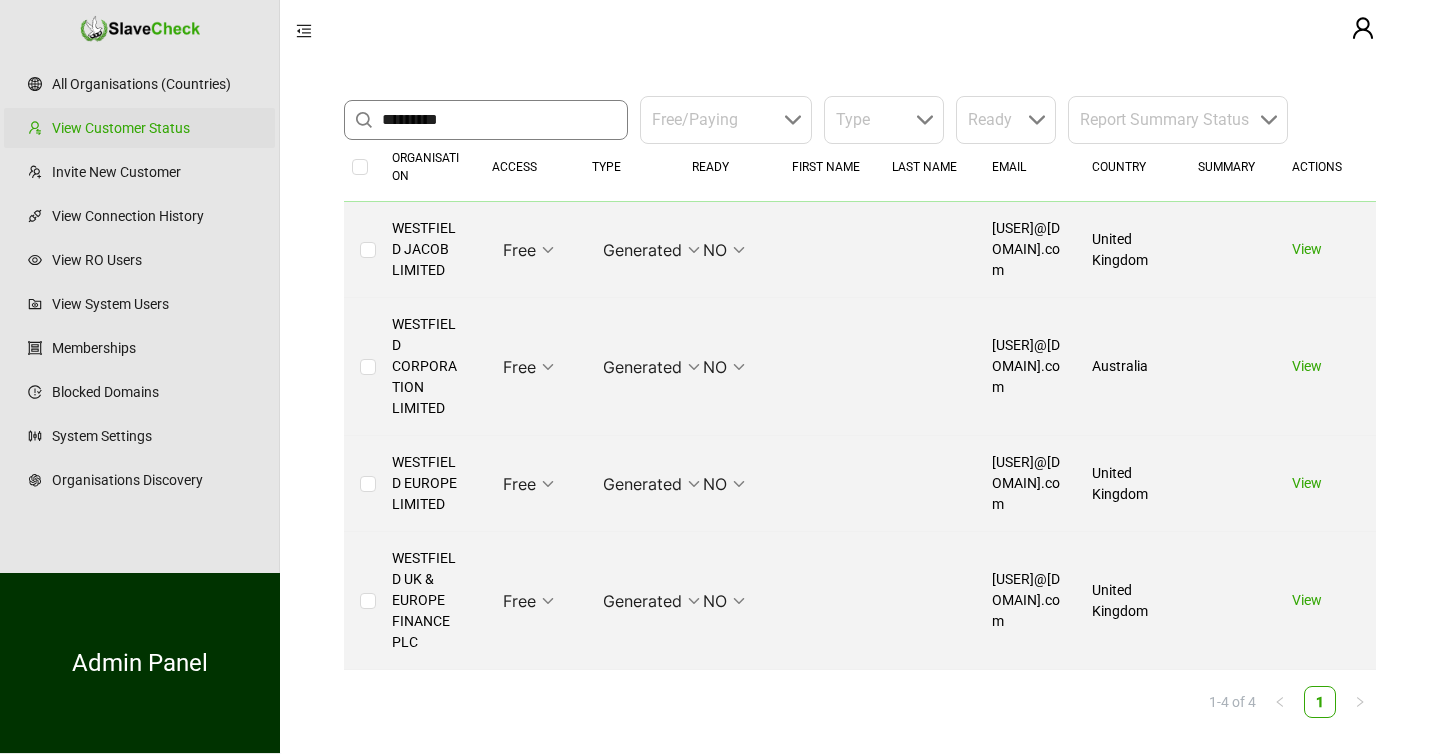click on "*********" at bounding box center [499, 120] 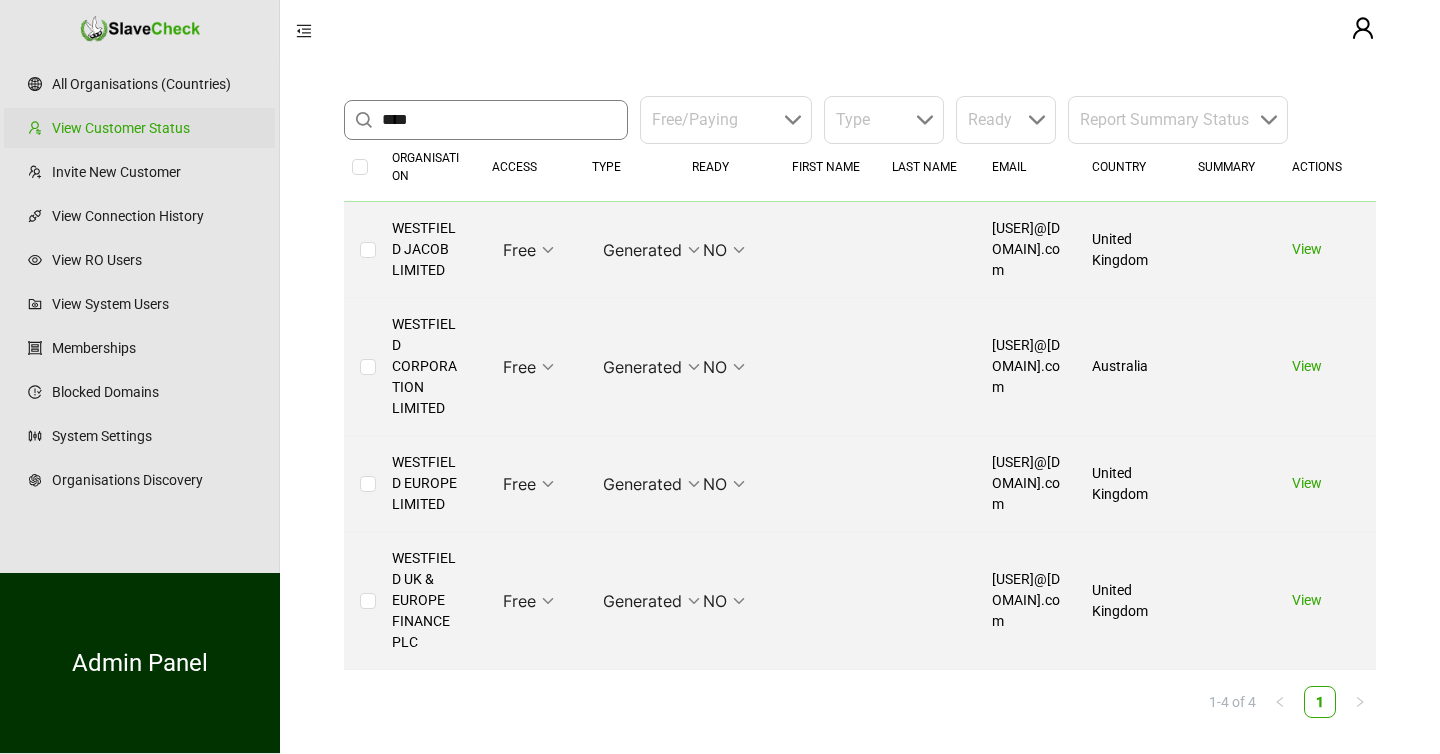 type on "****" 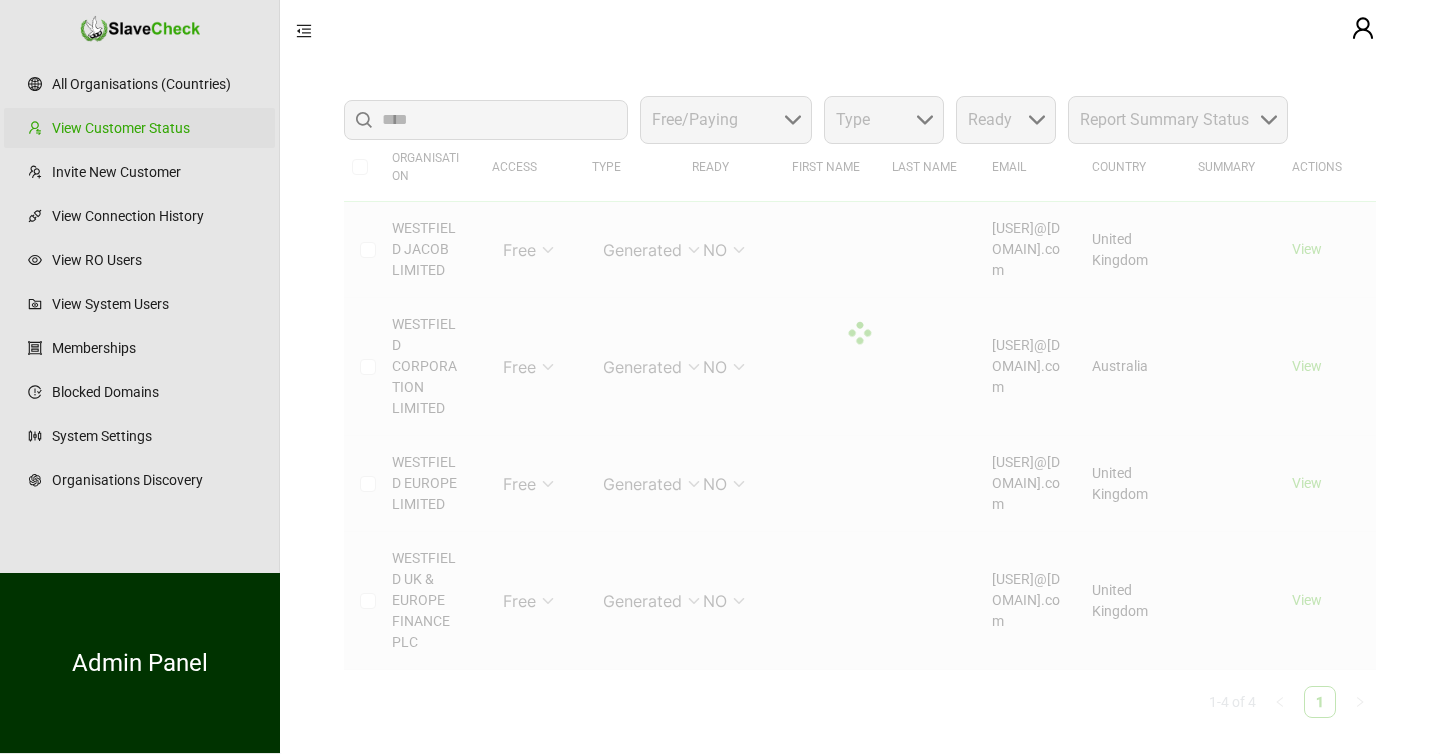 scroll, scrollTop: 119, scrollLeft: 0, axis: vertical 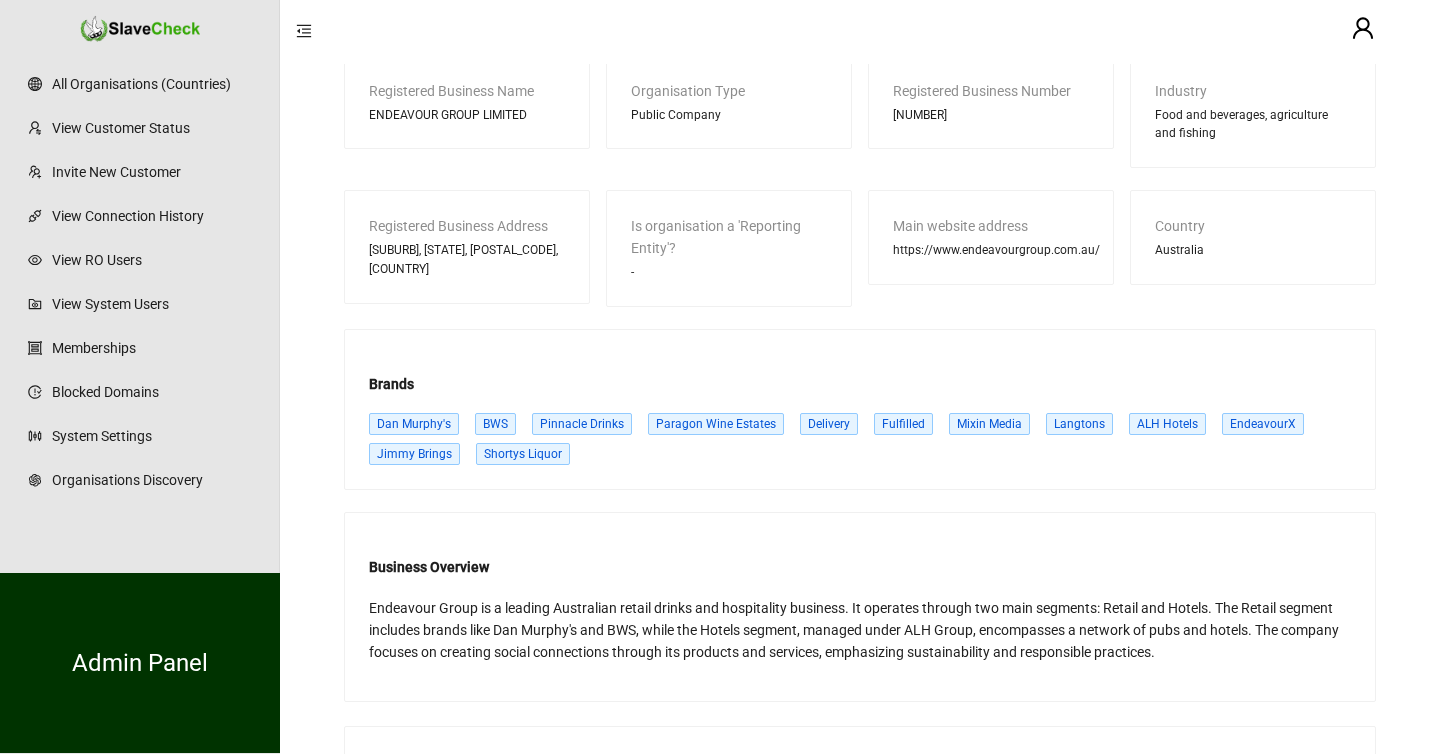 click on "Dan Murphy's" at bounding box center [414, 424] 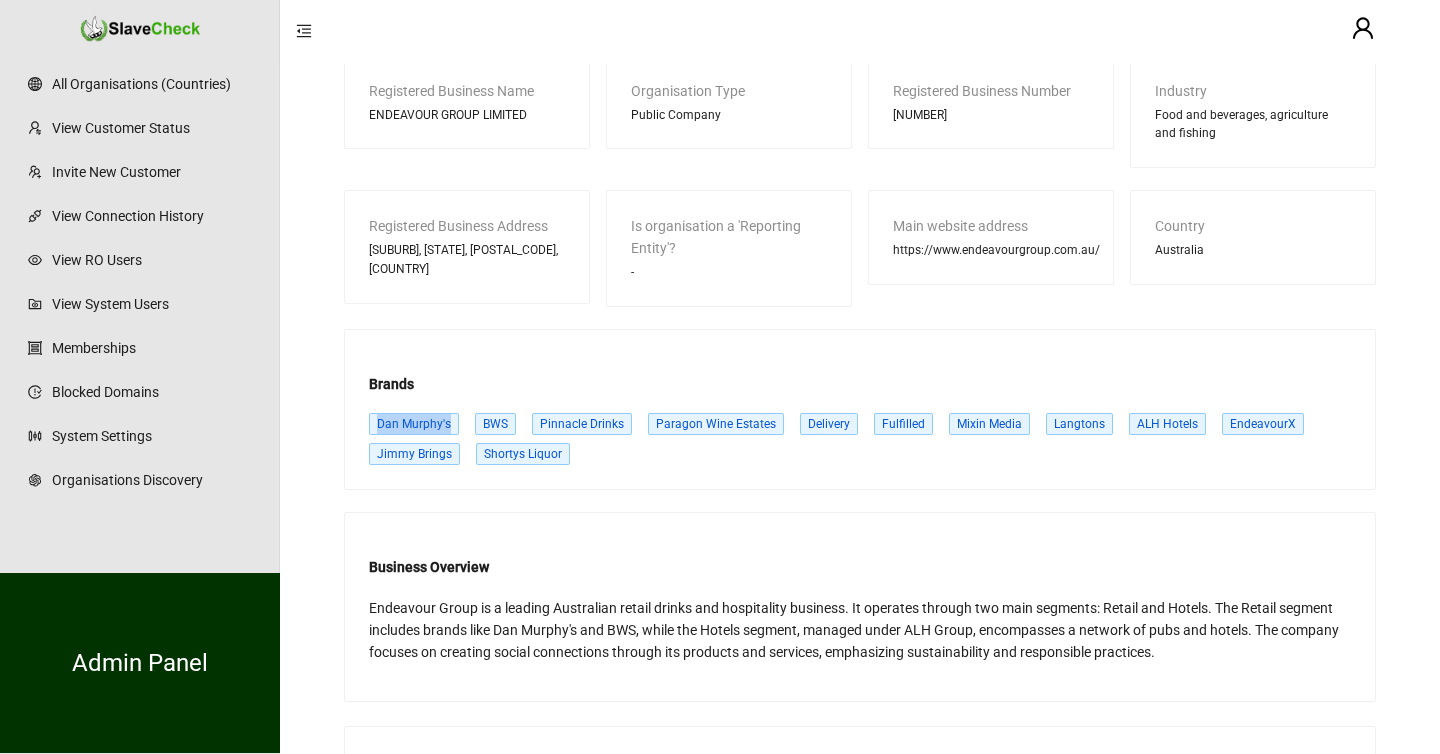drag, startPoint x: 455, startPoint y: 427, endPoint x: 369, endPoint y: 426, distance: 86.00581 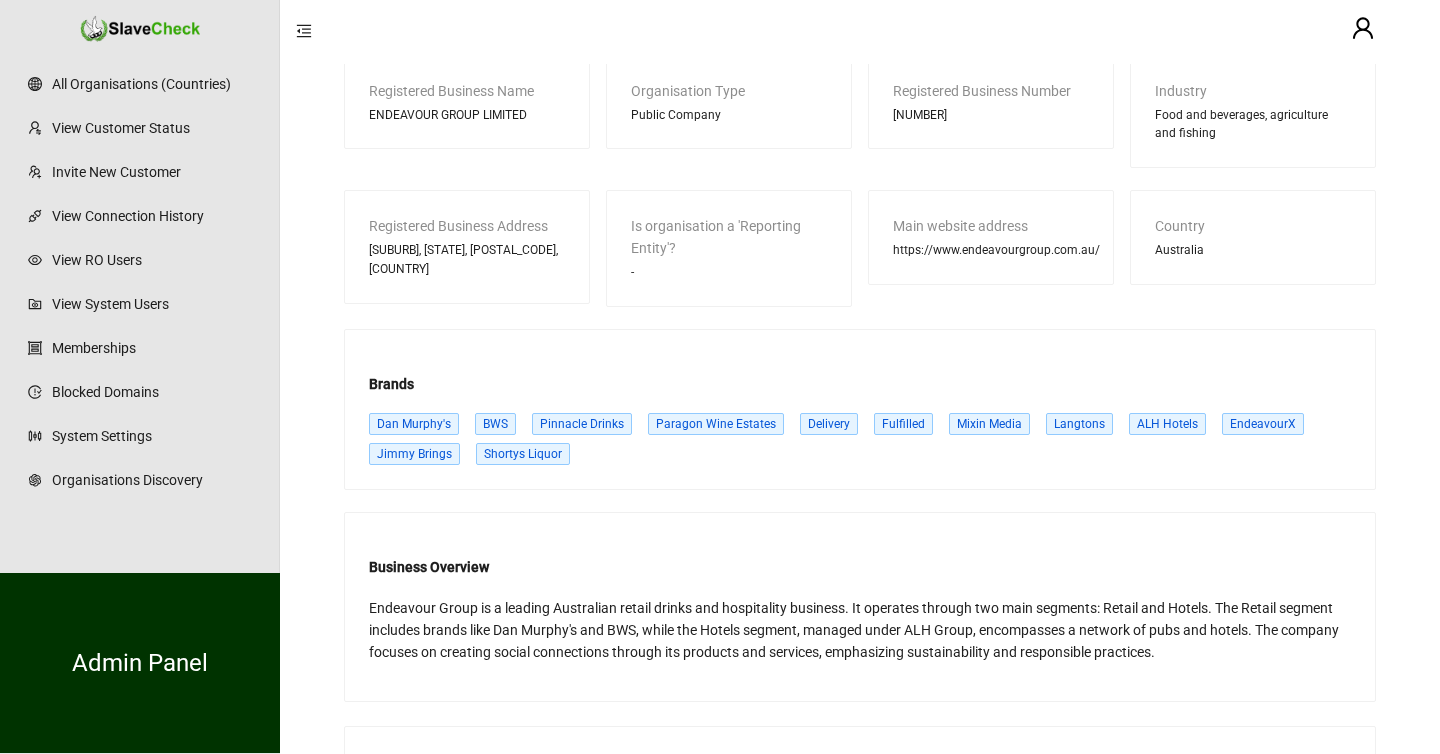 click on "Brands Dan Murphy's BWS Pinnacle Drinks Paragon Wine Estates Delivery Fulfilled Mixin Media Langtons ALH Hotels EndeavourX Jimmy Brings Shortys Liquor" at bounding box center (860, 409) 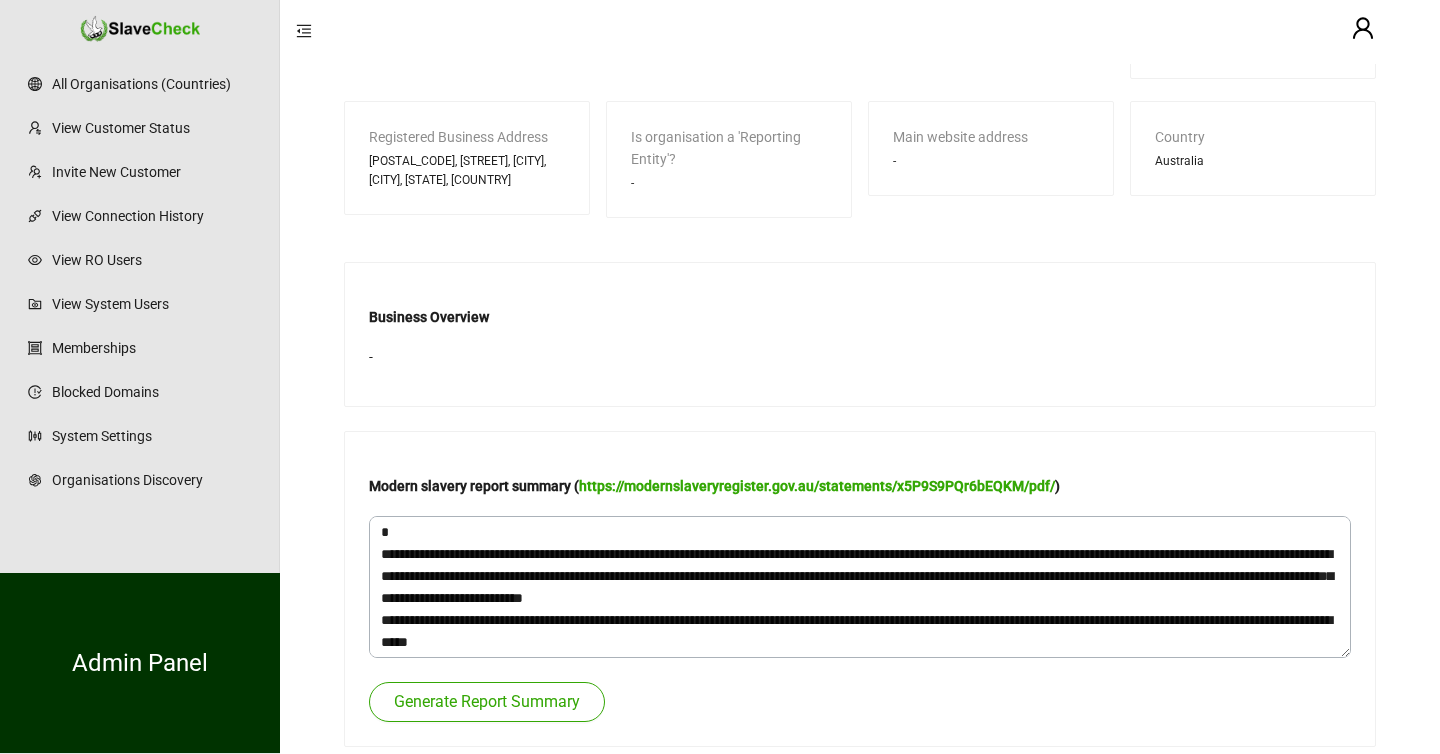 scroll, scrollTop: 732, scrollLeft: 0, axis: vertical 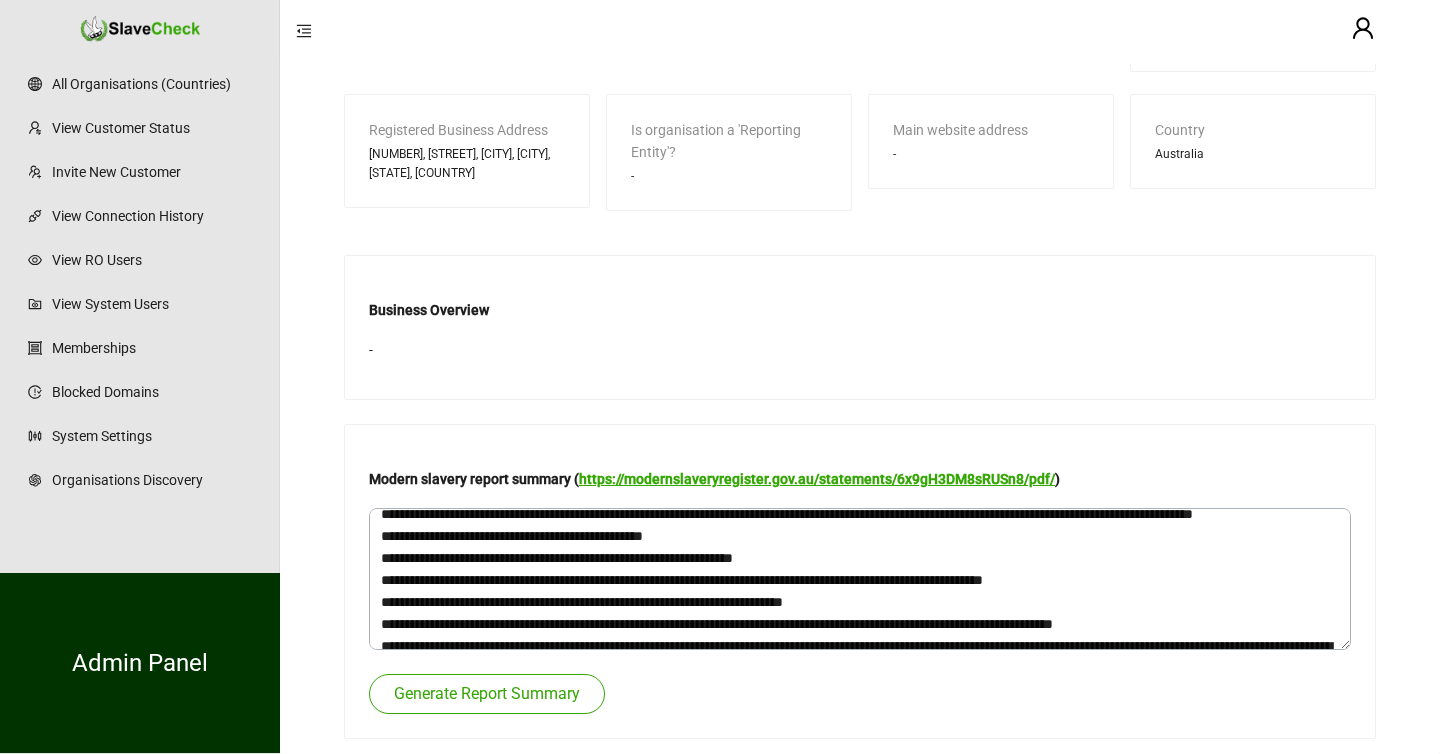 click on "https://modernslaveryregister.gov.au/statements/6x9gH3DM8sRUSn8/pdf/" at bounding box center [817, 479] 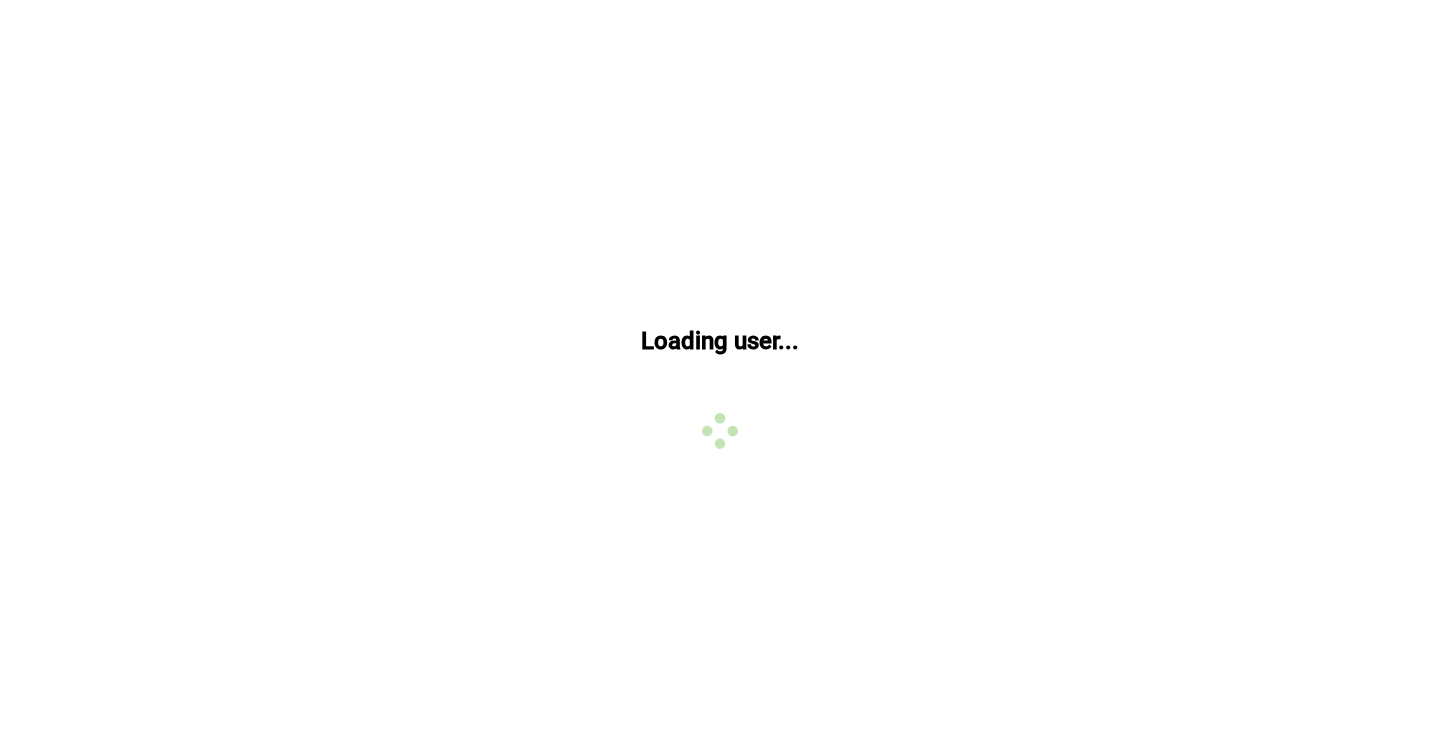 scroll, scrollTop: 0, scrollLeft: 0, axis: both 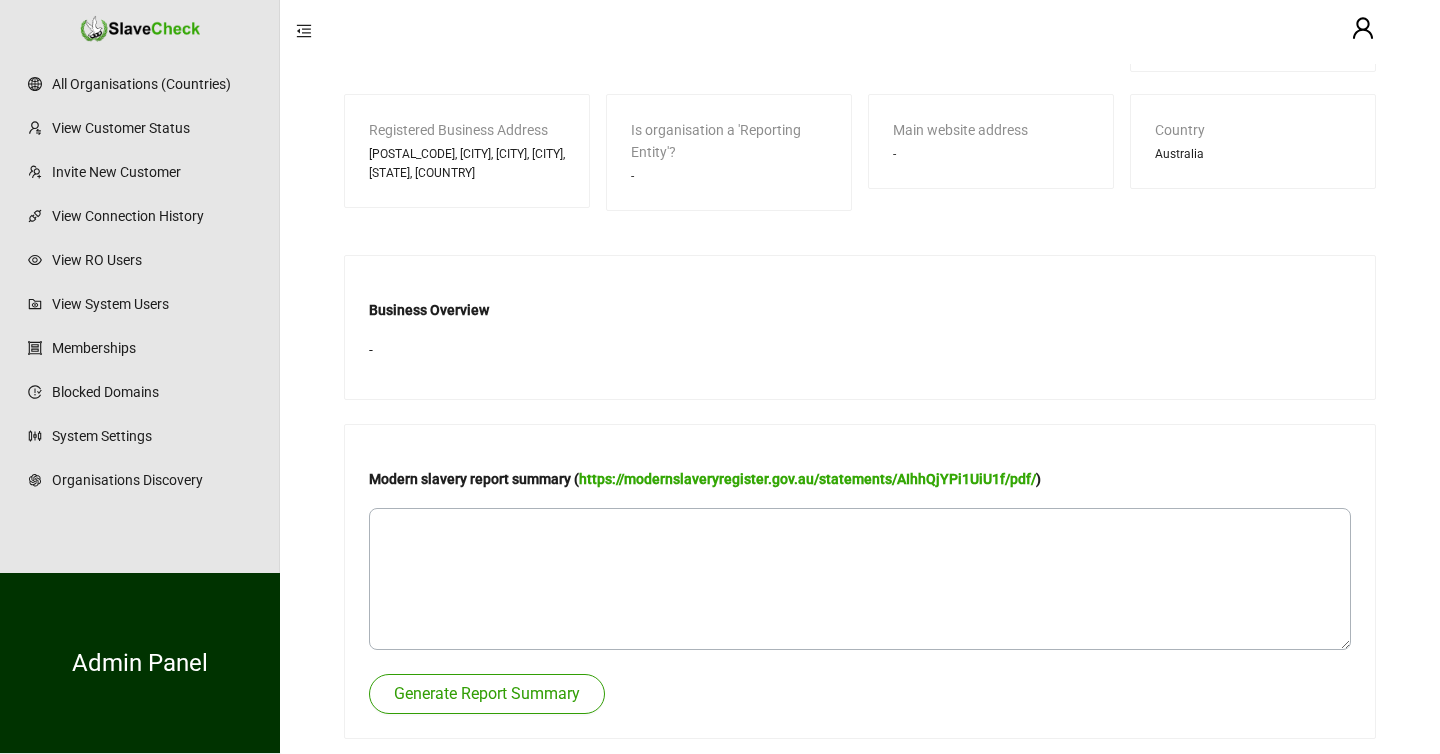 click on "Generate Report Summary" at bounding box center [487, 694] 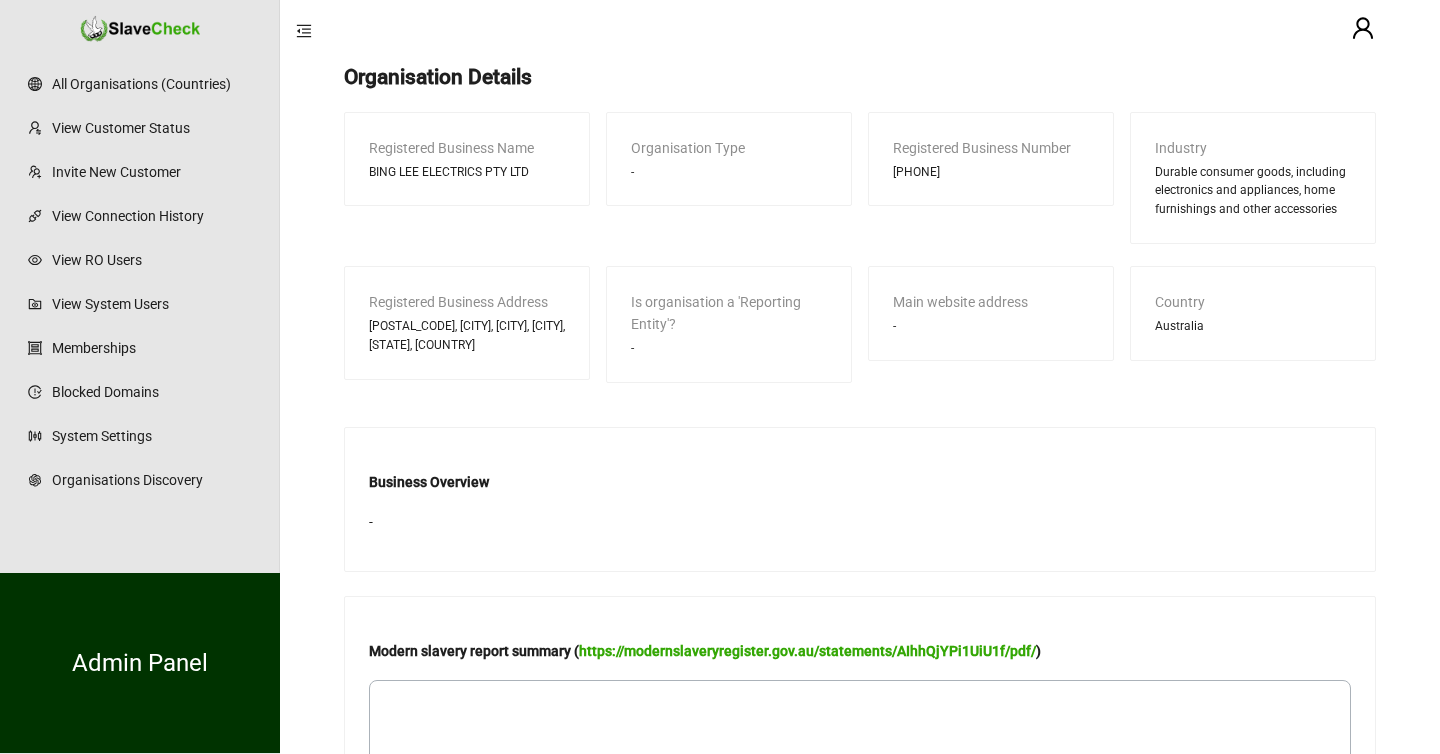 scroll, scrollTop: 702, scrollLeft: 0, axis: vertical 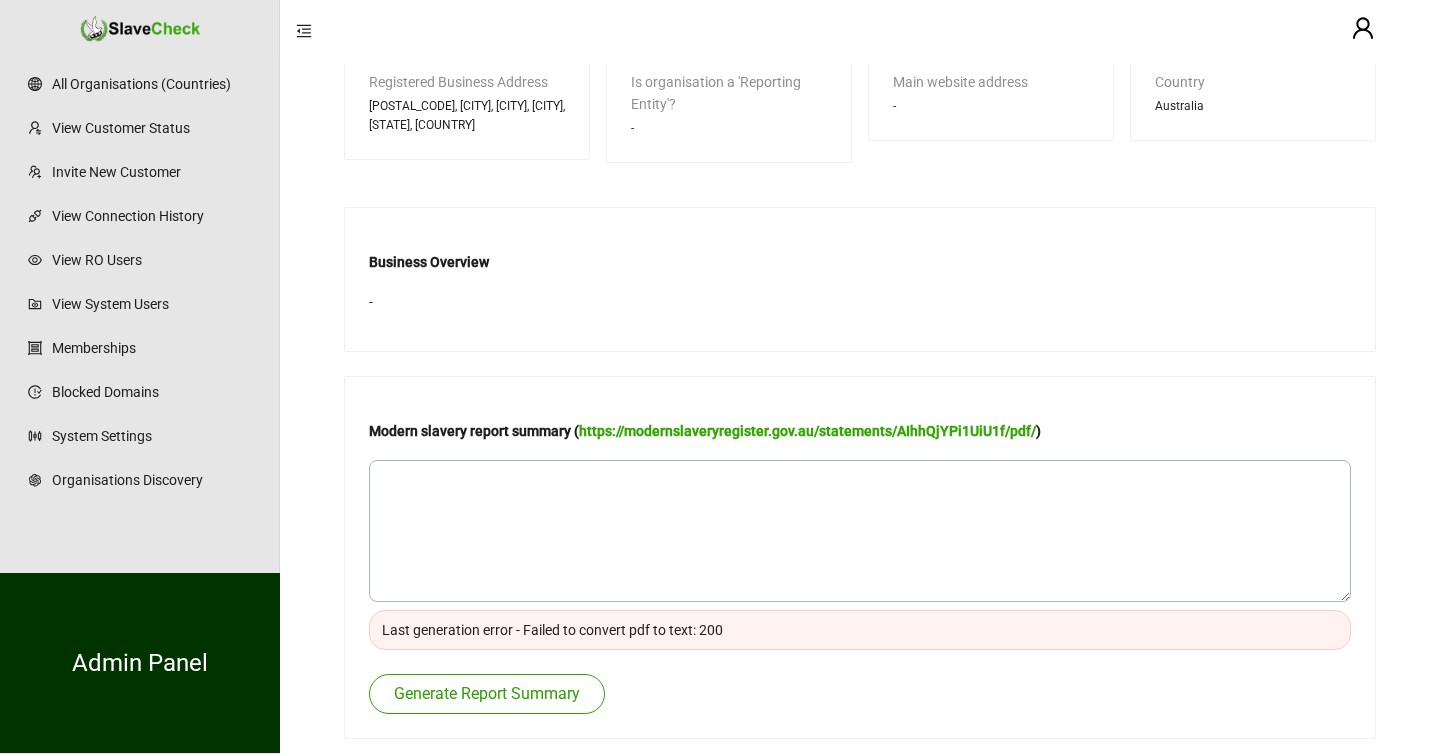 click on "Generate Report Summary" at bounding box center (487, 694) 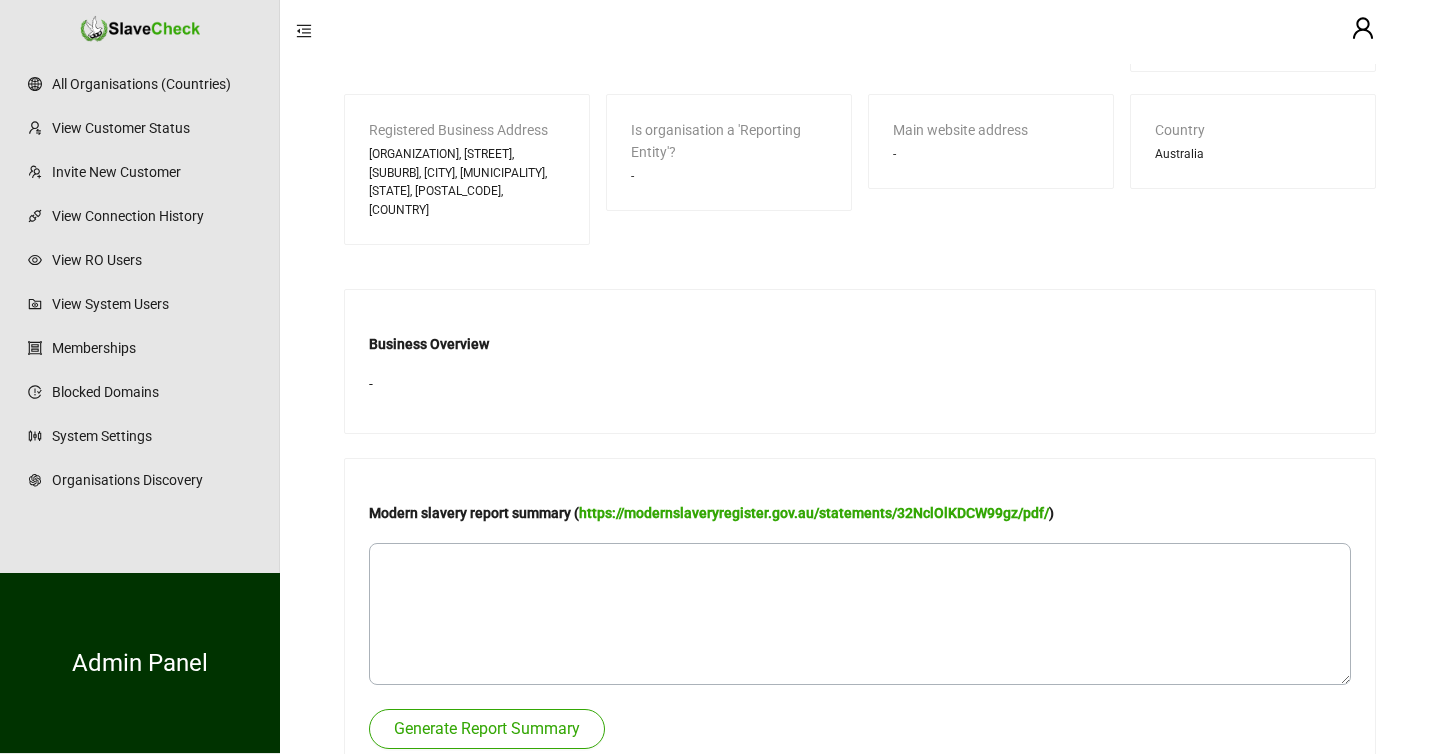 scroll, scrollTop: 710, scrollLeft: 0, axis: vertical 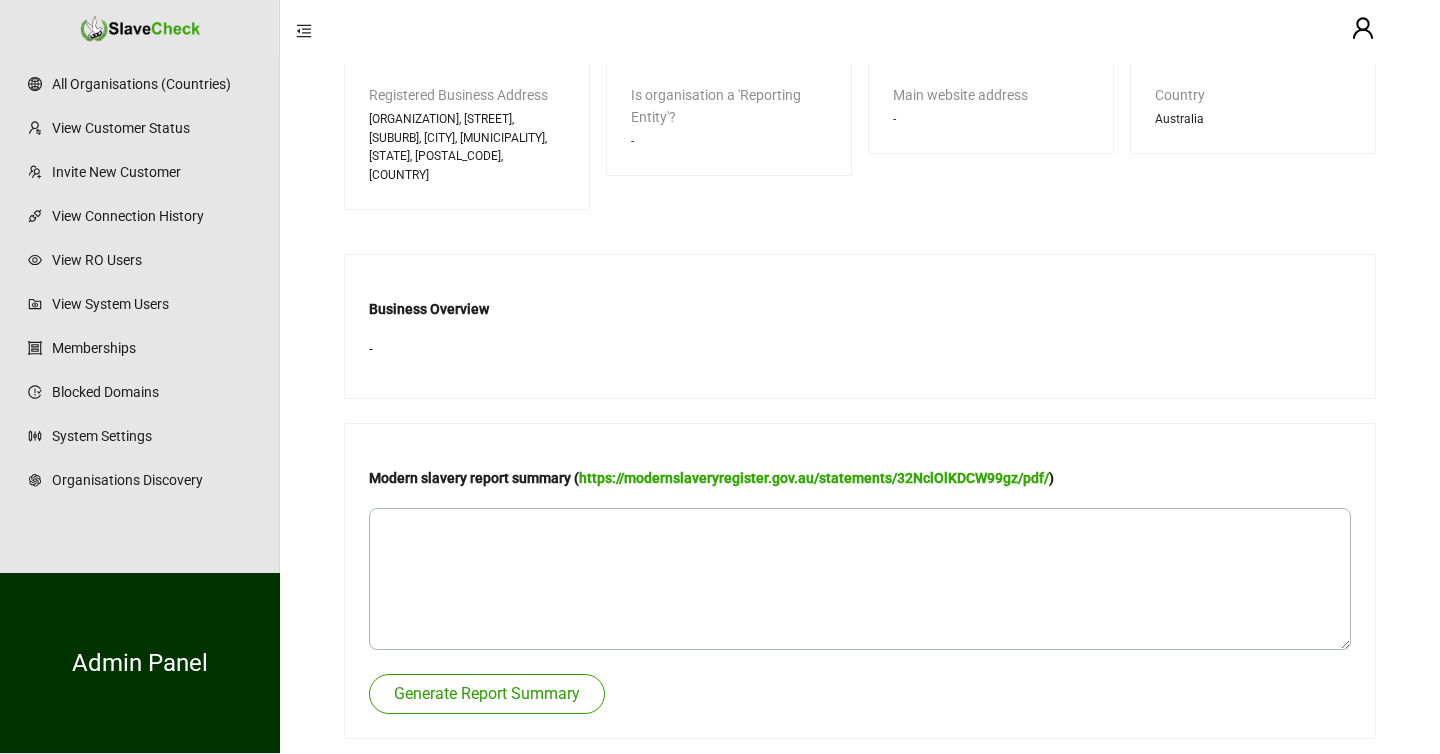click on "Generate Report Summary" at bounding box center [487, 694] 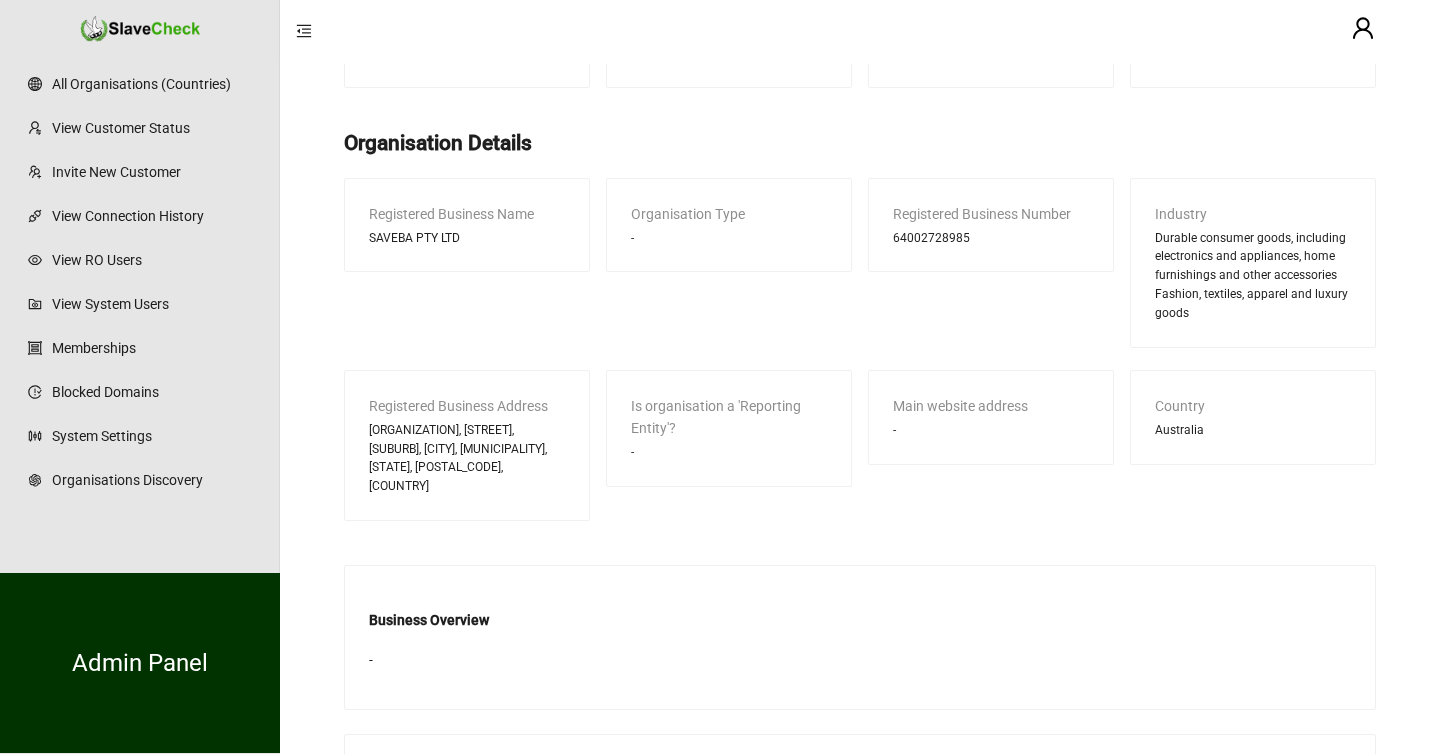 scroll, scrollTop: 0, scrollLeft: 0, axis: both 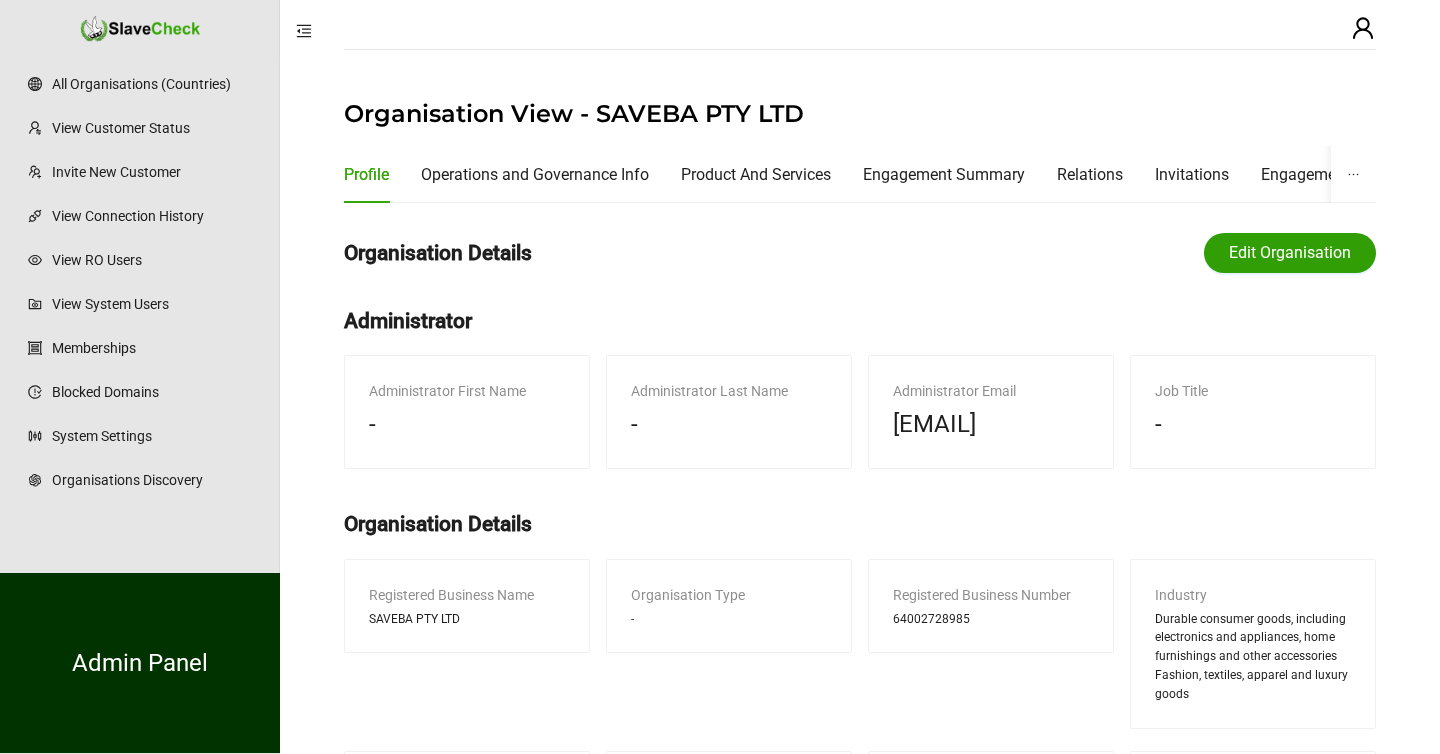 click on "Edit Organisation" at bounding box center [1290, 253] 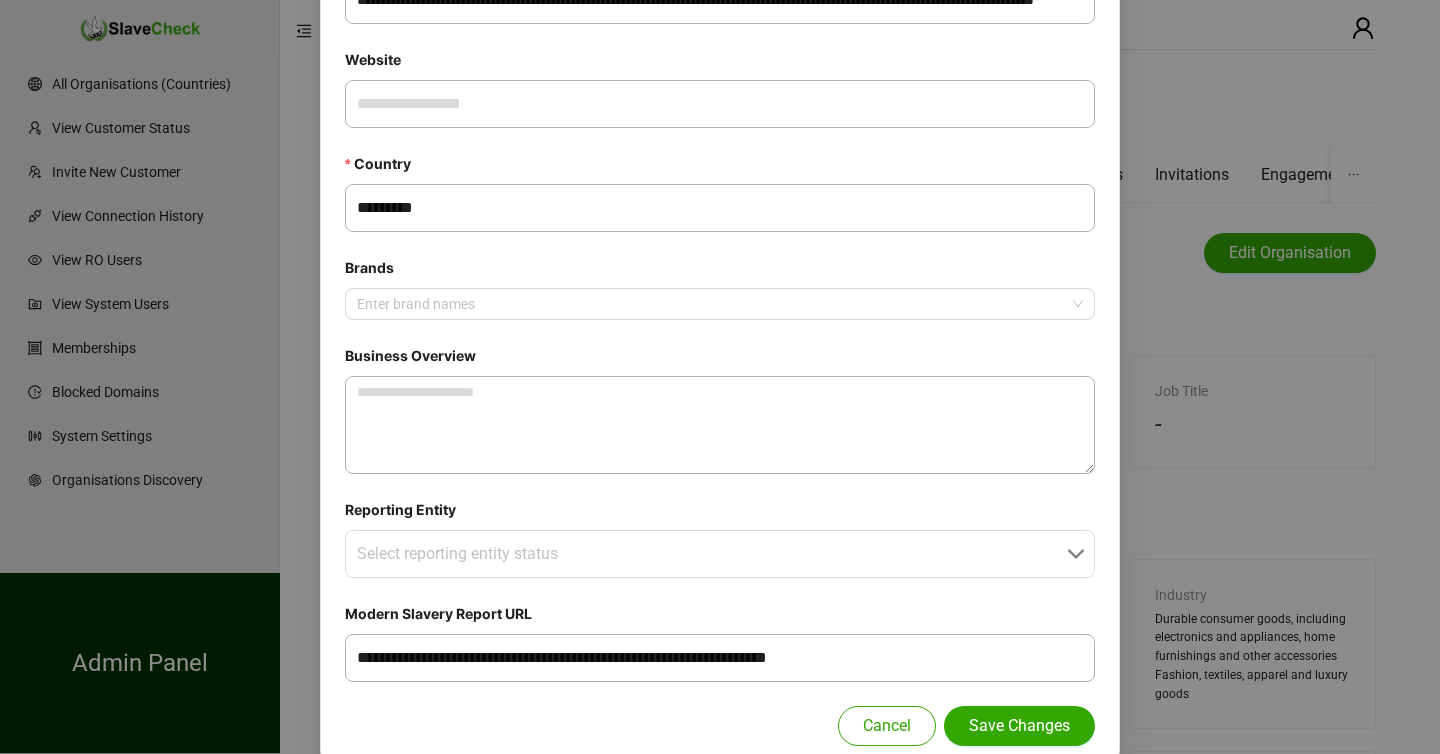 scroll, scrollTop: 662, scrollLeft: 0, axis: vertical 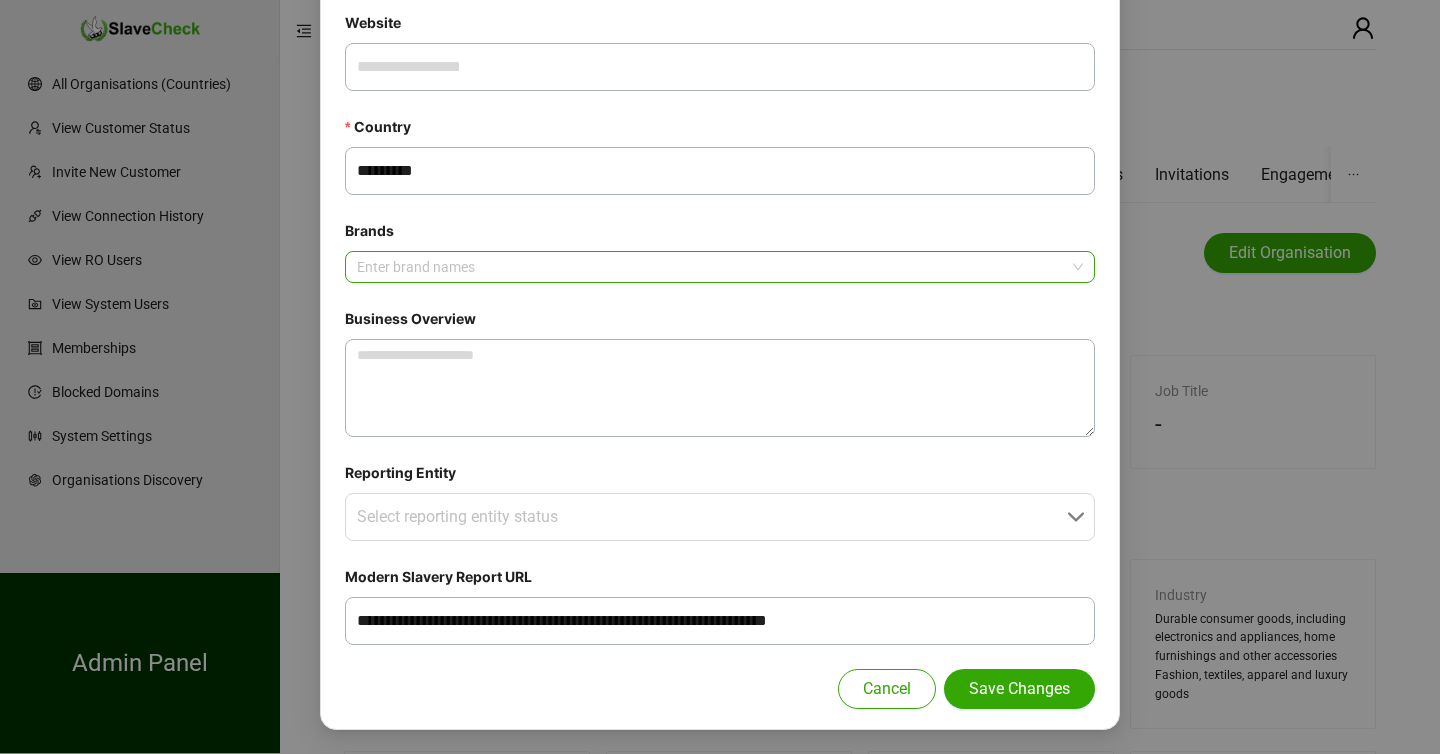 click at bounding box center (709, 267) 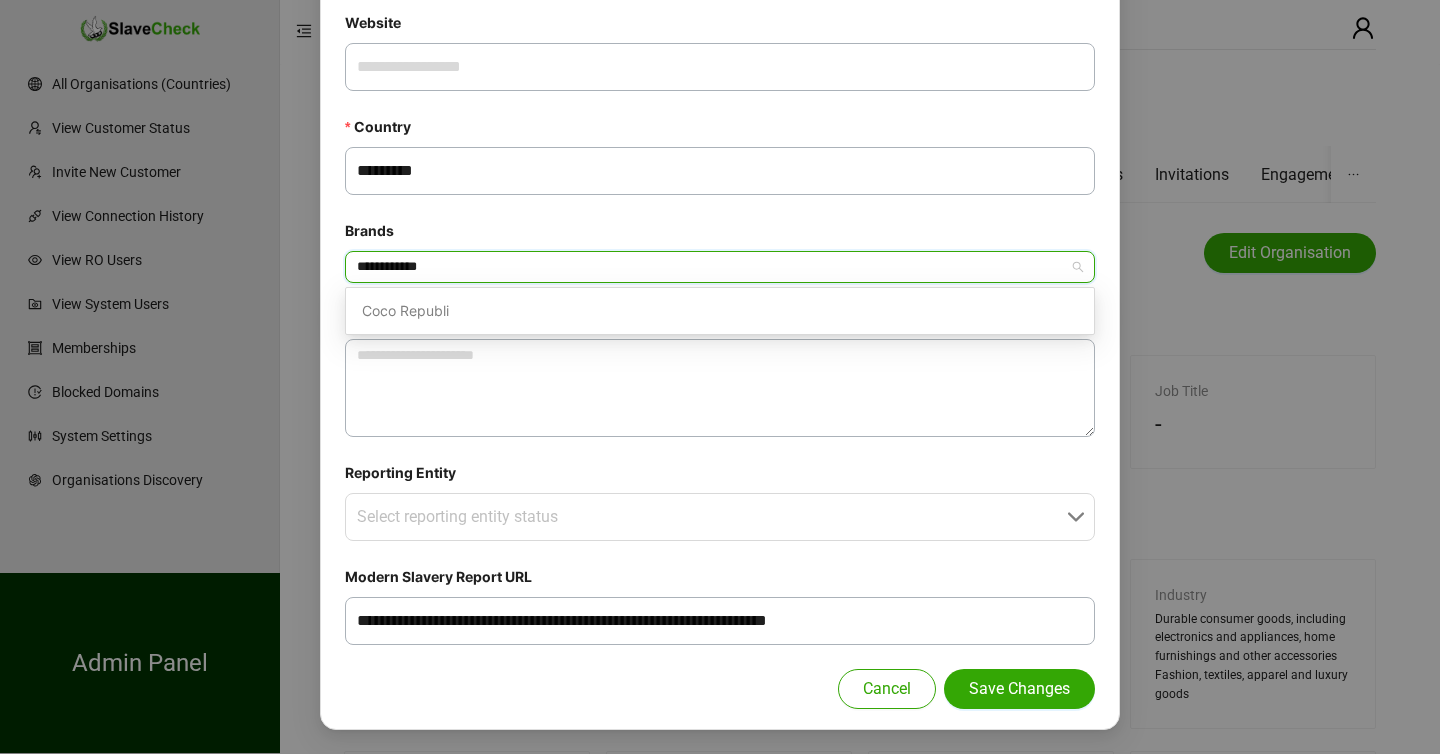 type on "**********" 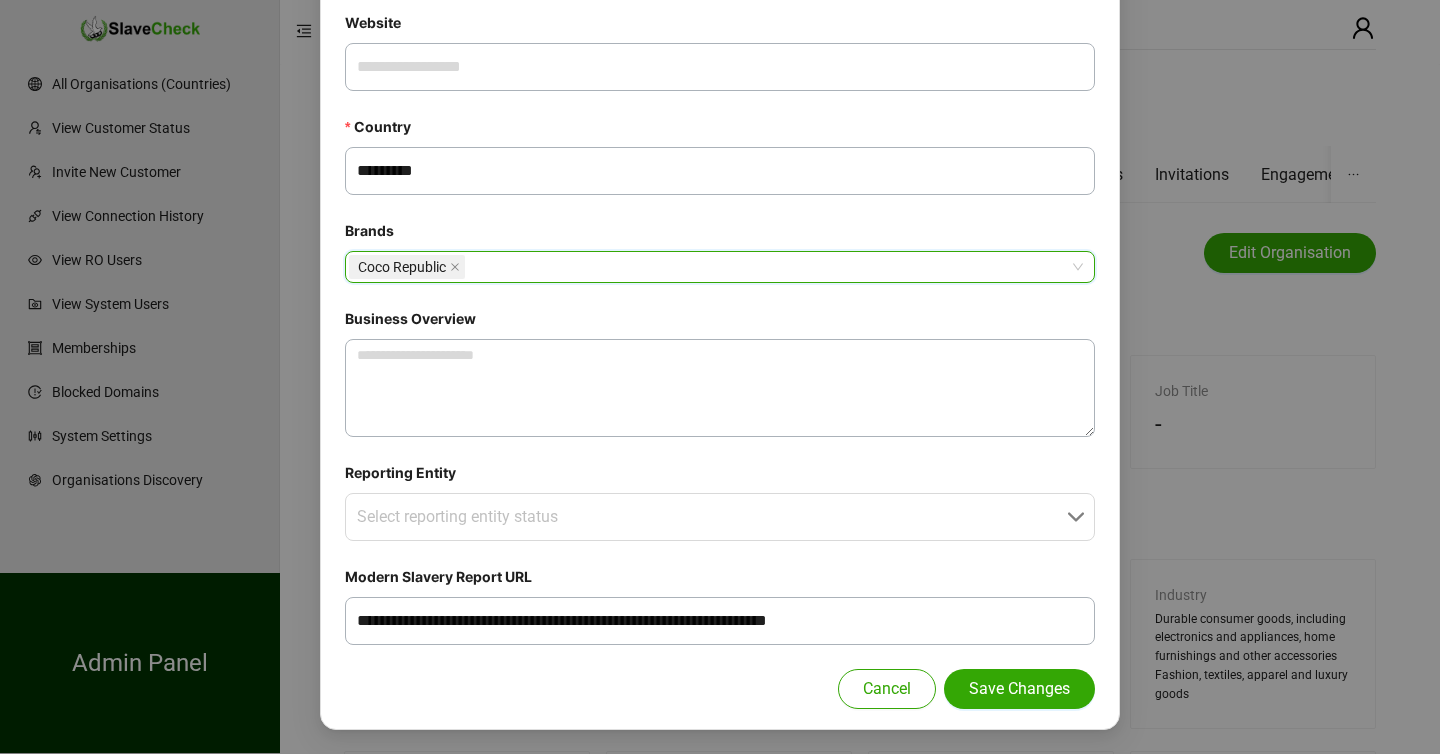 paste on "**********" 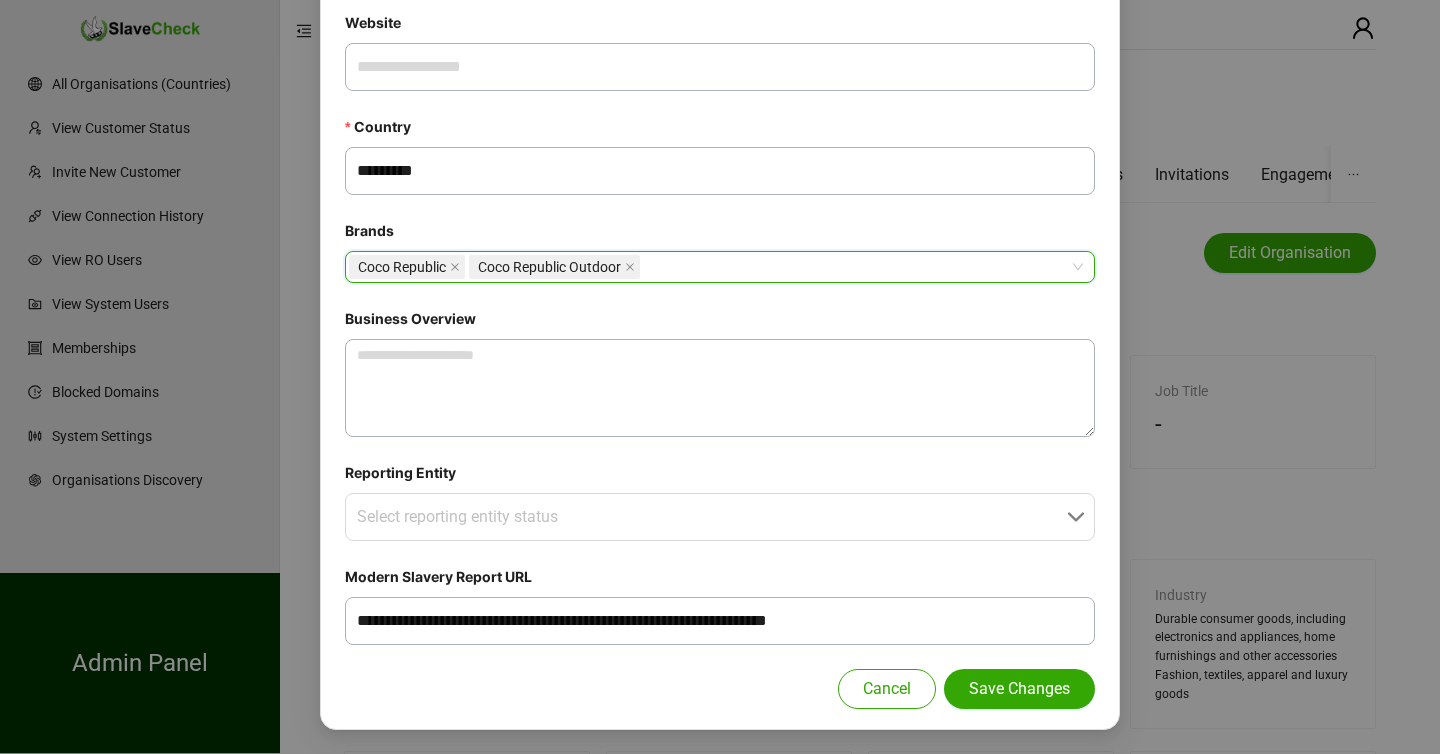 paste on "**********" 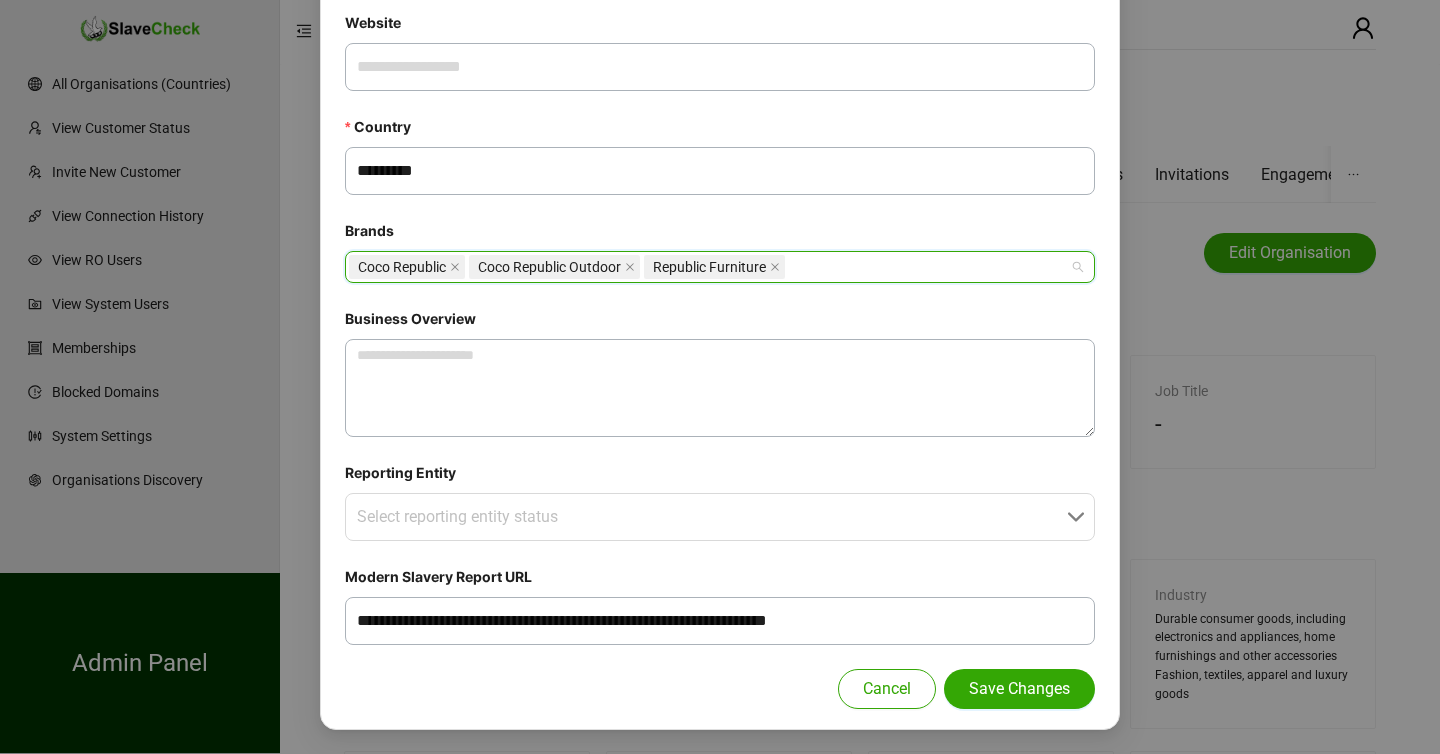 paste on "**********" 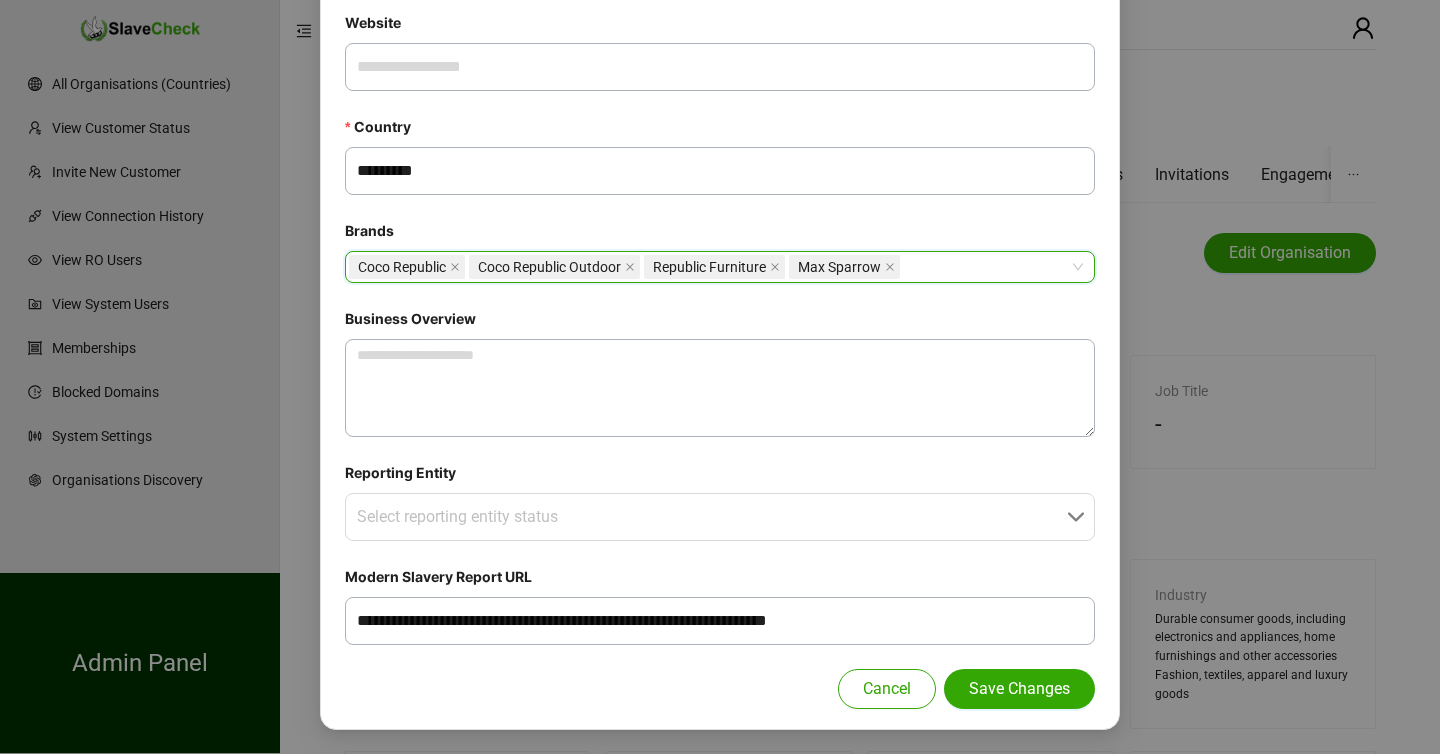 paste on "**********" 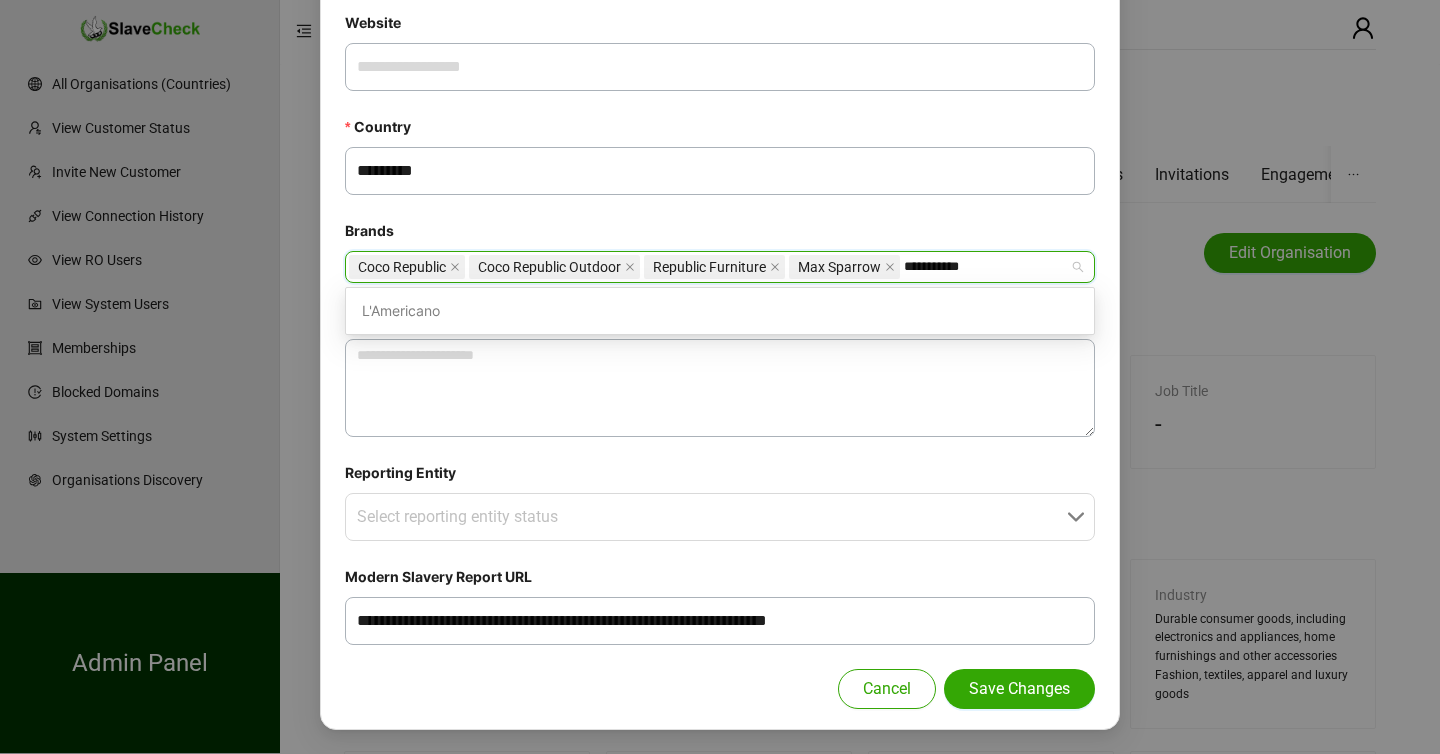 type 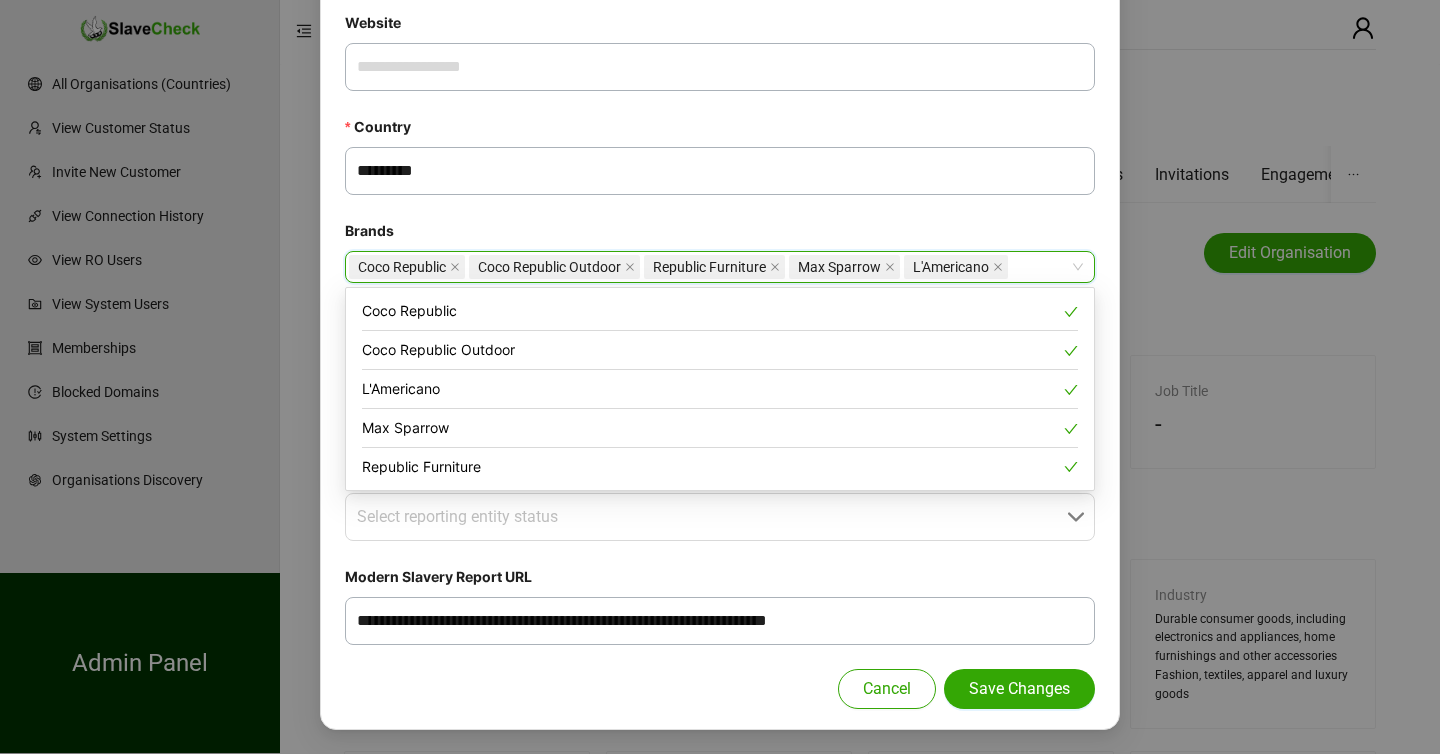 click on "**********" at bounding box center [720, 100] 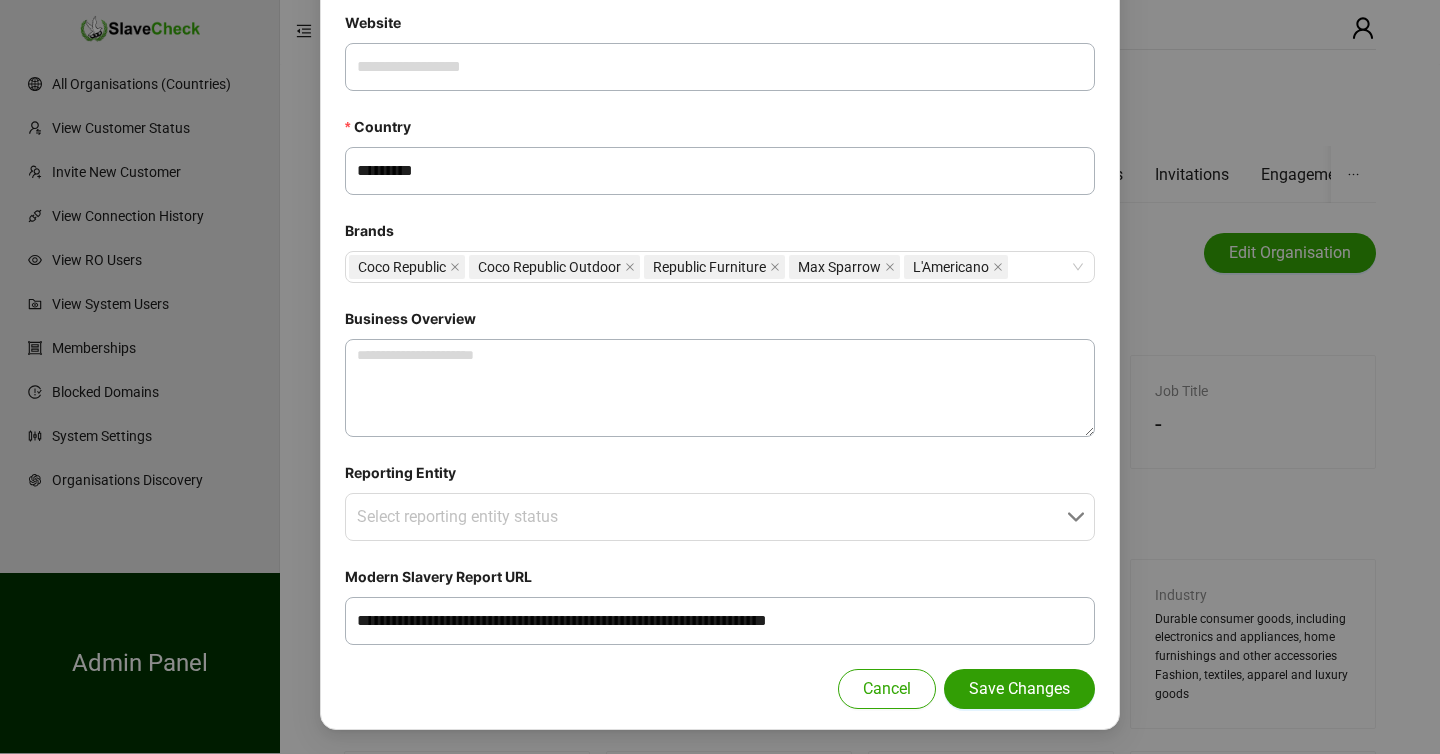 click on "Save Changes" at bounding box center [1019, 689] 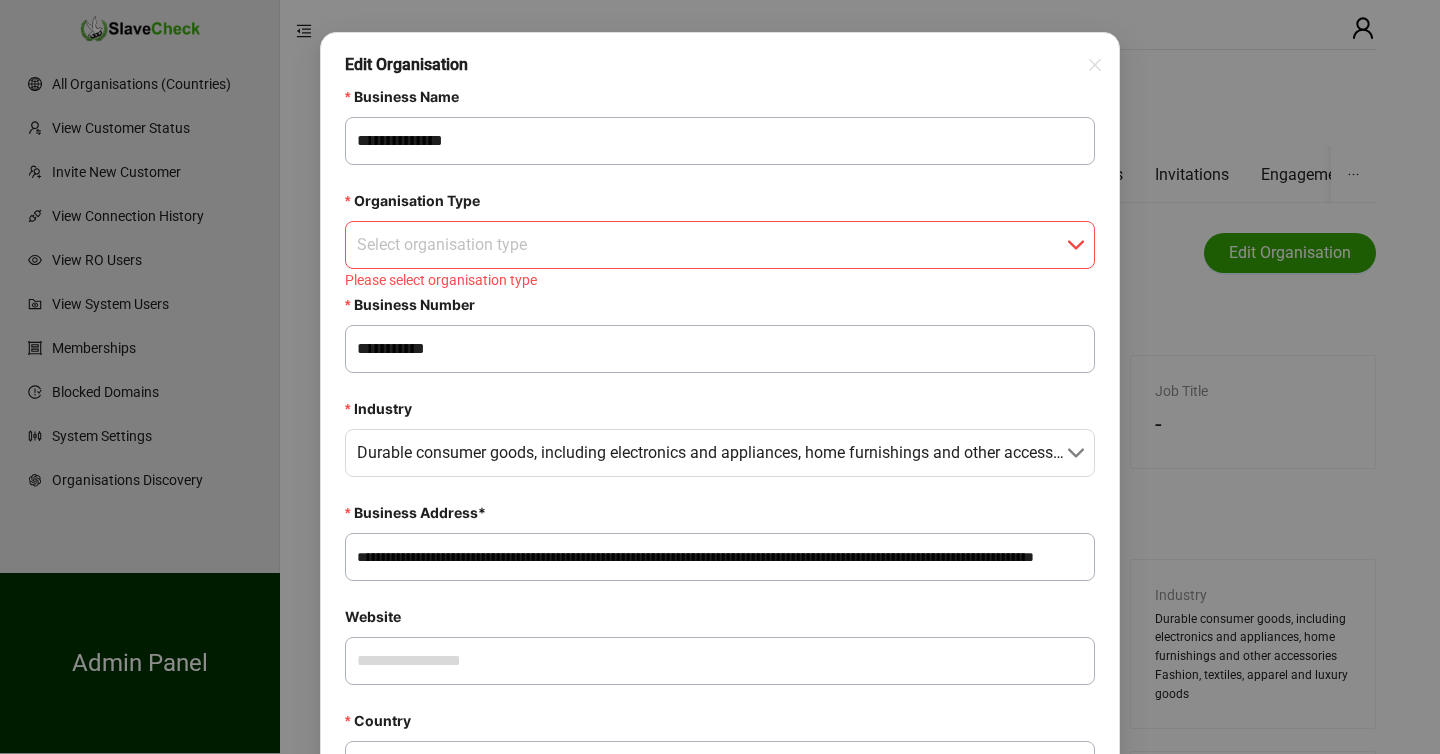 scroll, scrollTop: 0, scrollLeft: 0, axis: both 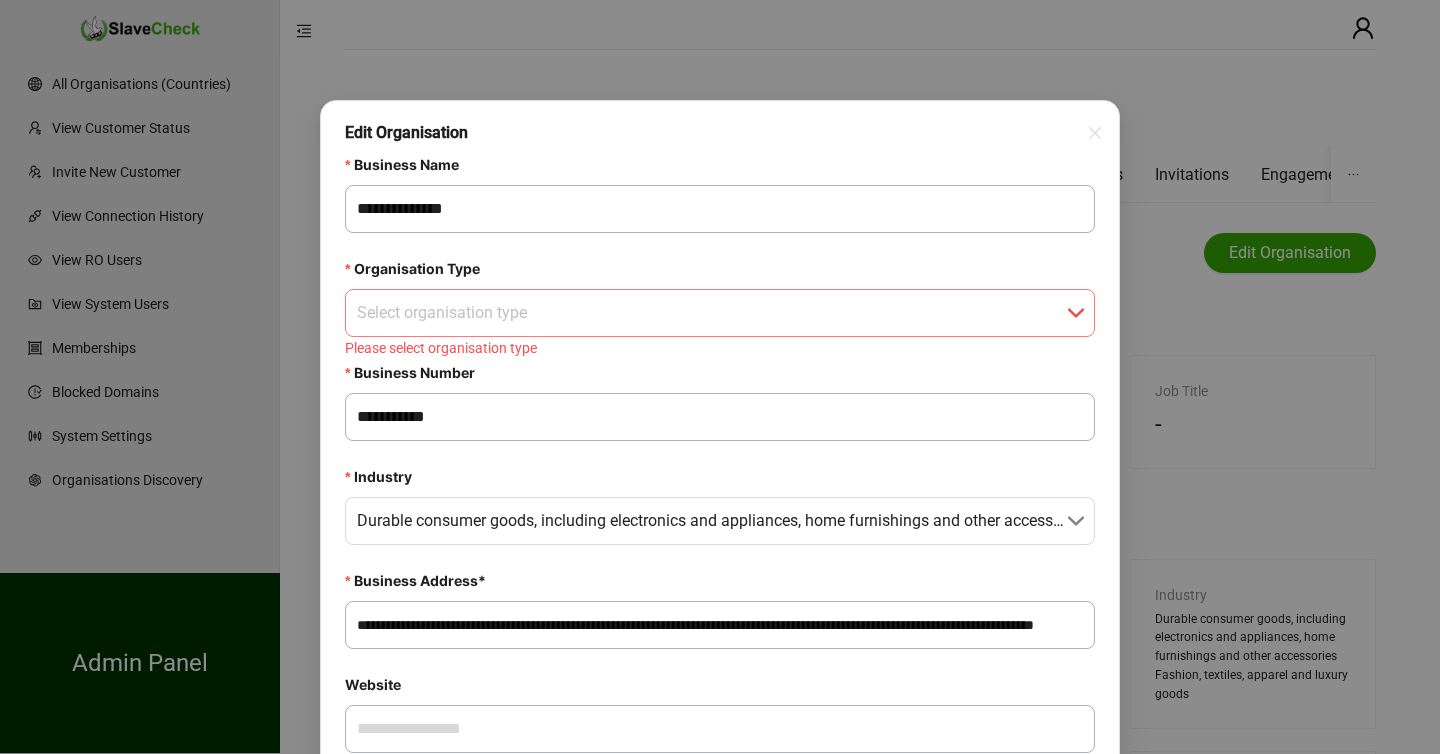 click on "Organisation Type" at bounding box center [714, 313] 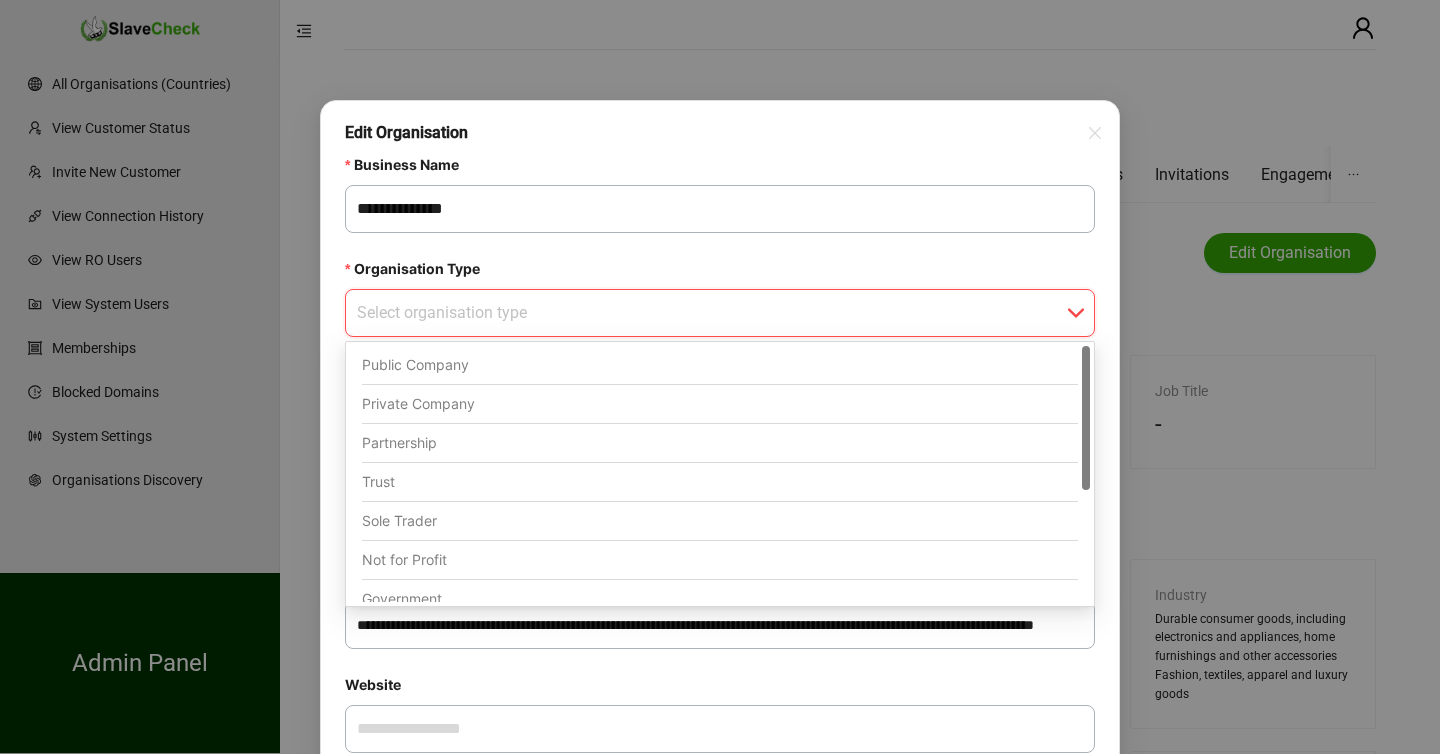 click on "Private Company" at bounding box center (720, 404) 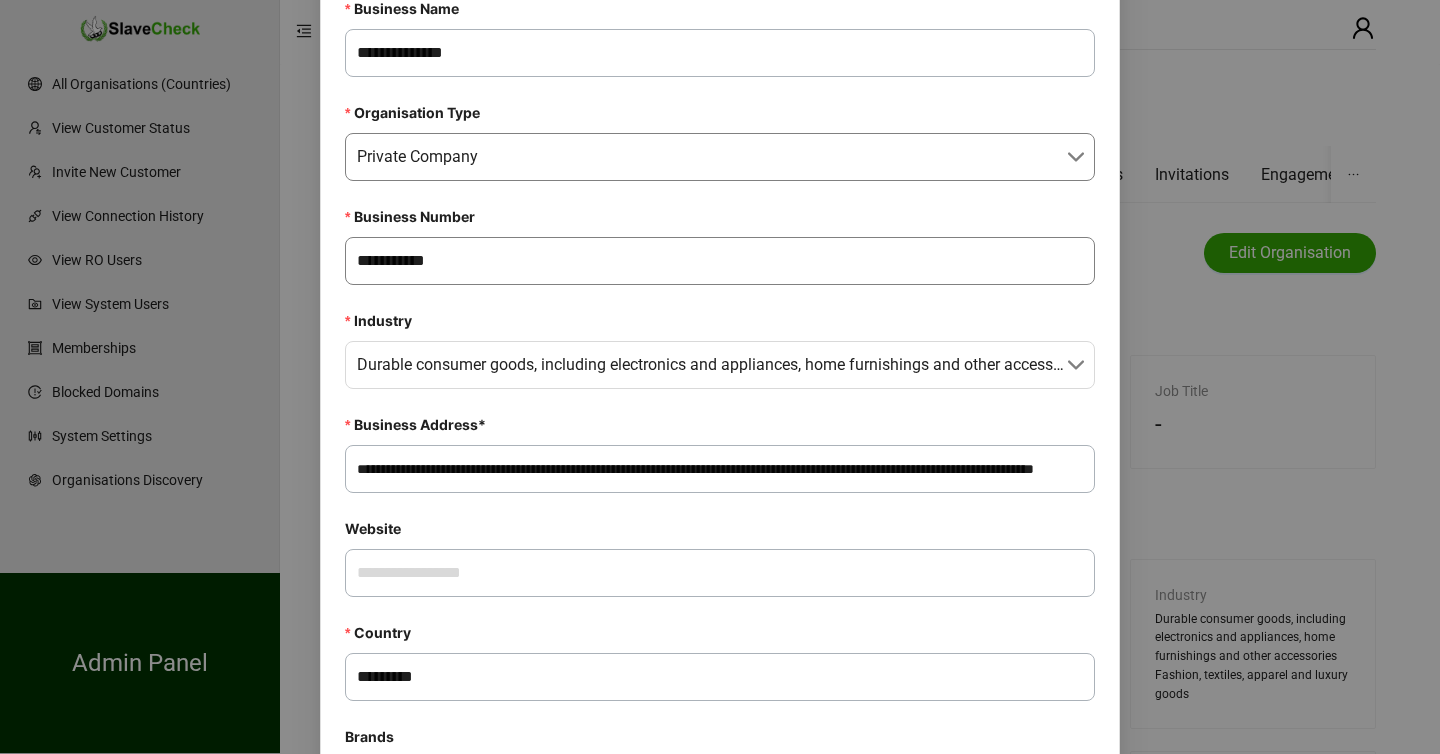 scroll, scrollTop: 171, scrollLeft: 0, axis: vertical 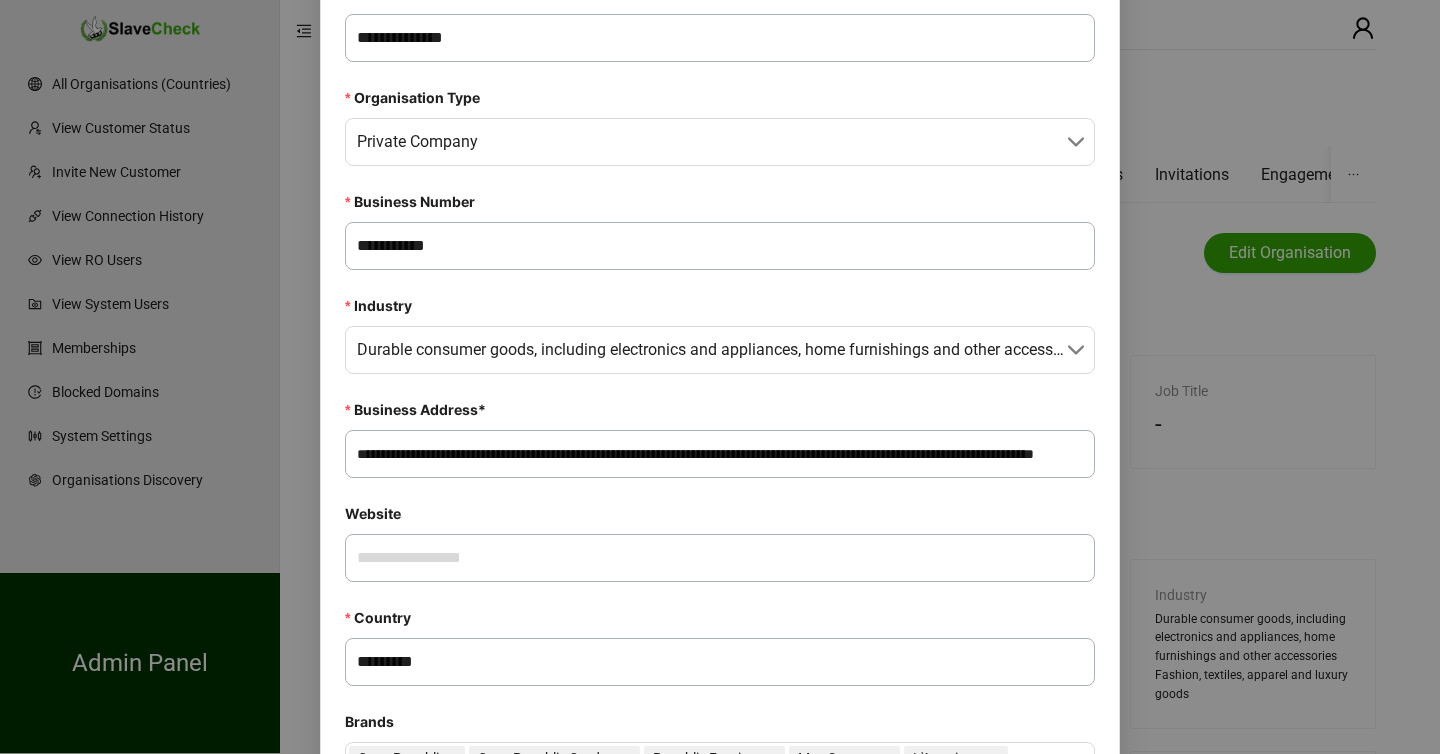 click on "**********" at bounding box center [720, 454] 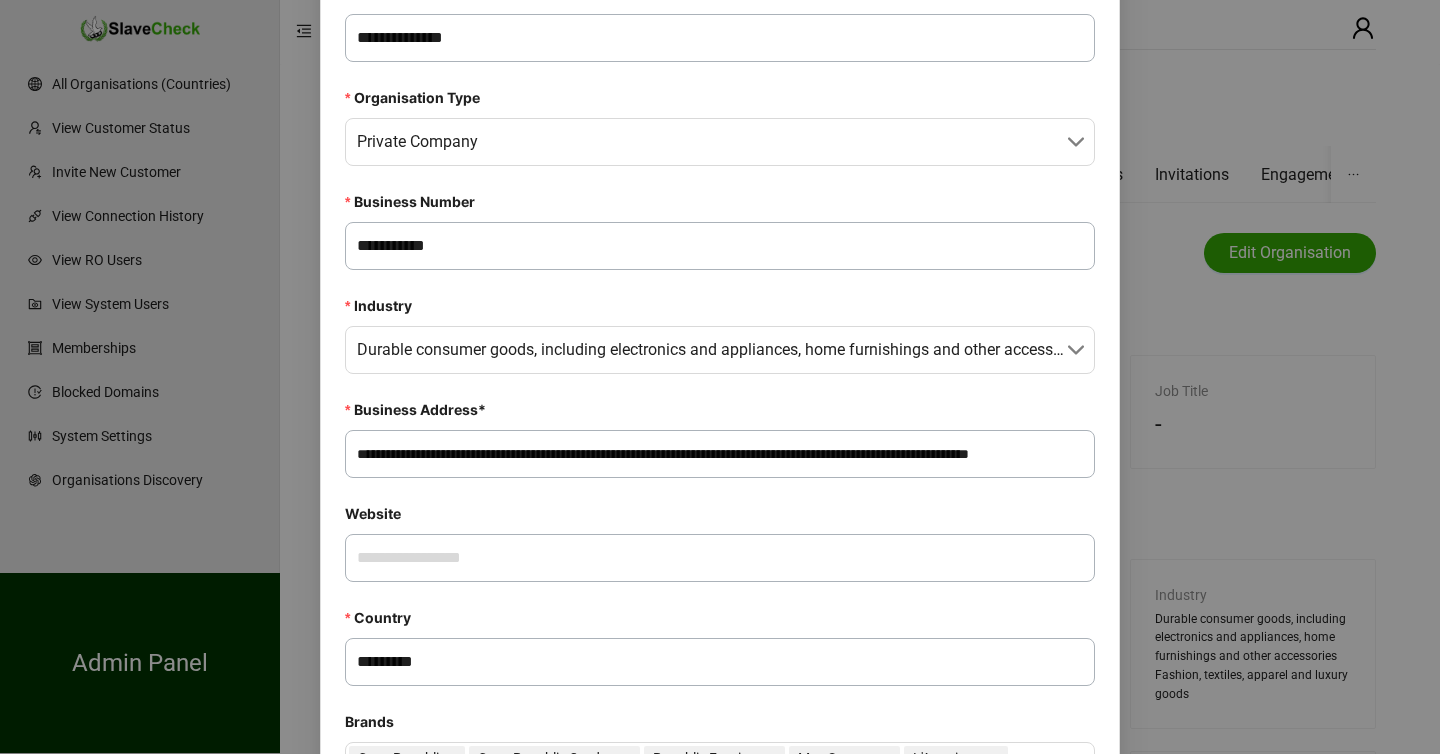 scroll, scrollTop: 0, scrollLeft: 0, axis: both 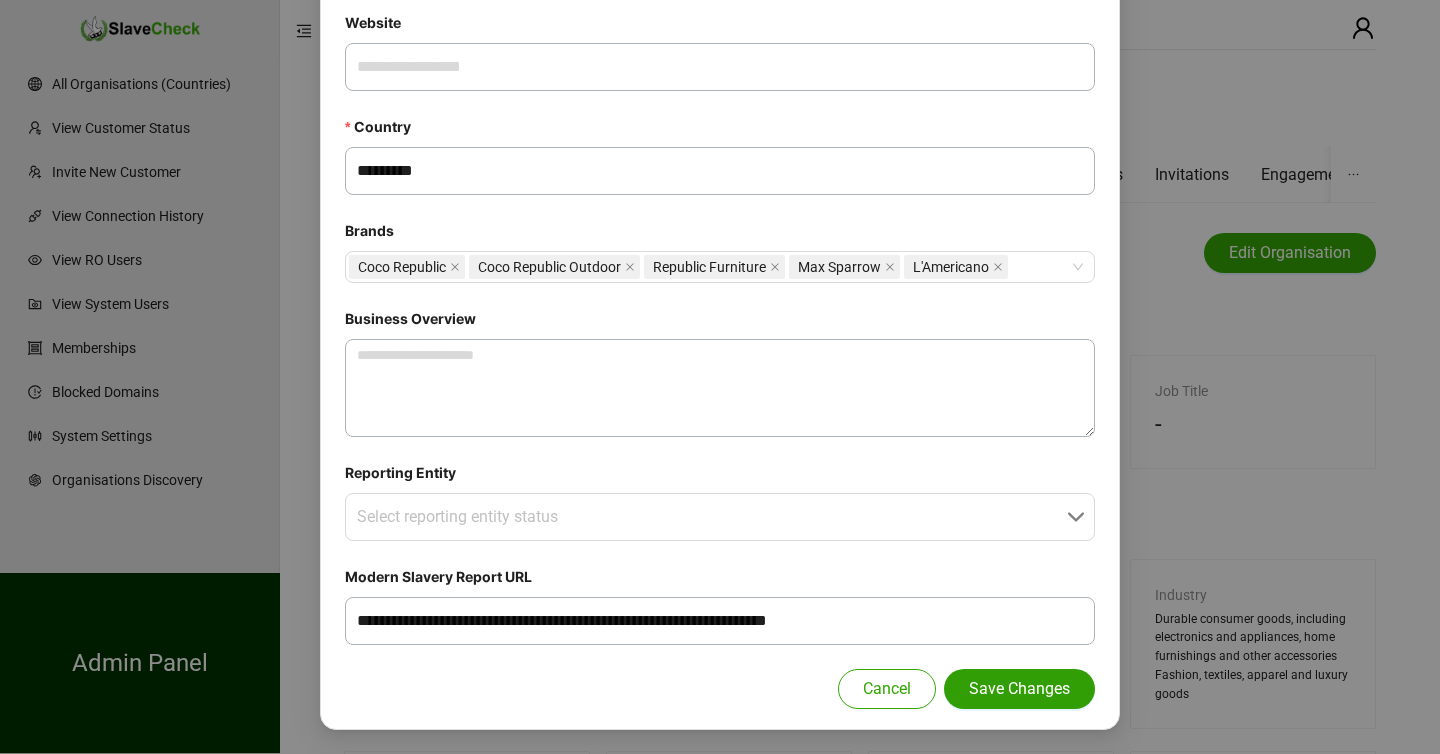 type on "**********" 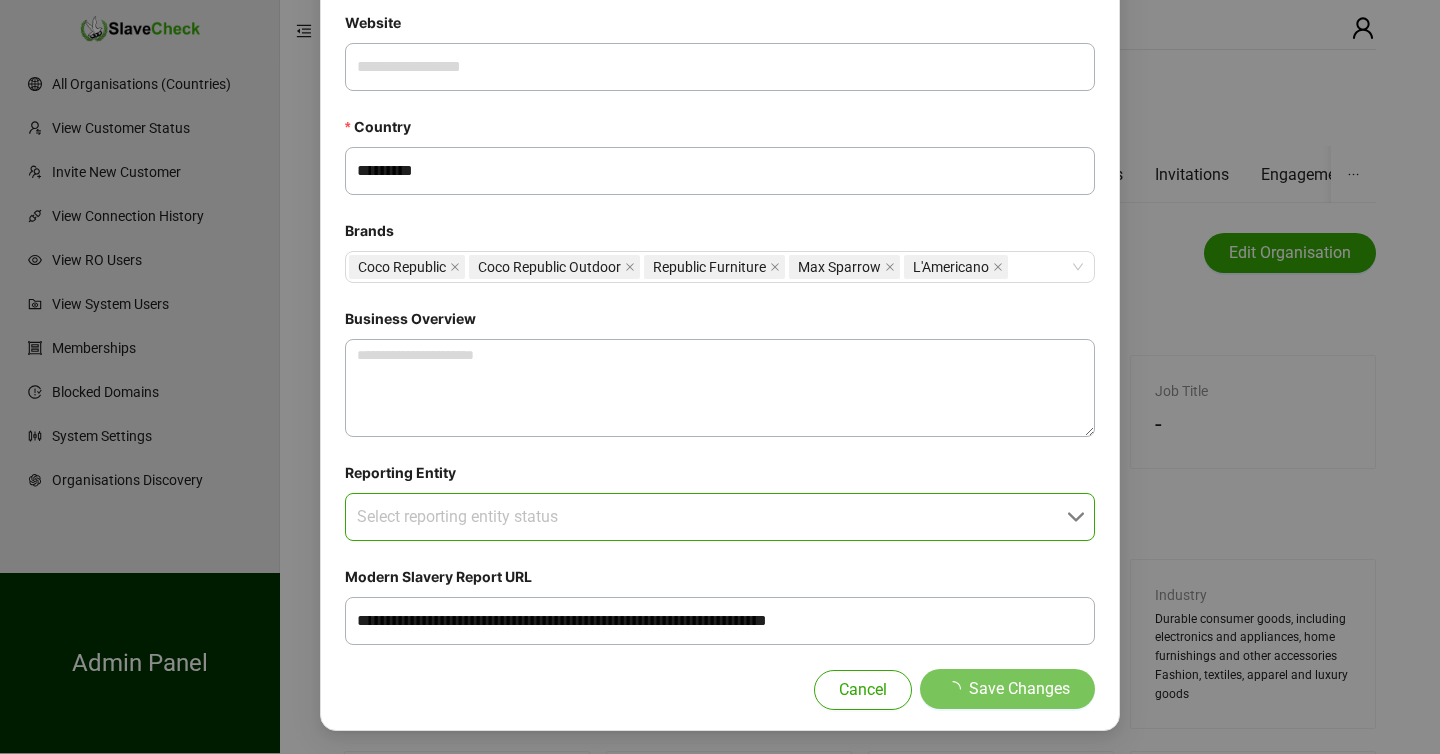 type 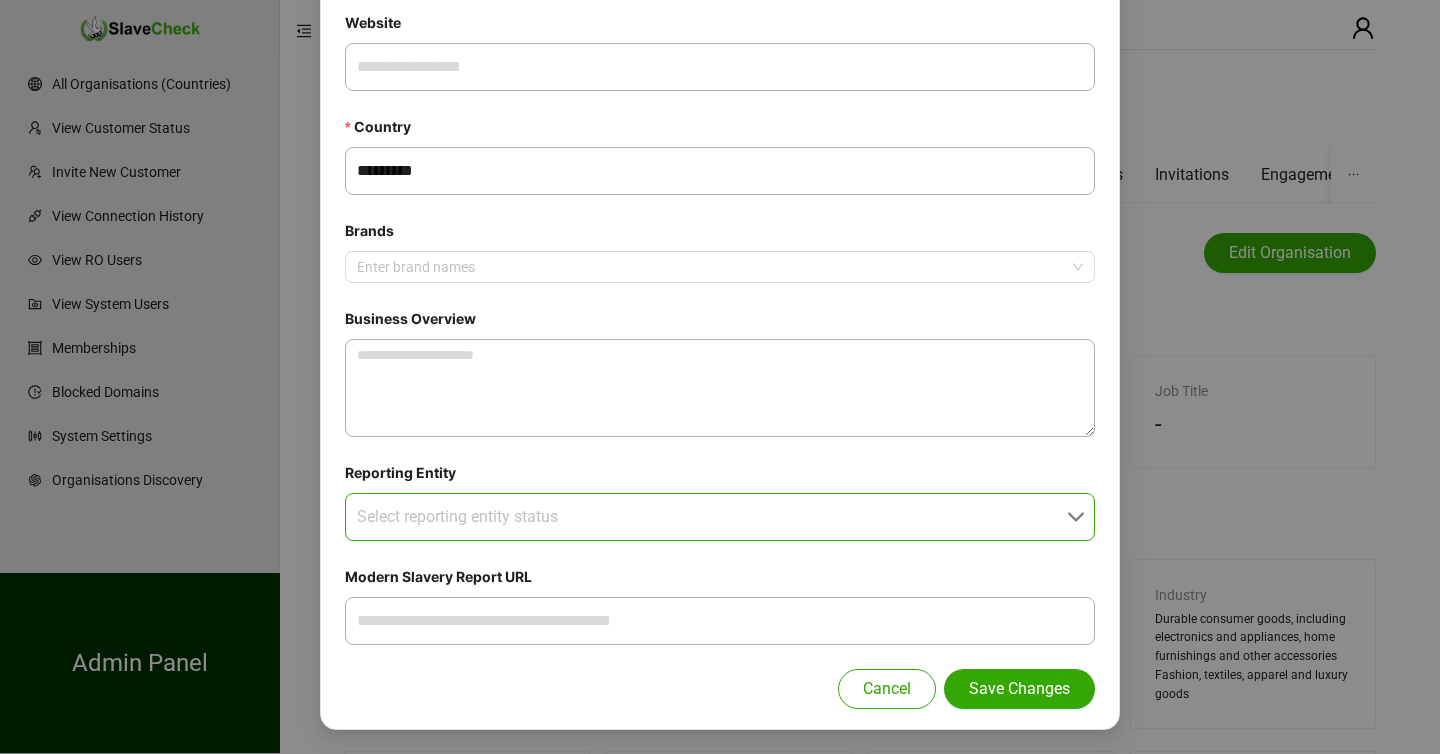 scroll, scrollTop: 562, scrollLeft: 0, axis: vertical 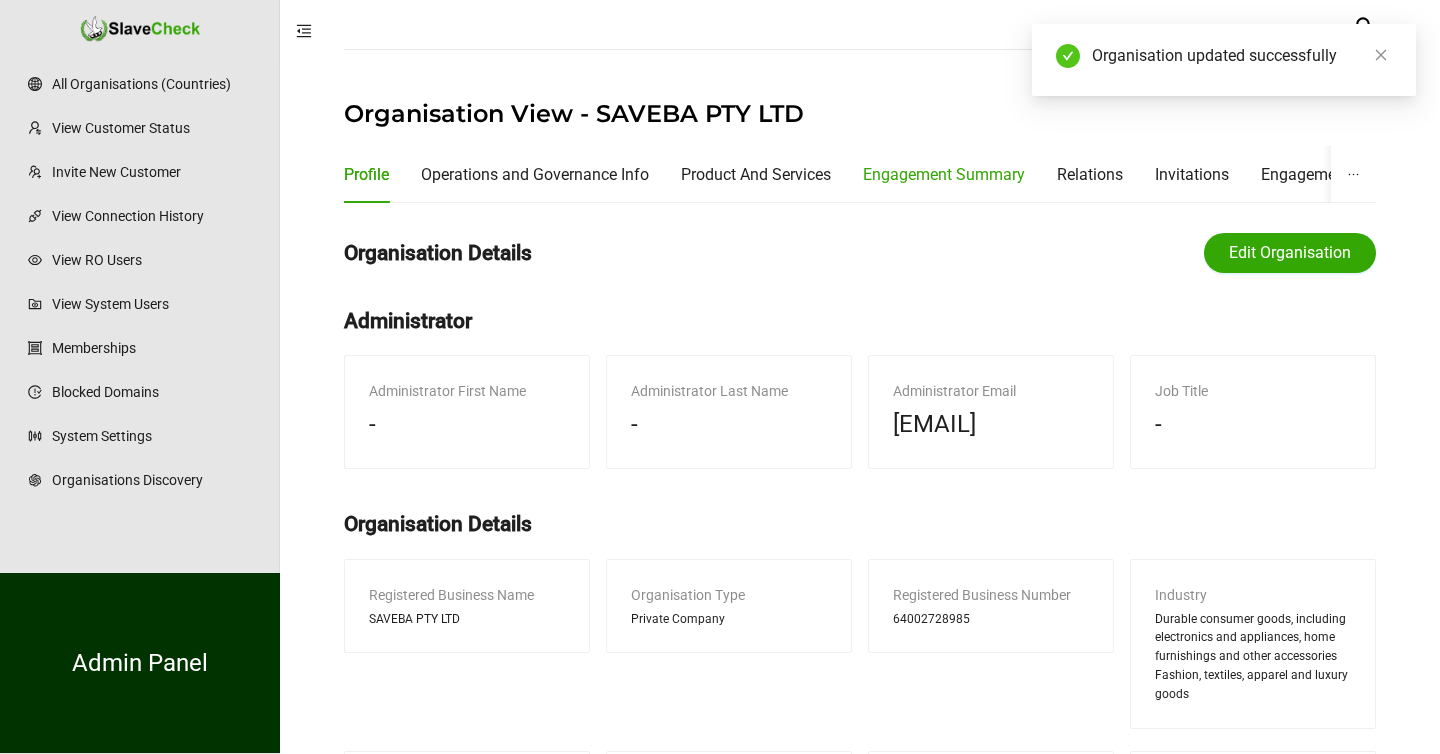 click on "Engagement Summary" at bounding box center (944, 174) 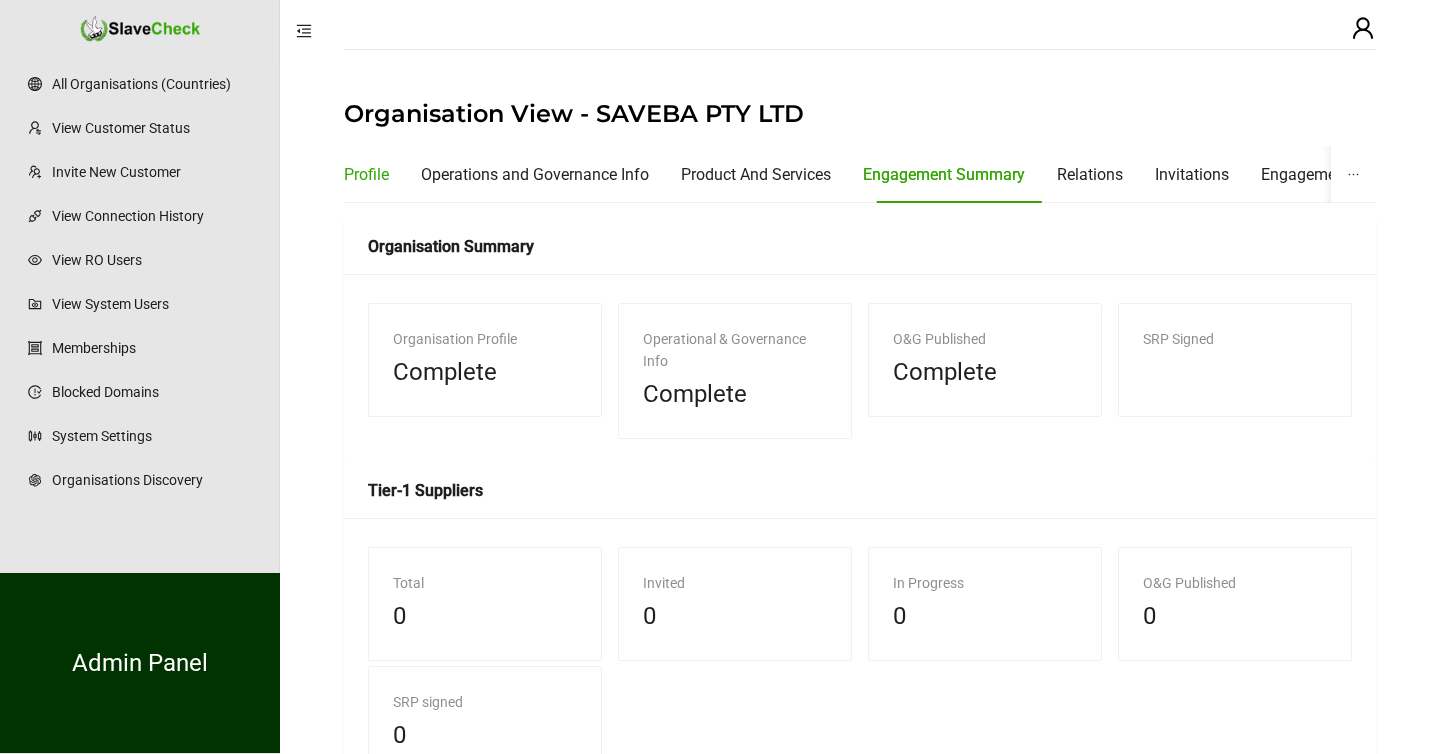 click on "Profile" at bounding box center [366, 174] 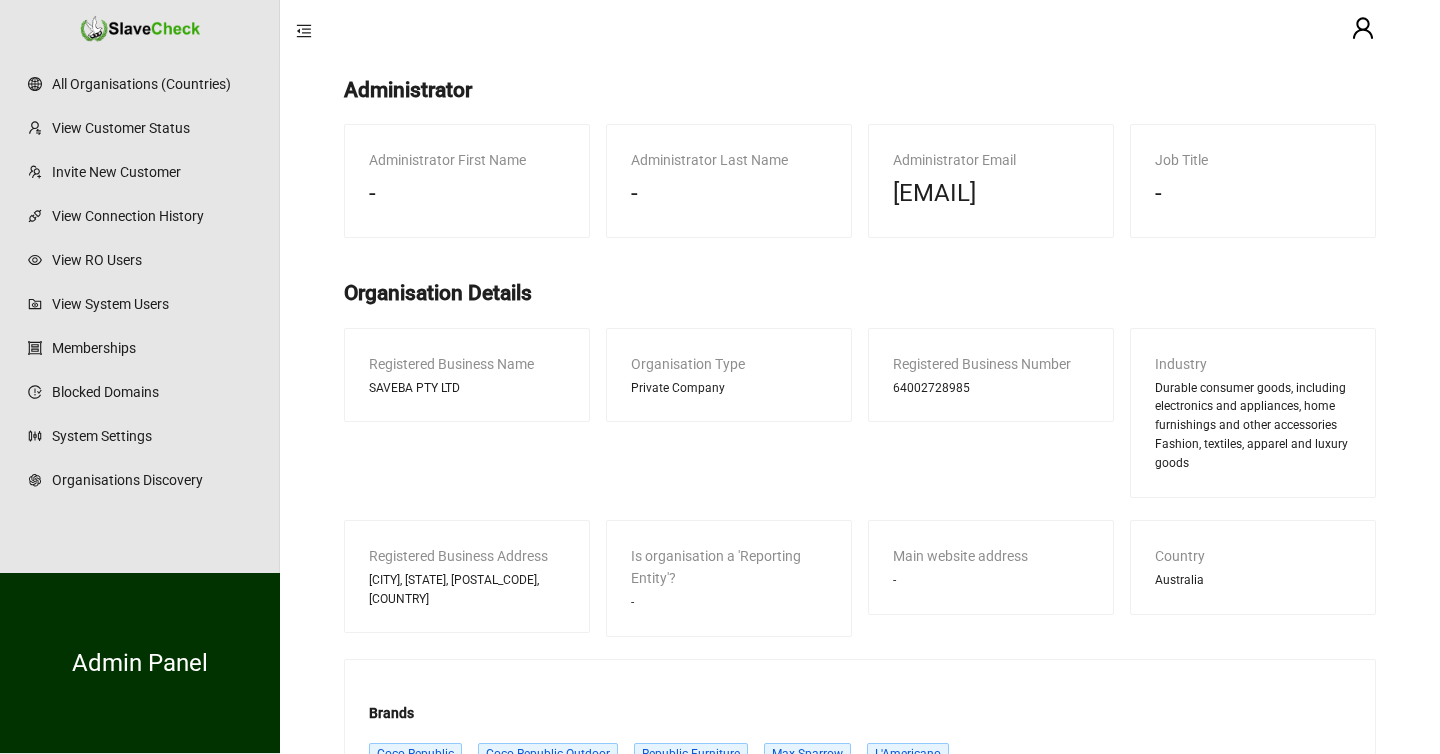 scroll, scrollTop: 788, scrollLeft: 0, axis: vertical 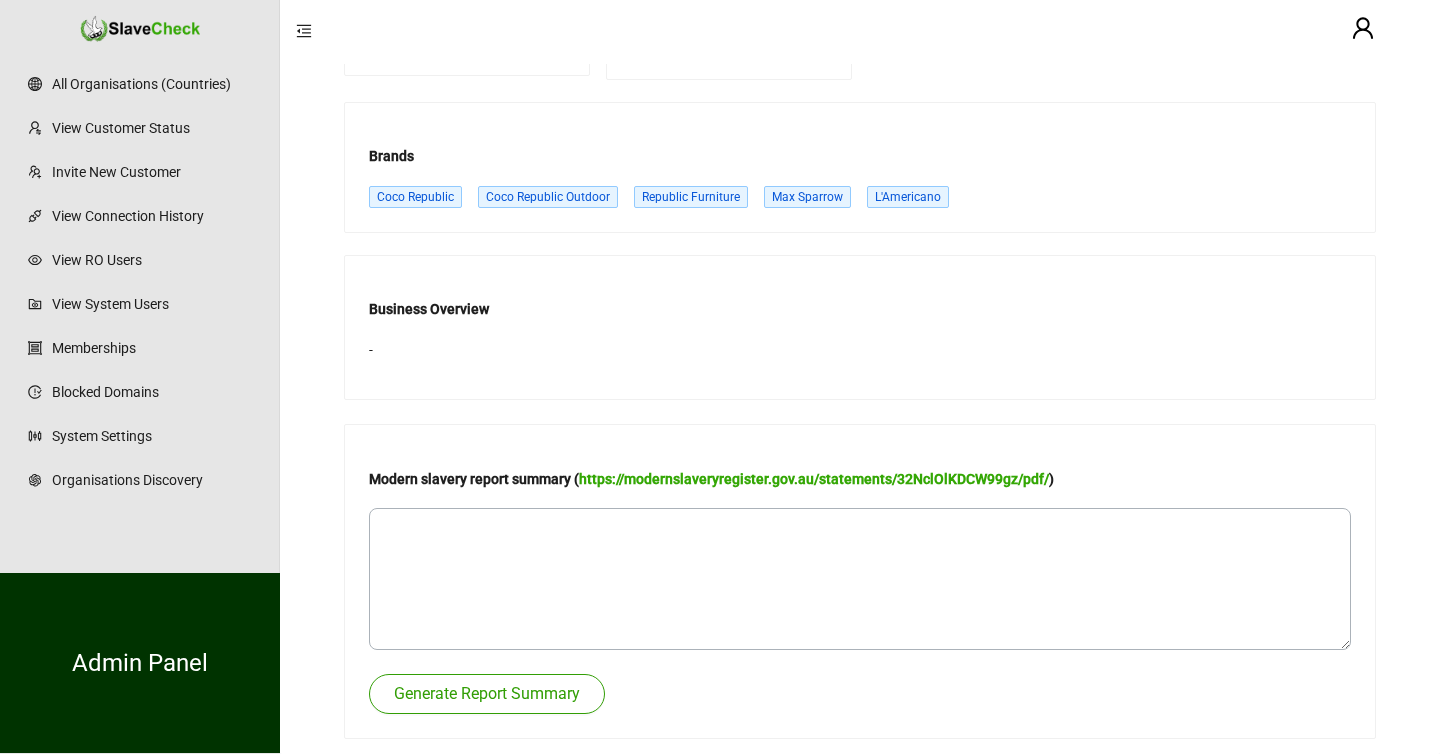 click on "Generate Report Summary" at bounding box center (487, 694) 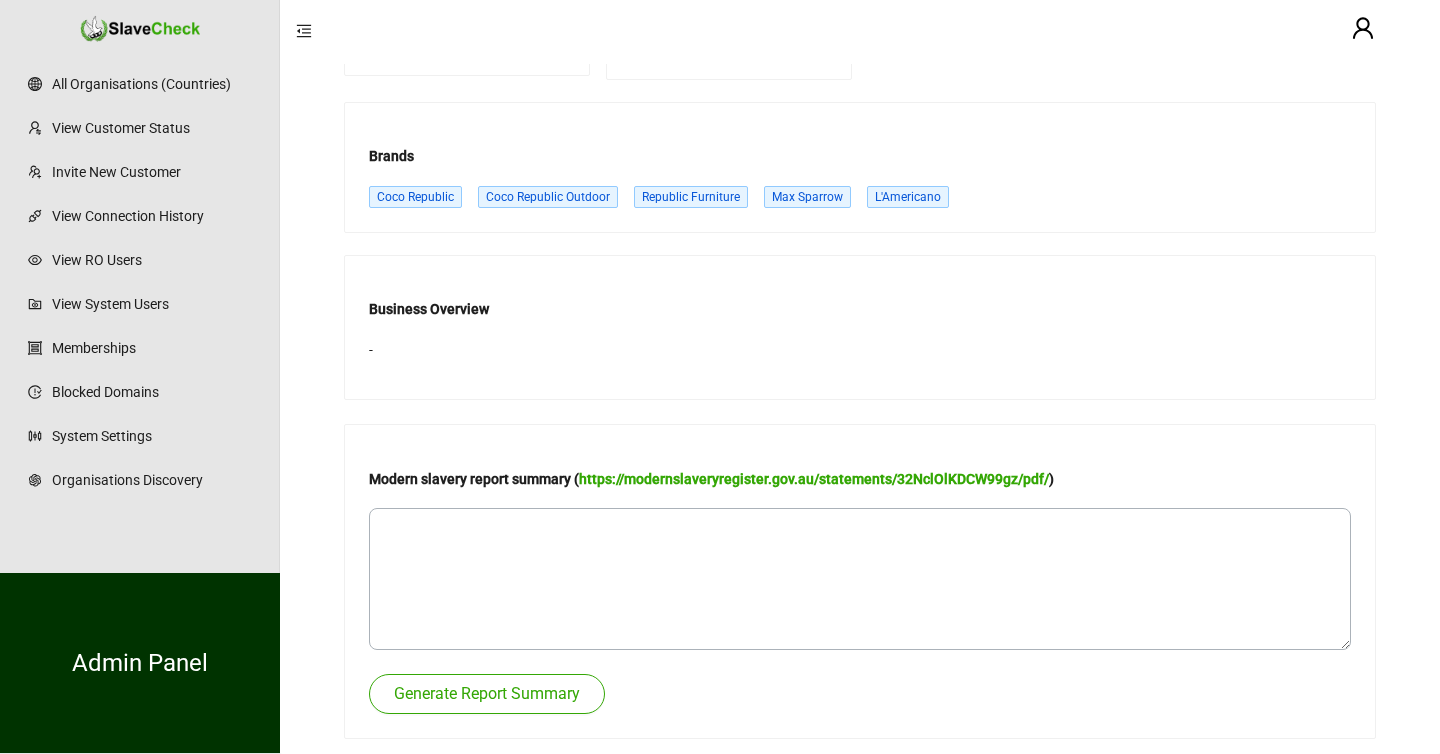 type 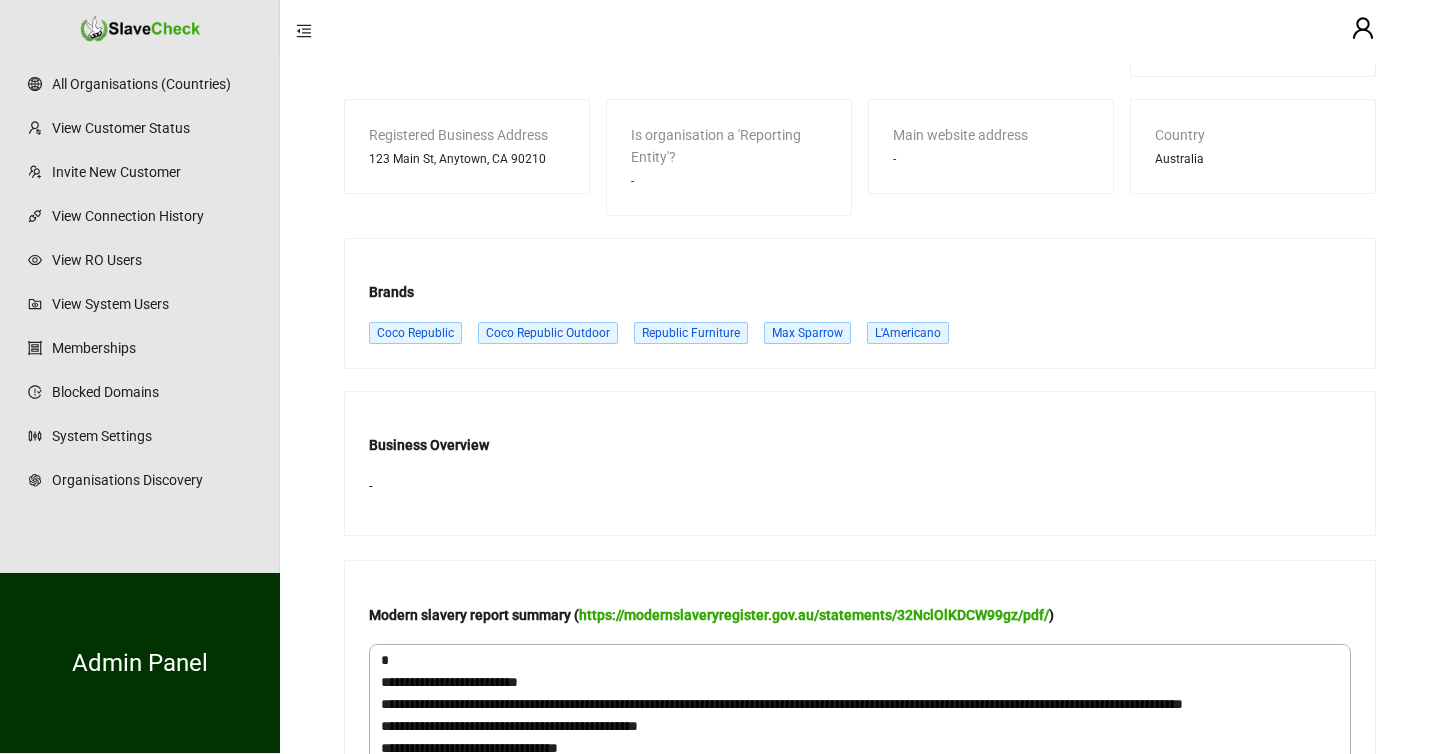 scroll, scrollTop: 788, scrollLeft: 0, axis: vertical 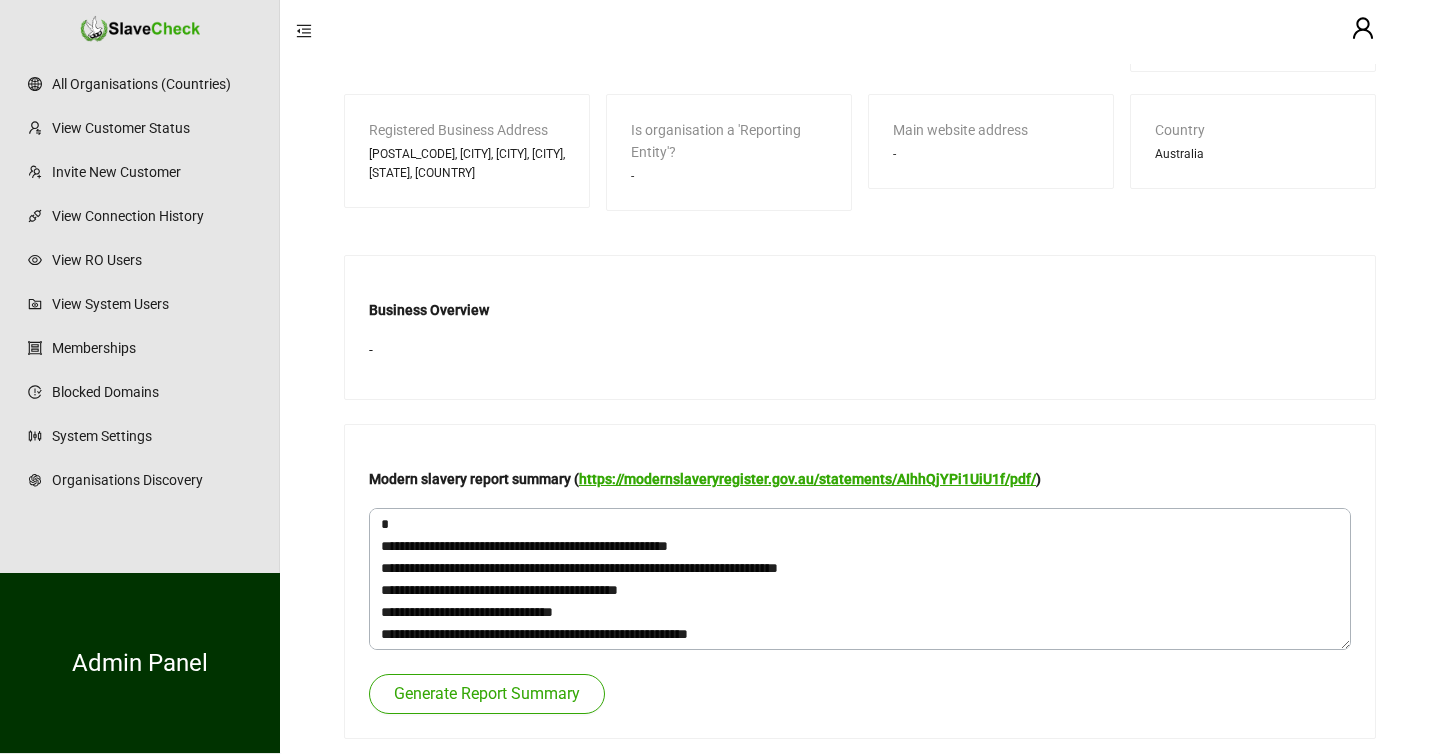 click on "https://modernslaveryregister.gov.au/statements/AIhhQjYPi1UiU1f/pdf/" at bounding box center [807, 479] 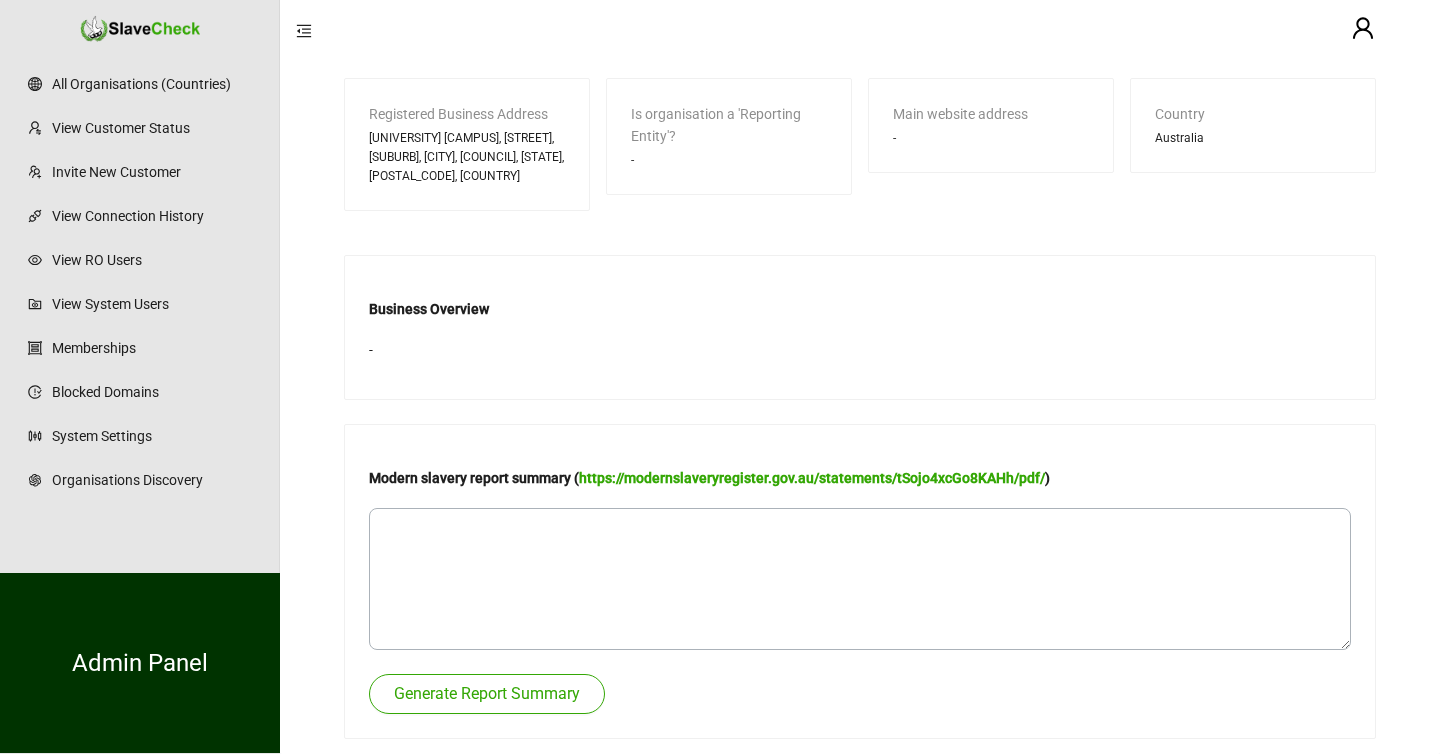 scroll, scrollTop: 691, scrollLeft: 0, axis: vertical 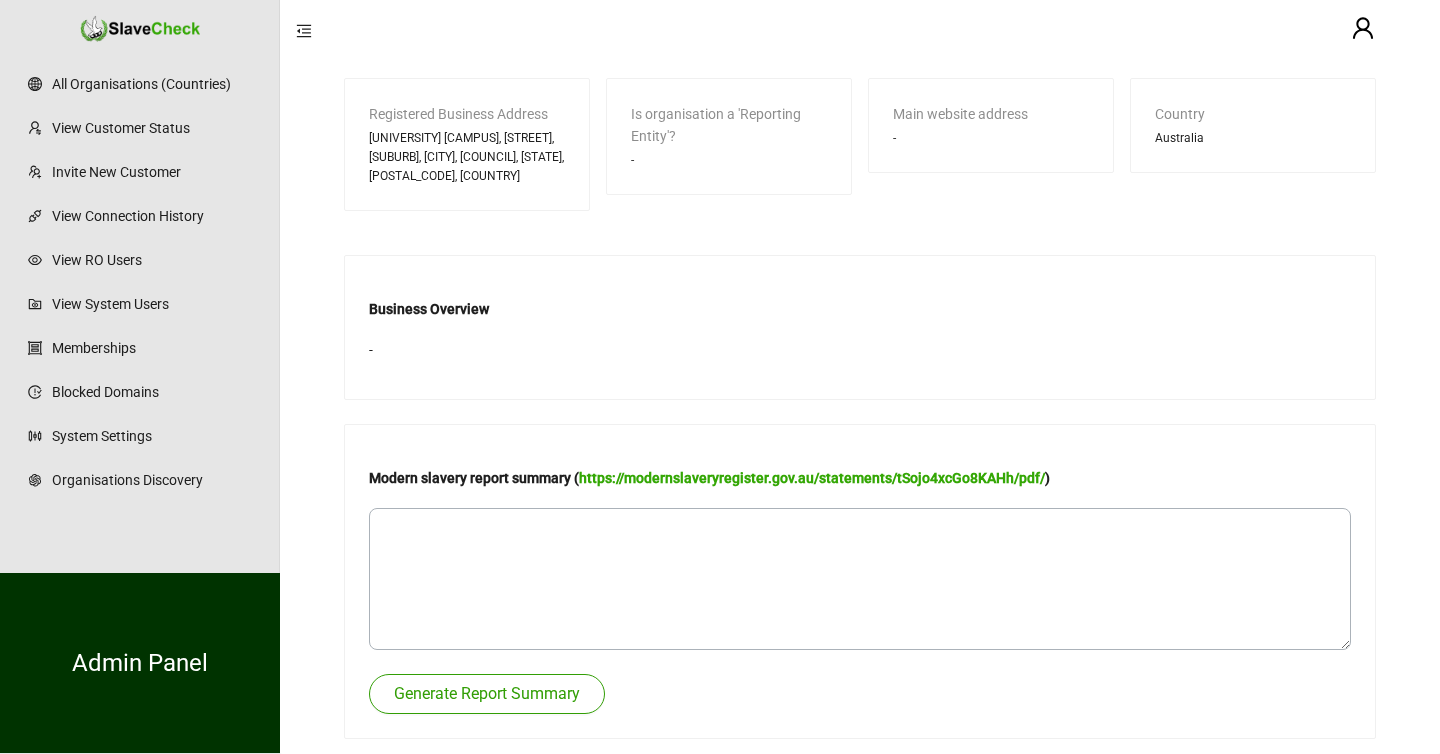 click on "Generate Report Summary" at bounding box center (487, 694) 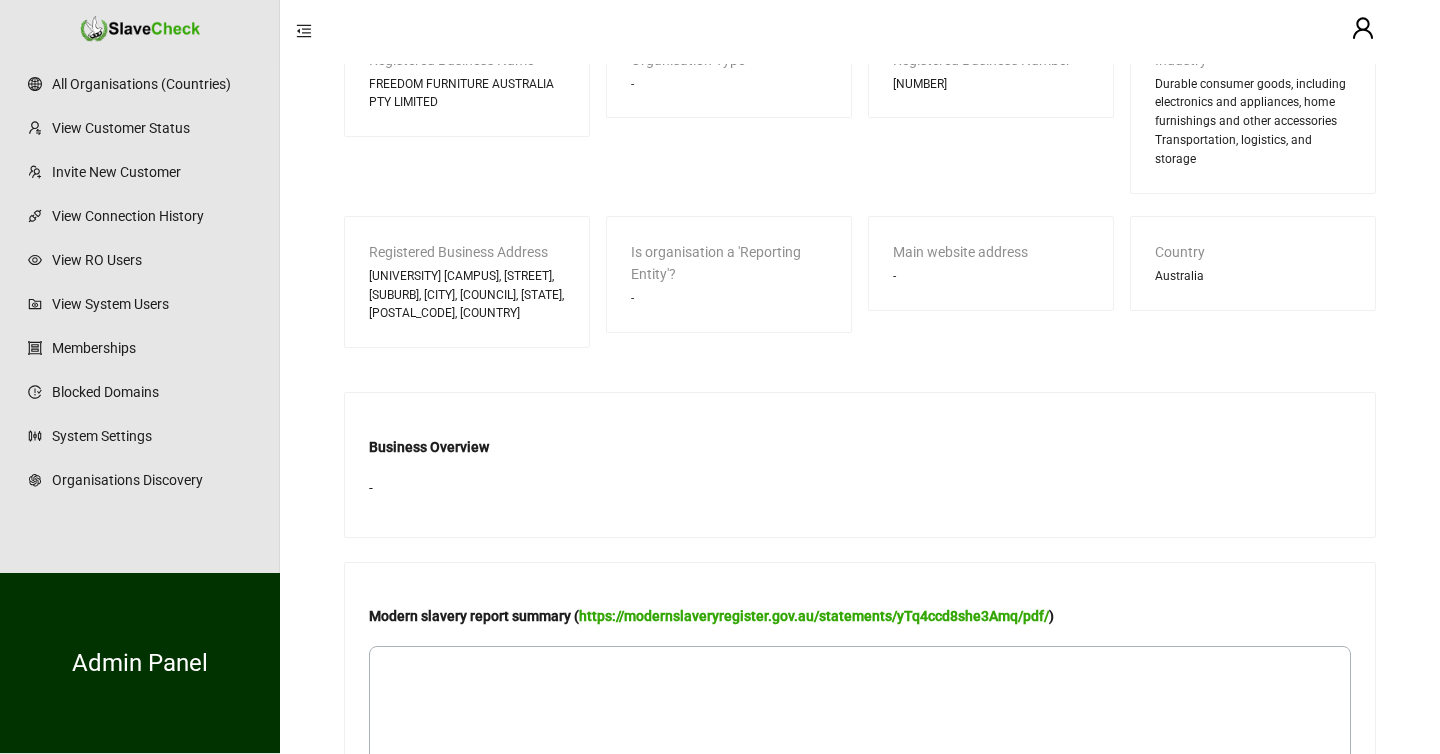 scroll, scrollTop: 710, scrollLeft: 0, axis: vertical 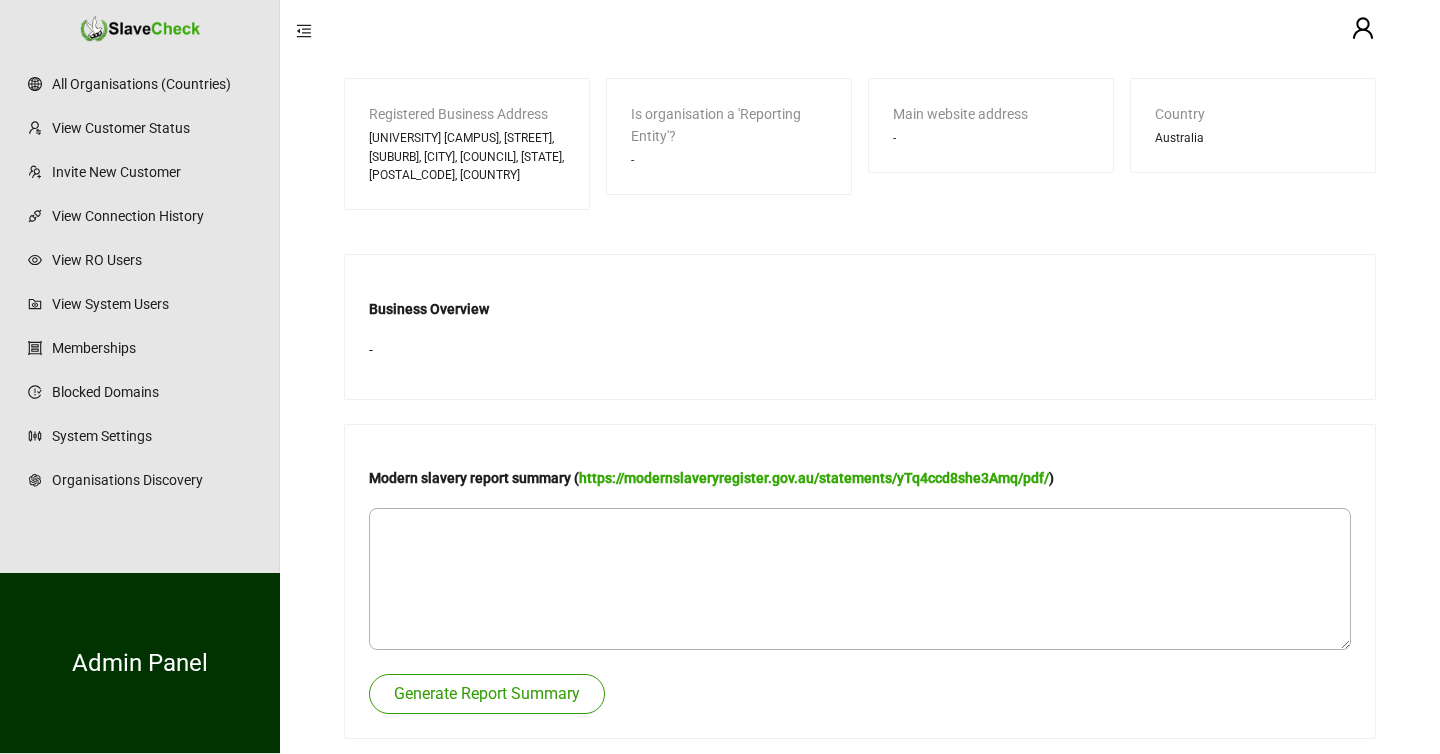 click on "Generate Report Summary" at bounding box center (487, 694) 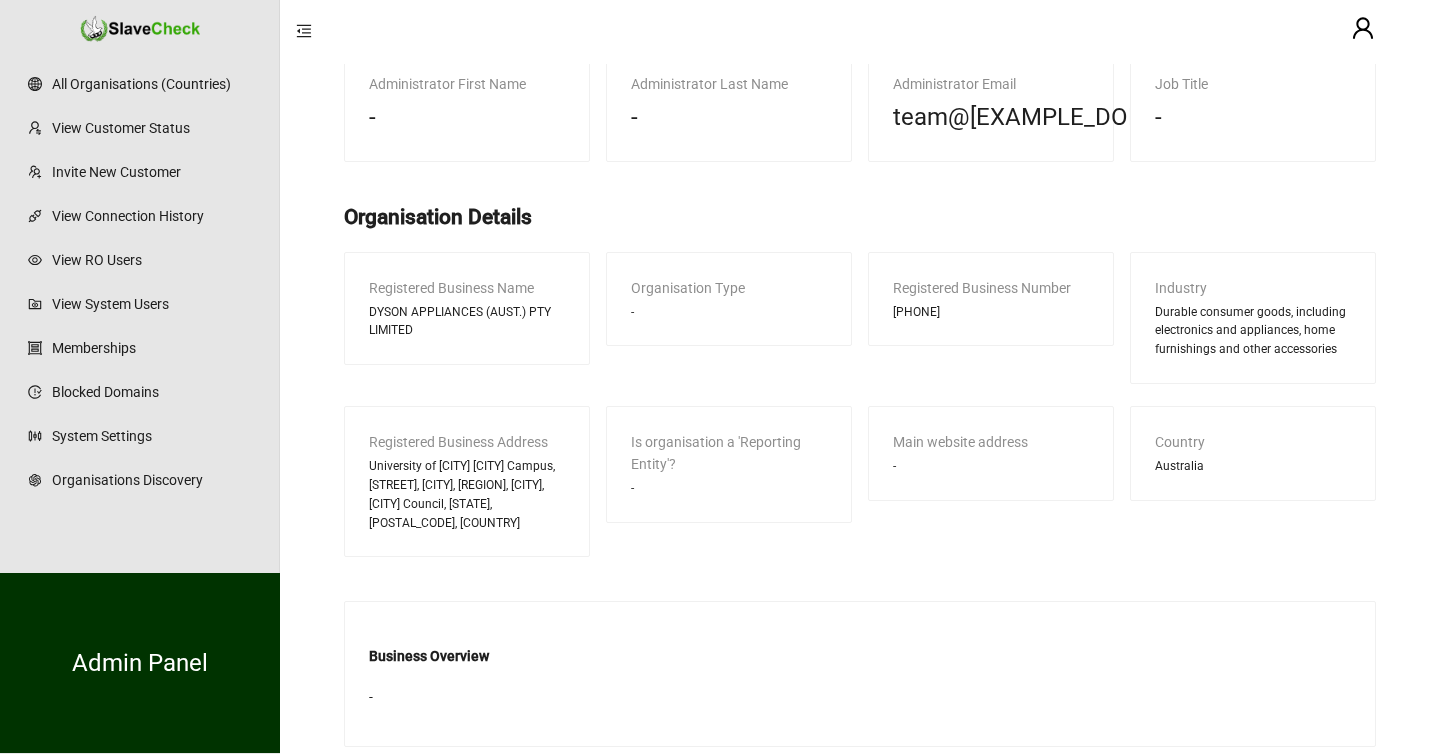 scroll, scrollTop: 691, scrollLeft: 0, axis: vertical 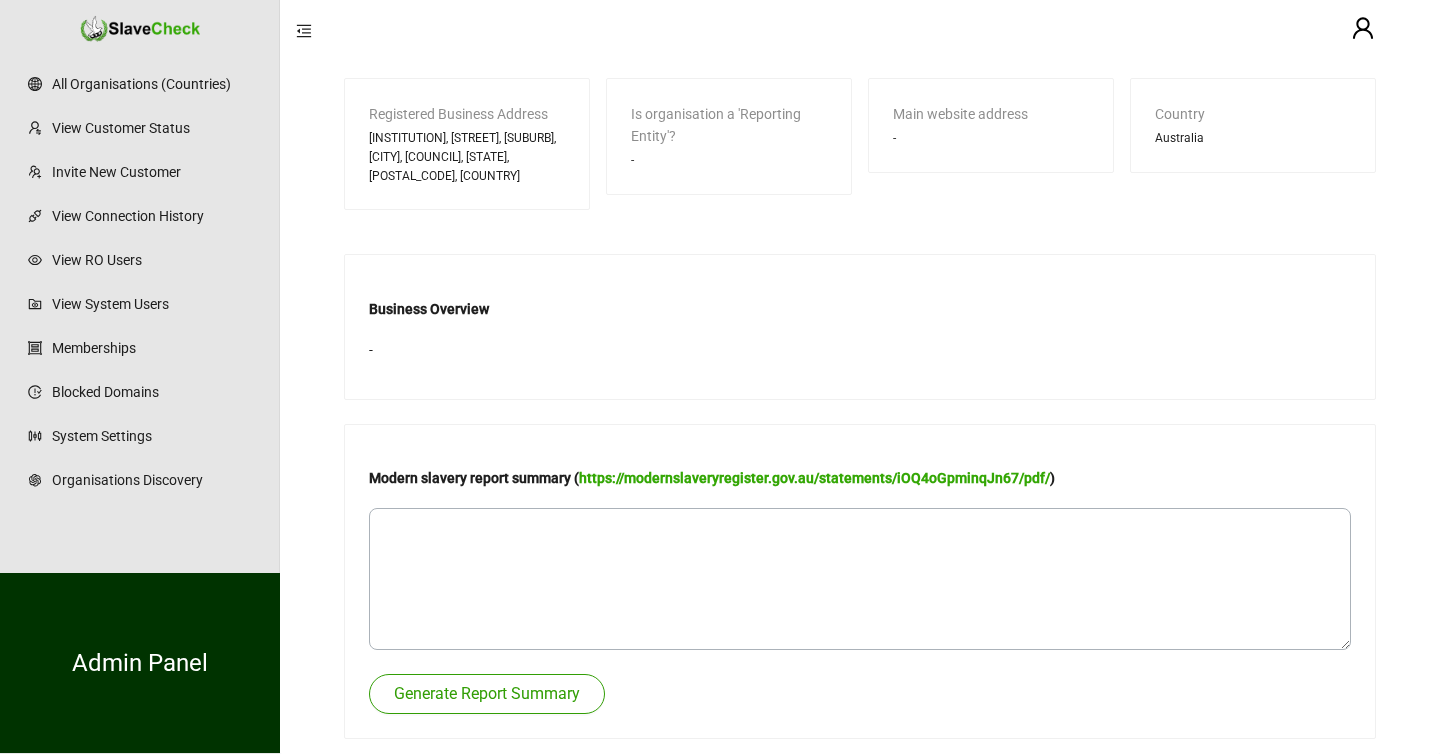 click on "Generate Report Summary" at bounding box center (487, 694) 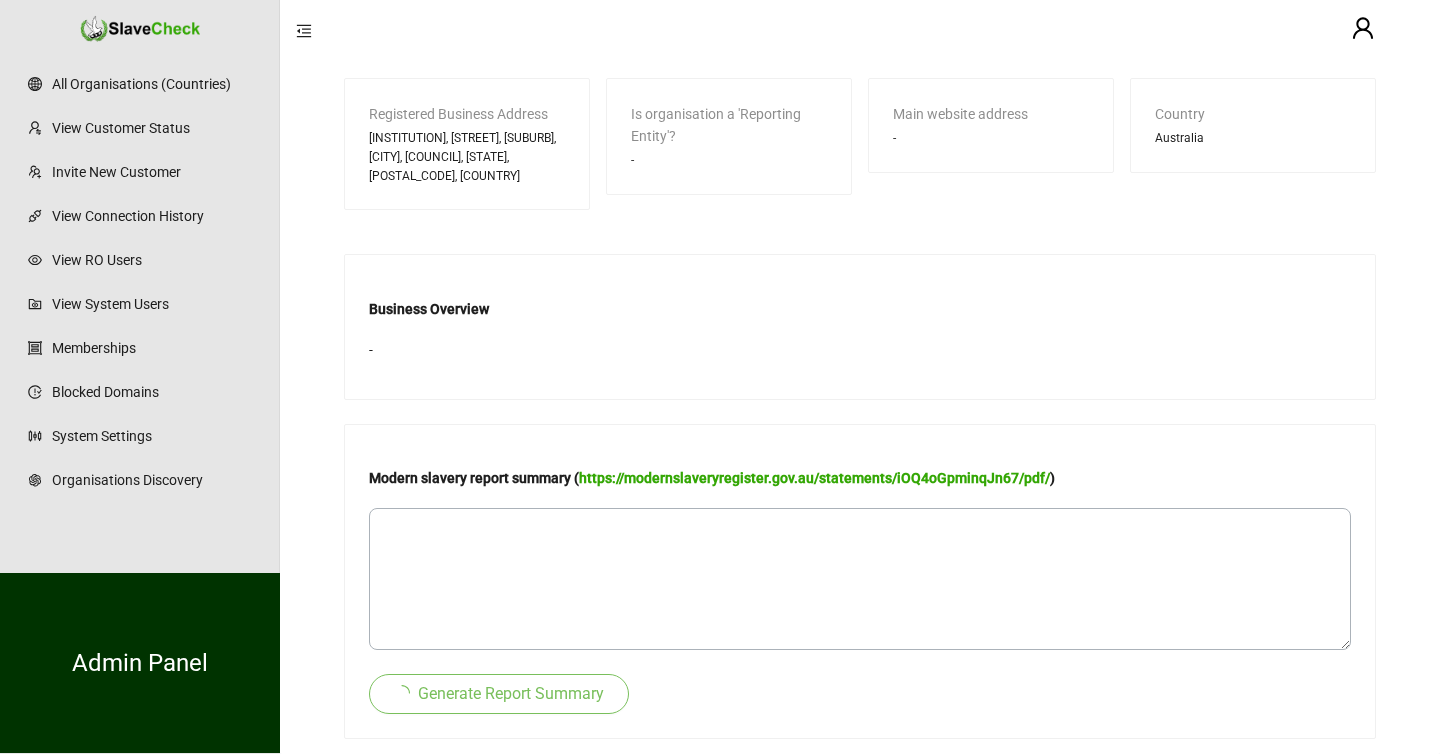type 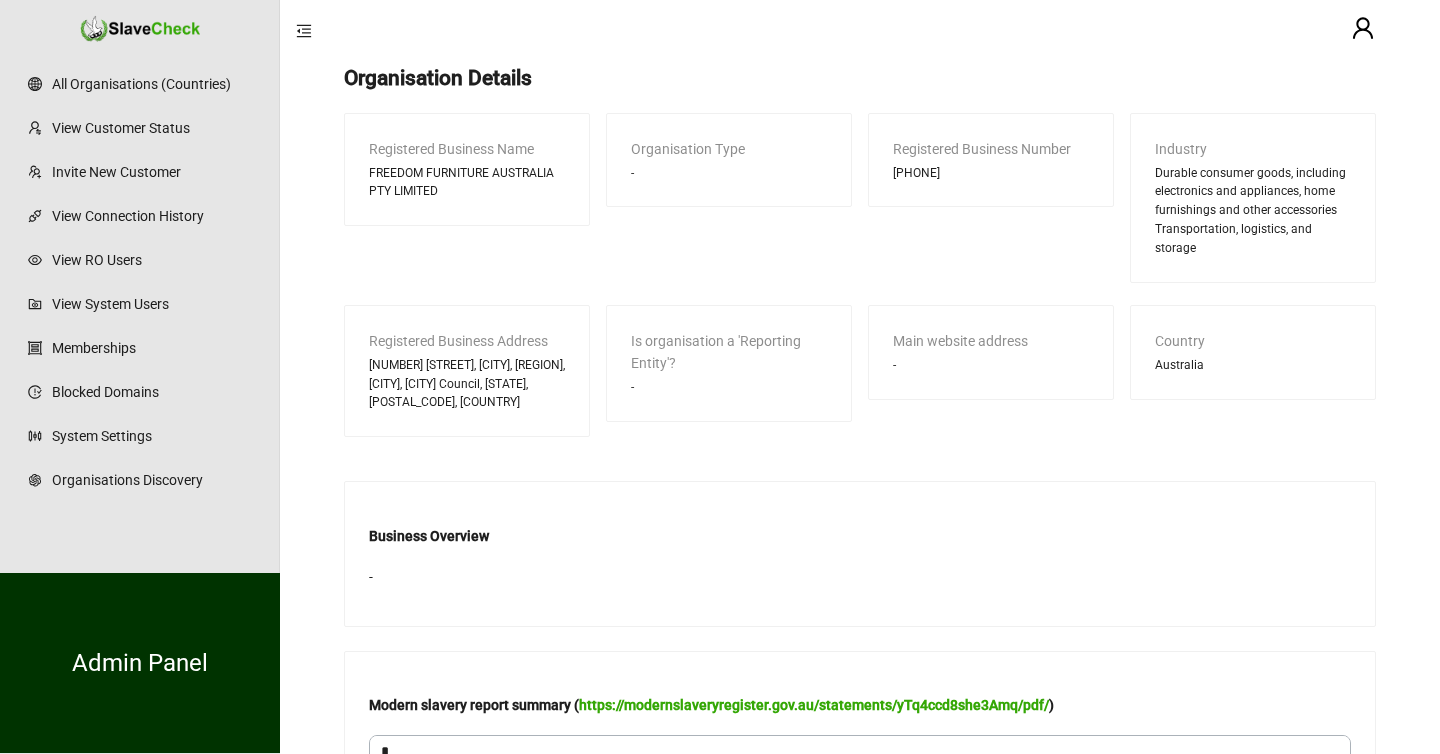 scroll, scrollTop: 0, scrollLeft: 0, axis: both 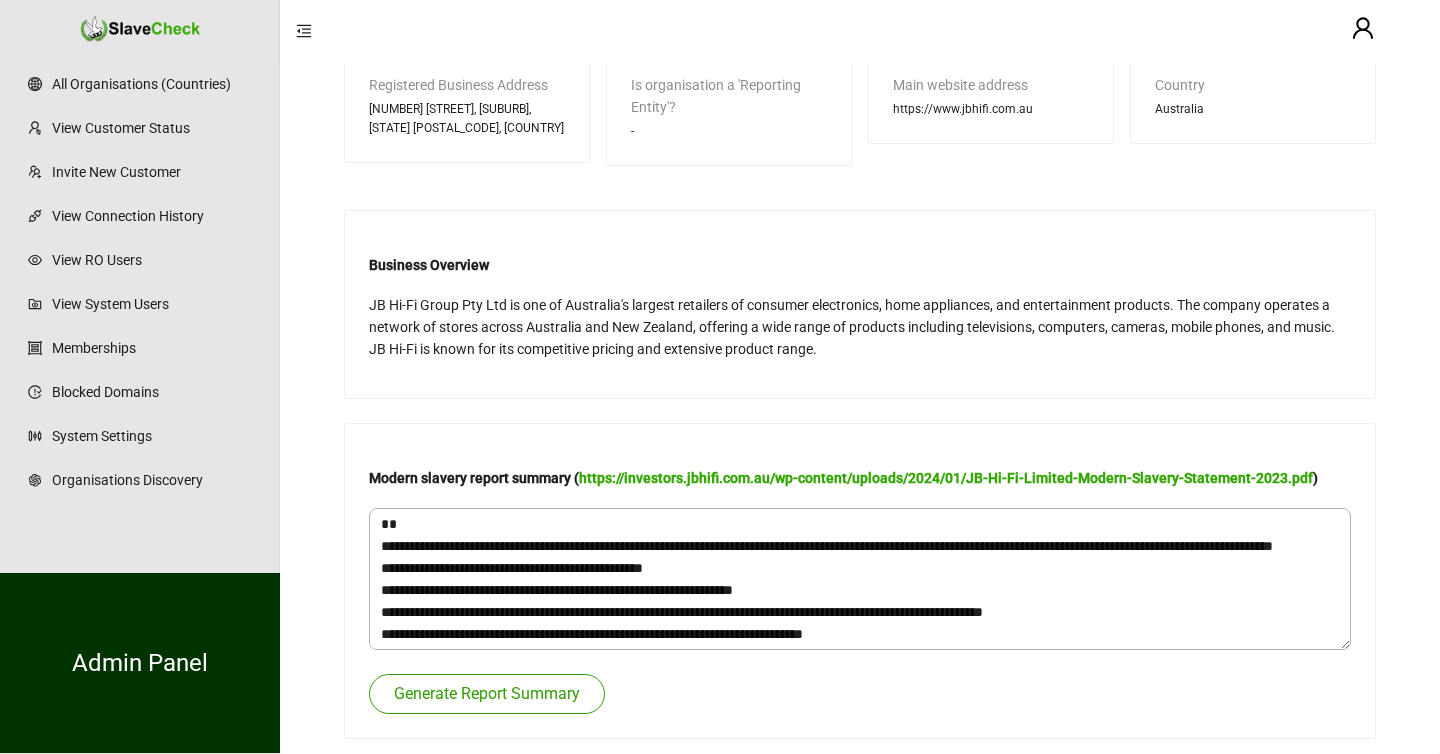 click on "Generate Report Summary" at bounding box center [487, 694] 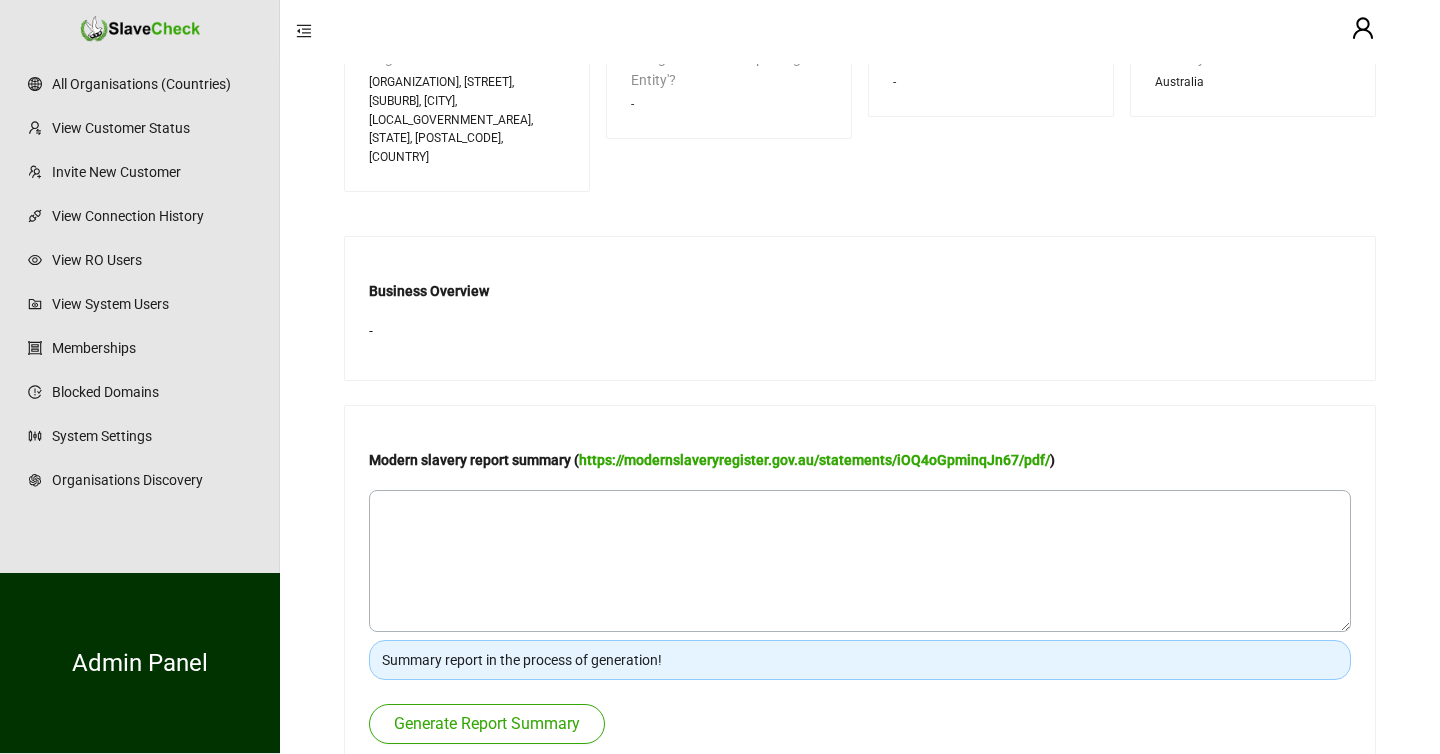 scroll, scrollTop: 739, scrollLeft: 0, axis: vertical 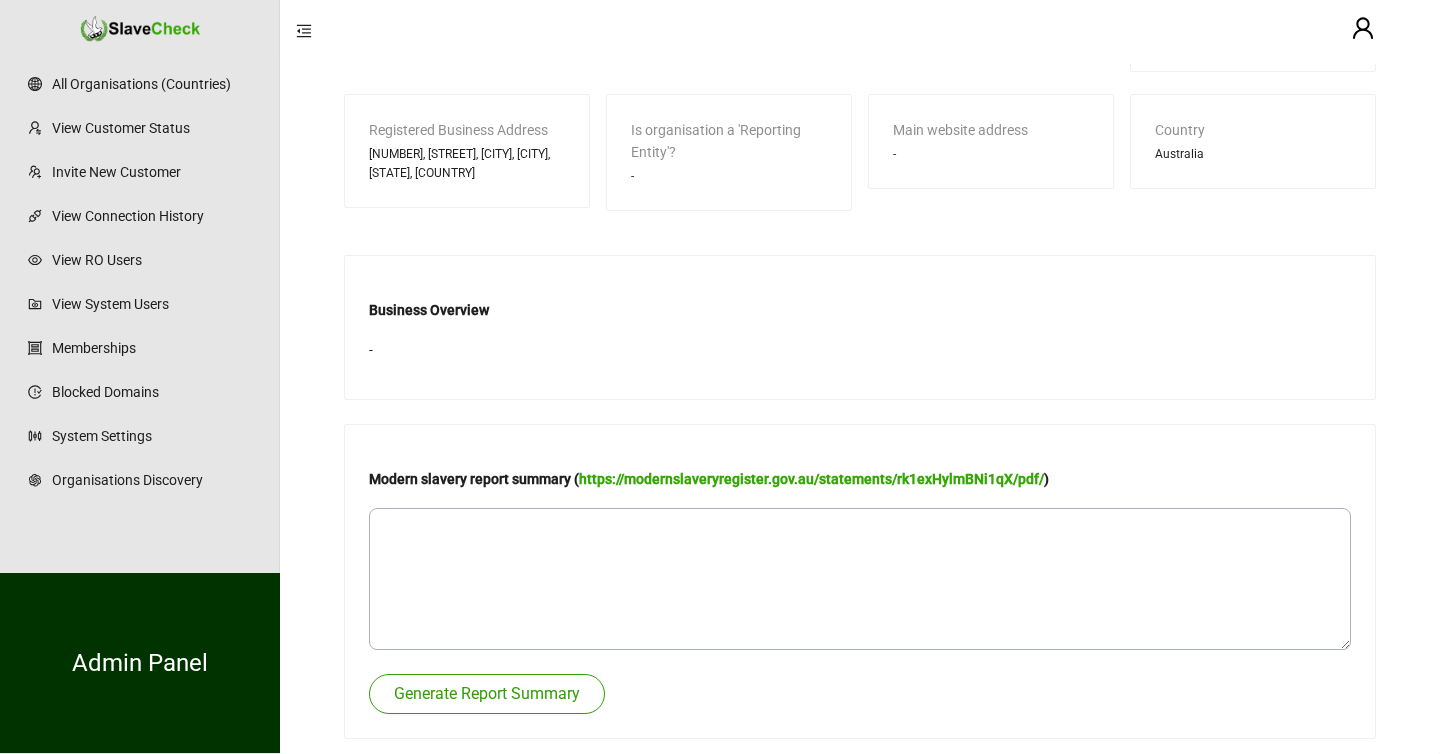 click on "Generate Report Summary" at bounding box center (487, 694) 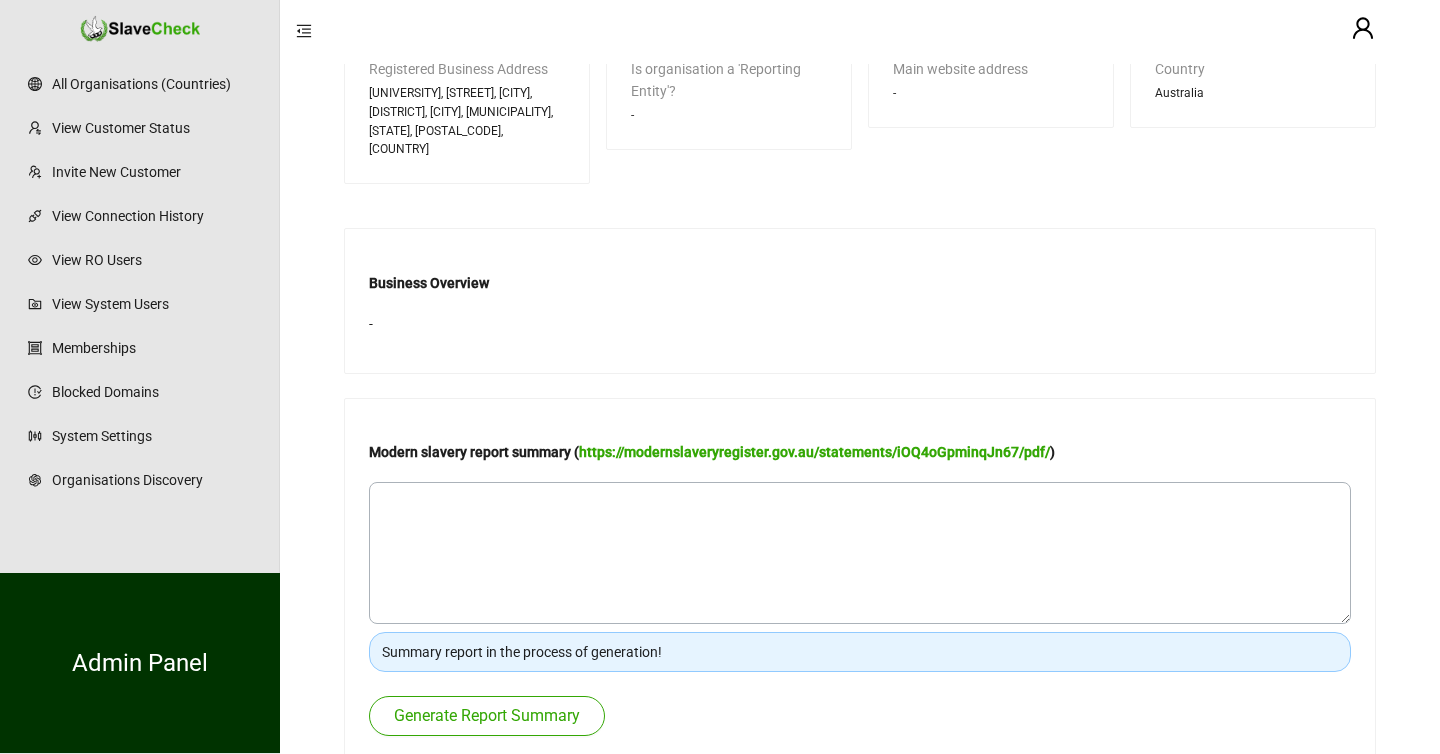 scroll, scrollTop: 739, scrollLeft: 0, axis: vertical 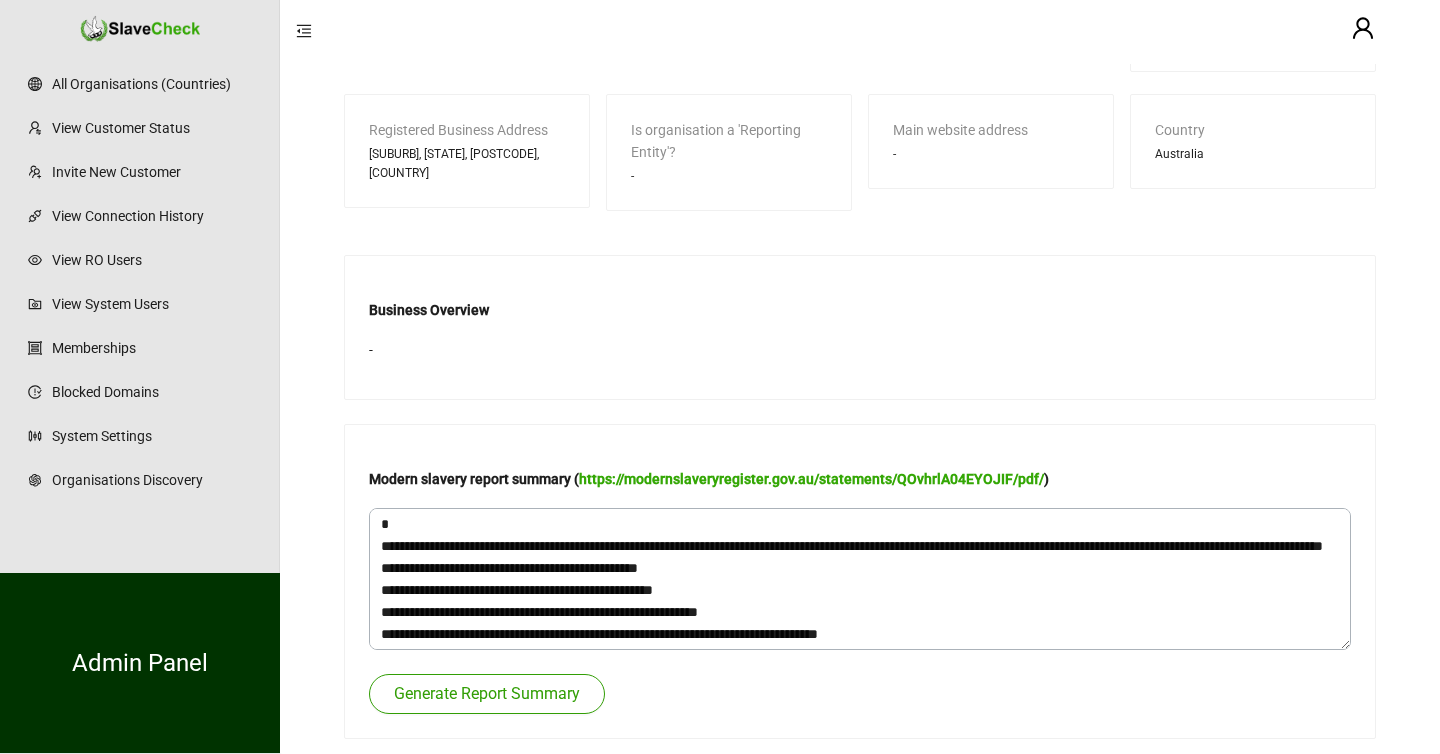 click on "Generate Report Summary" at bounding box center [487, 694] 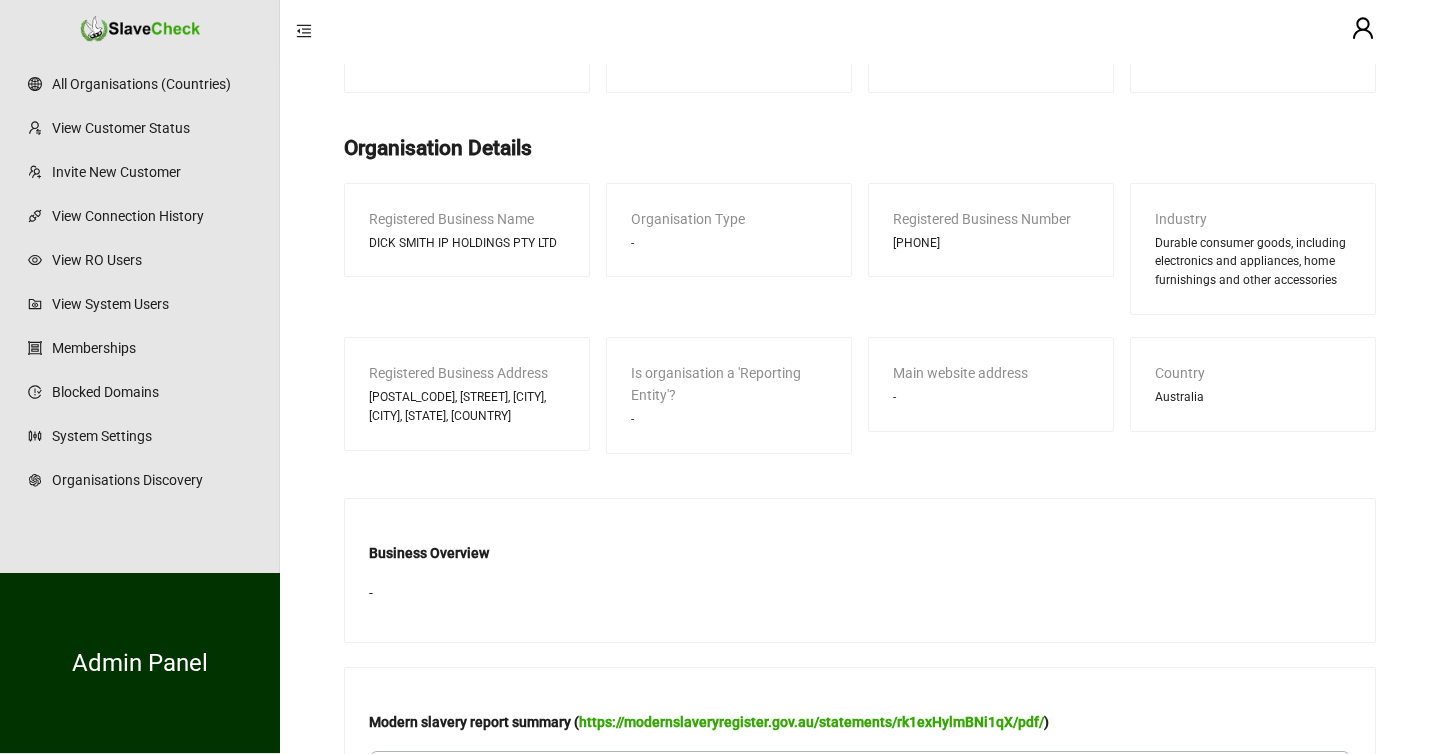 scroll, scrollTop: 654, scrollLeft: 0, axis: vertical 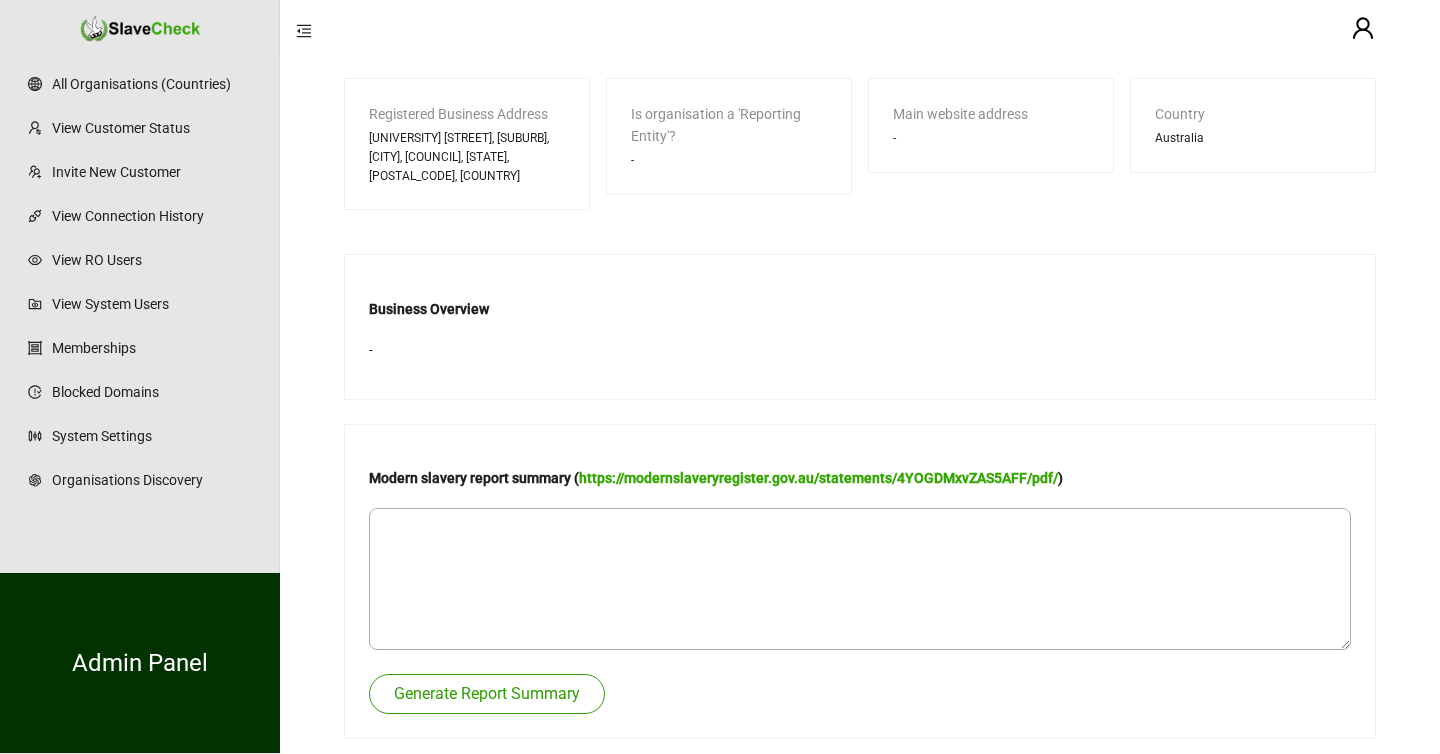 click on "Generate Report Summary" at bounding box center [487, 694] 